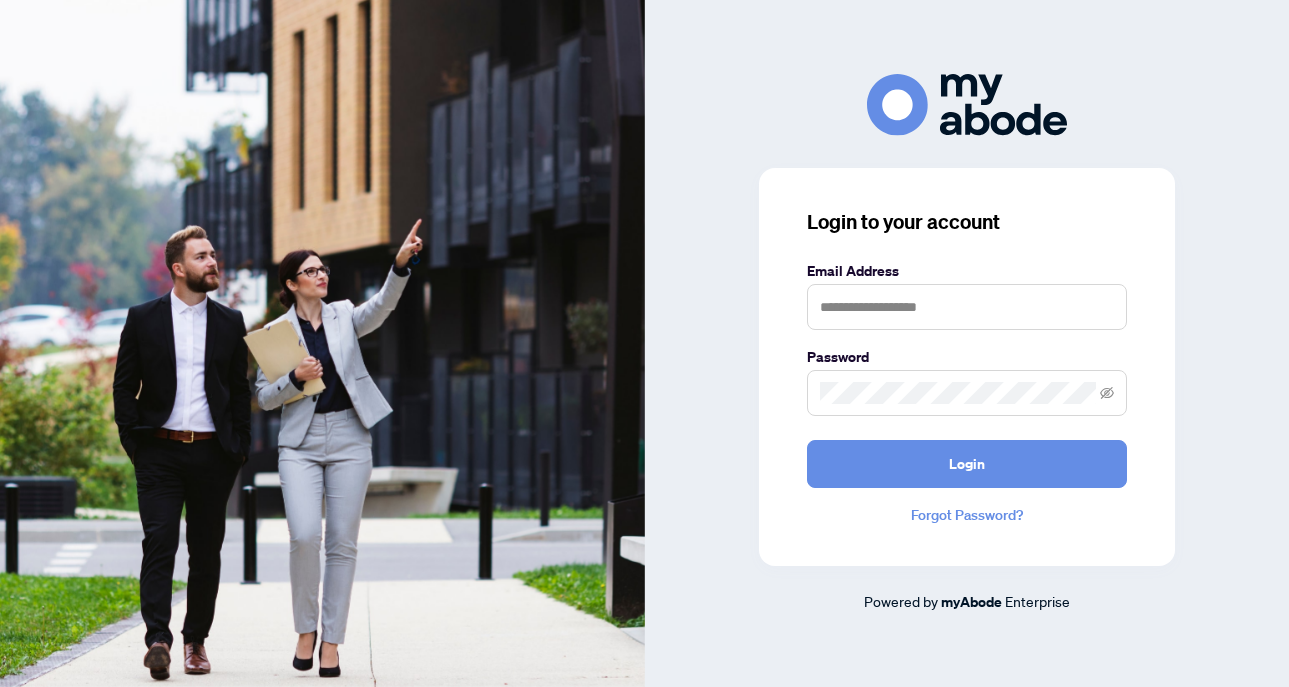 scroll, scrollTop: 0, scrollLeft: 0, axis: both 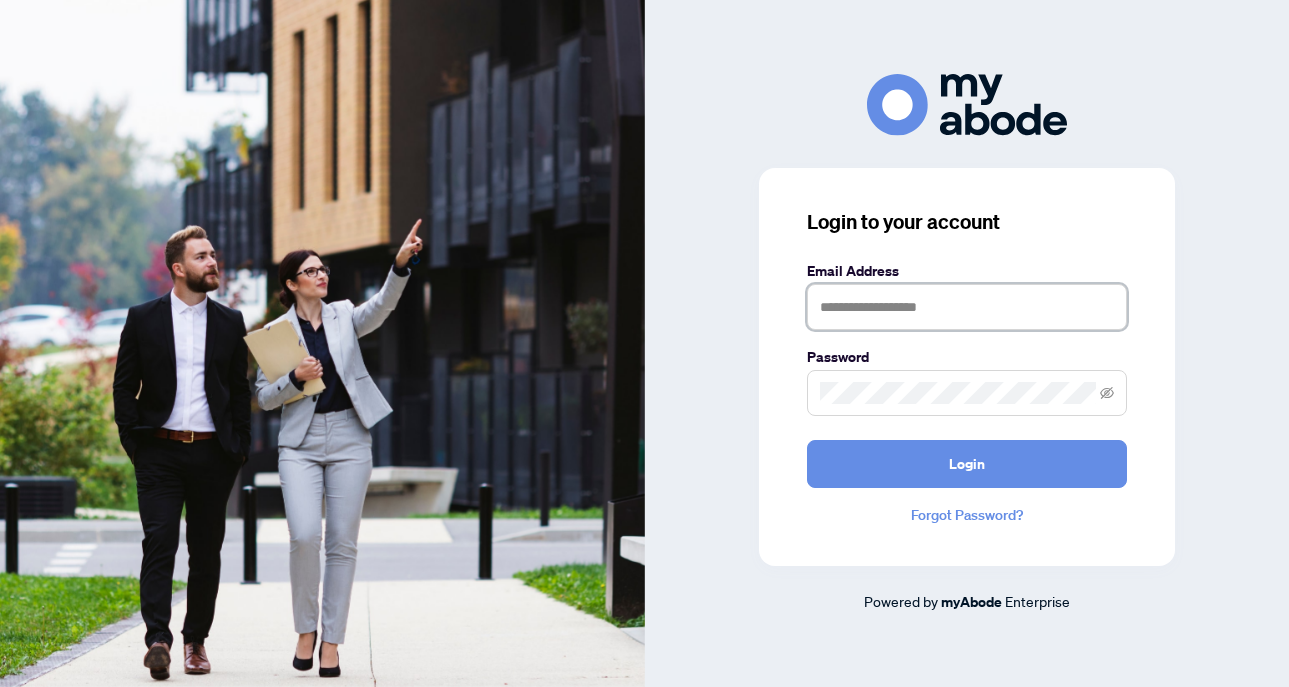 click at bounding box center [967, 307] 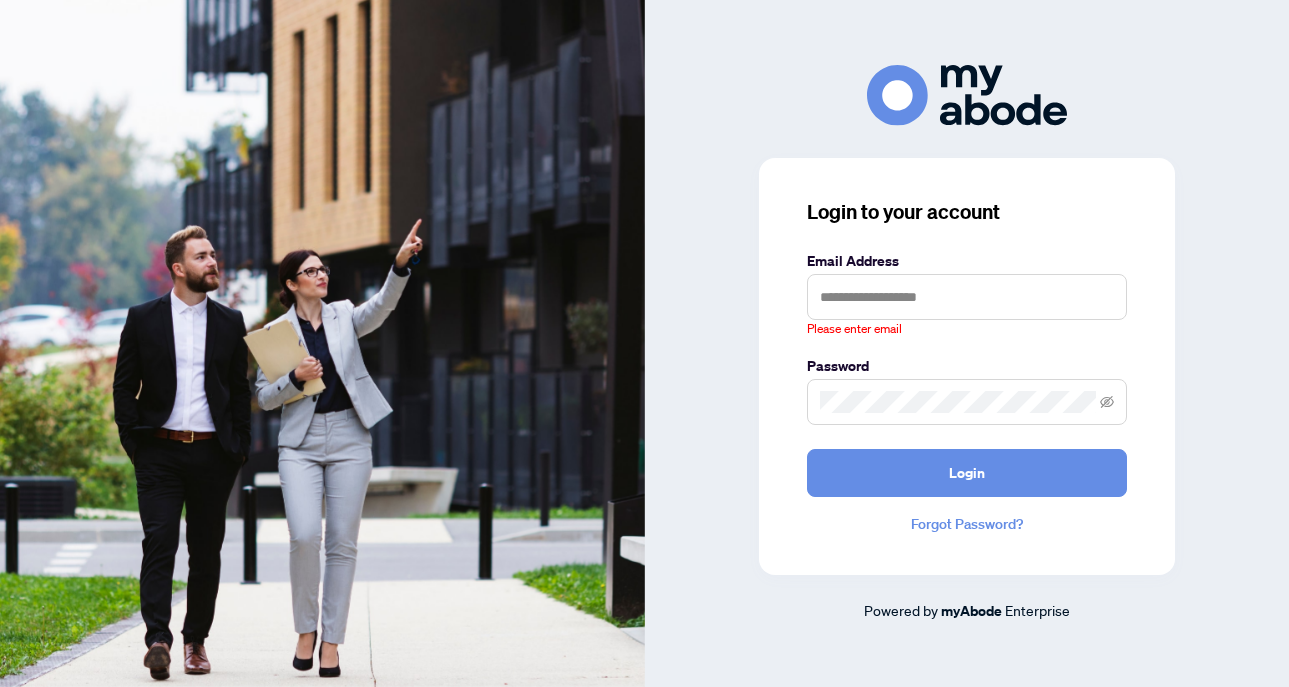 type on "**********" 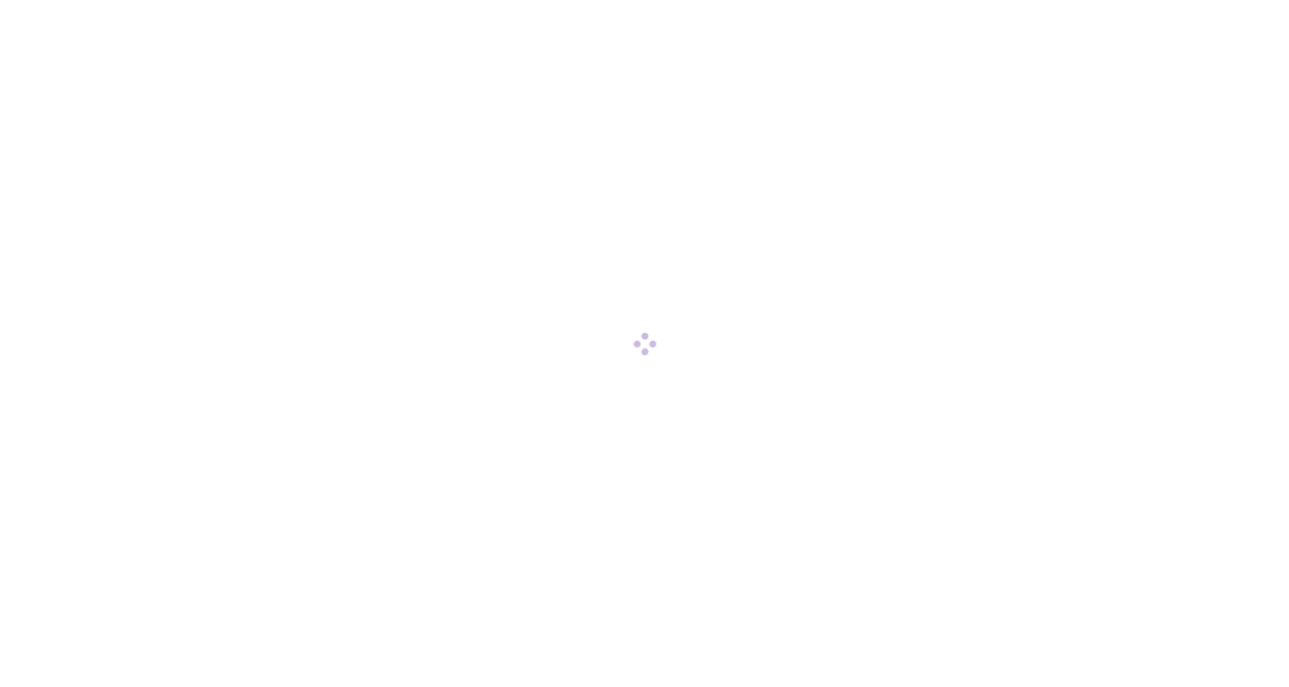 scroll, scrollTop: 0, scrollLeft: 0, axis: both 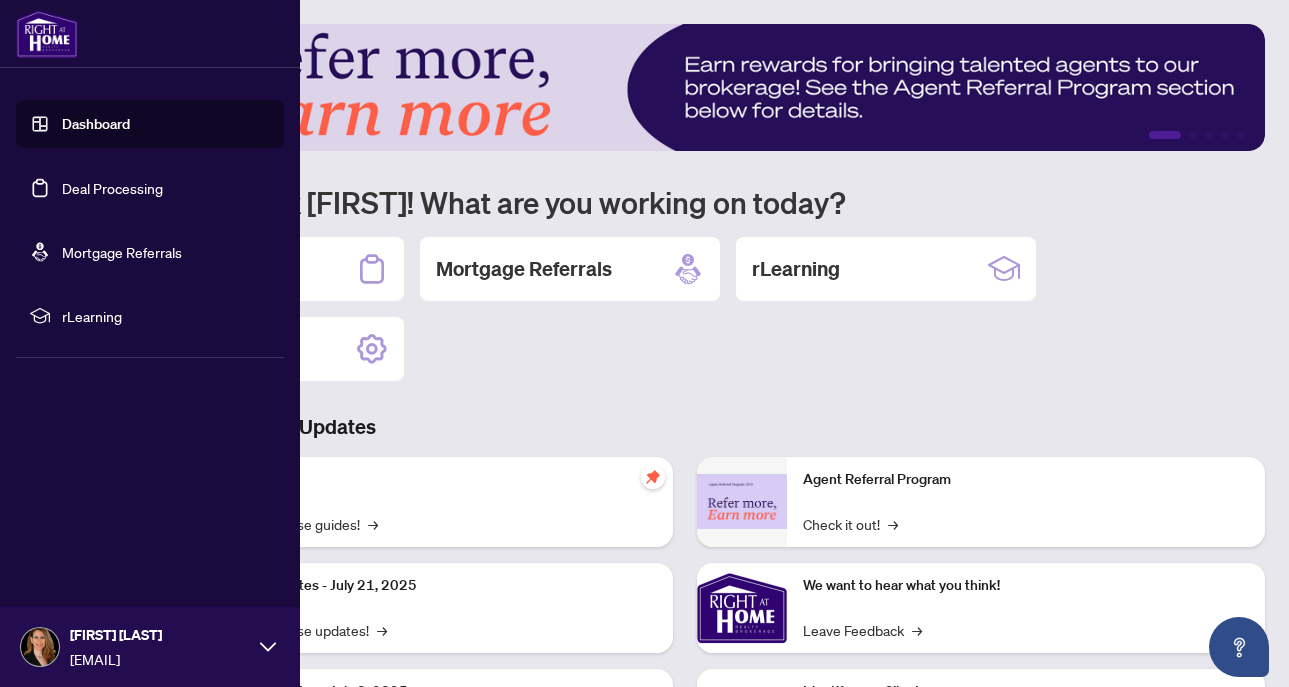 click on "Deal Processing" at bounding box center (112, 188) 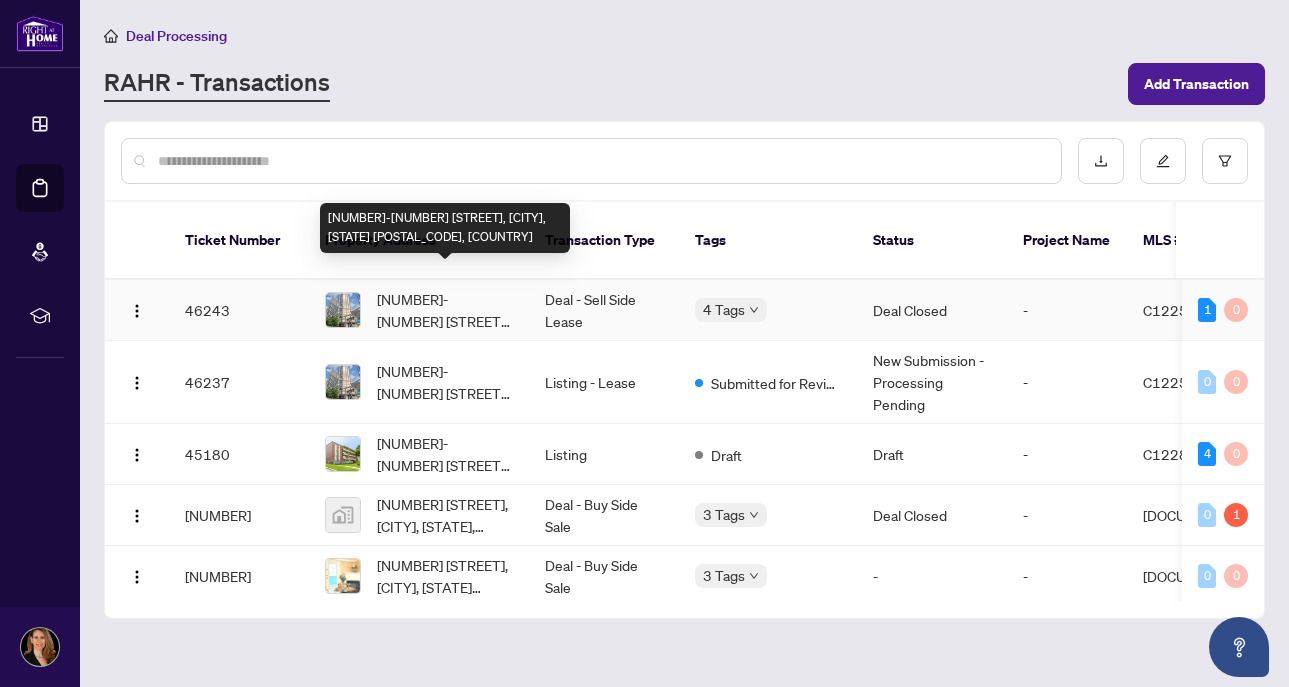 click on "[NUMBER]-[NUMBER] [STREET], [CITY], [STATE] [POSTAL_CODE], [COUNTRY]" at bounding box center [445, 310] 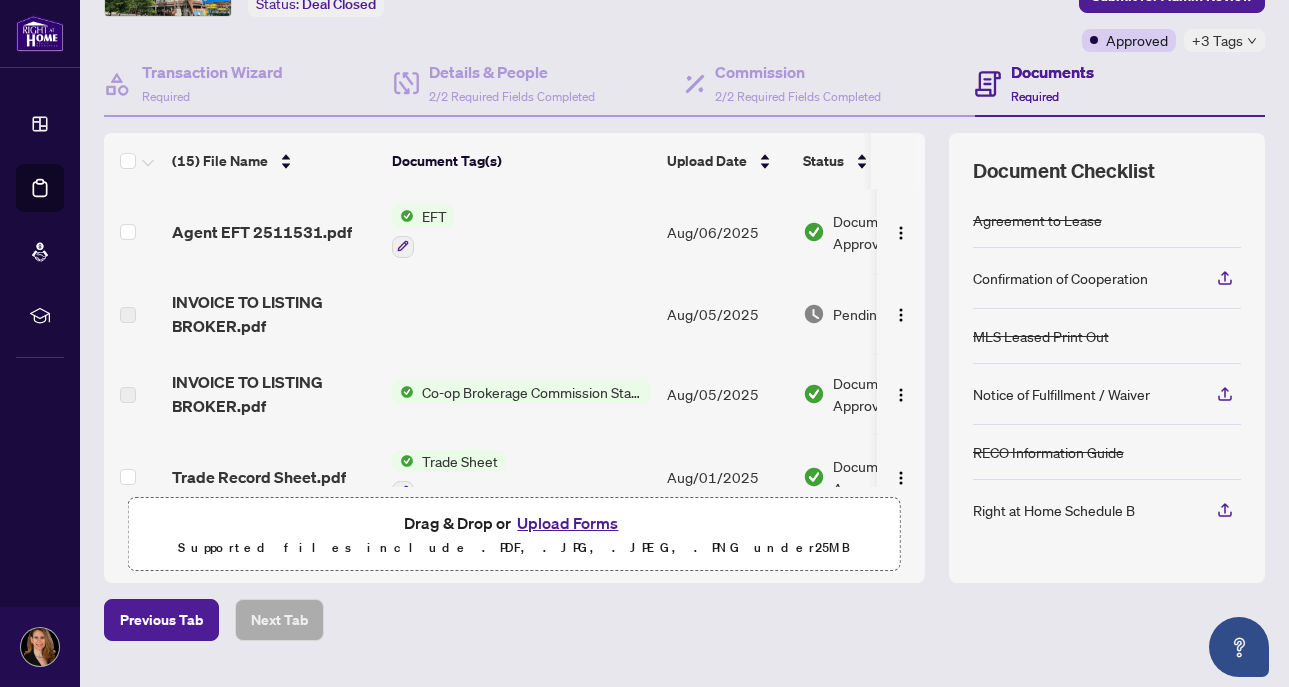 scroll, scrollTop: 0, scrollLeft: 0, axis: both 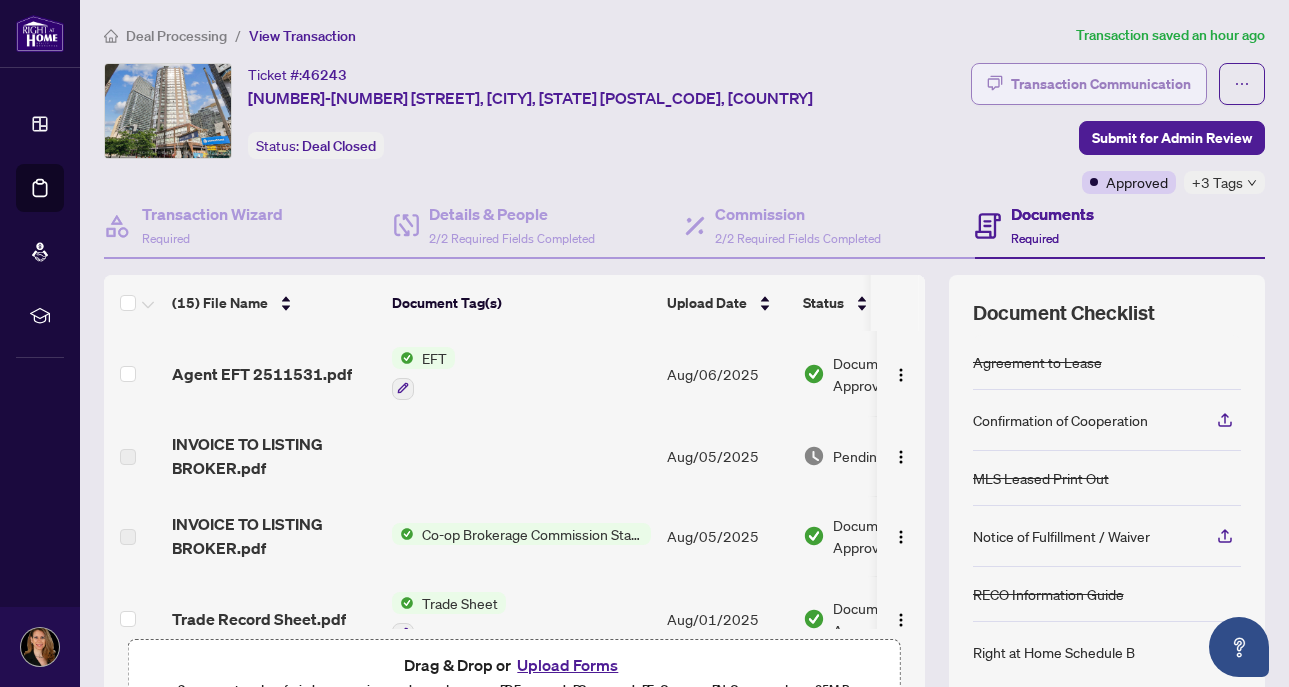 click on "Transaction Communication" at bounding box center [1101, 84] 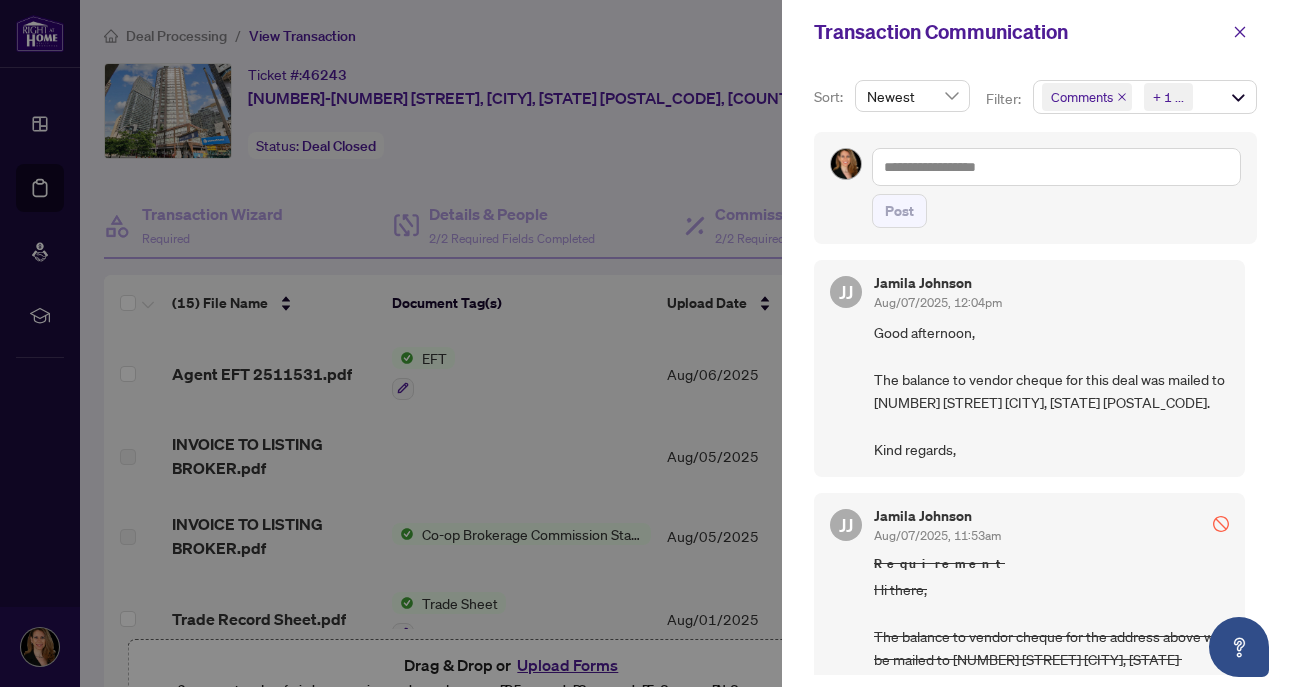 scroll, scrollTop: 0, scrollLeft: 0, axis: both 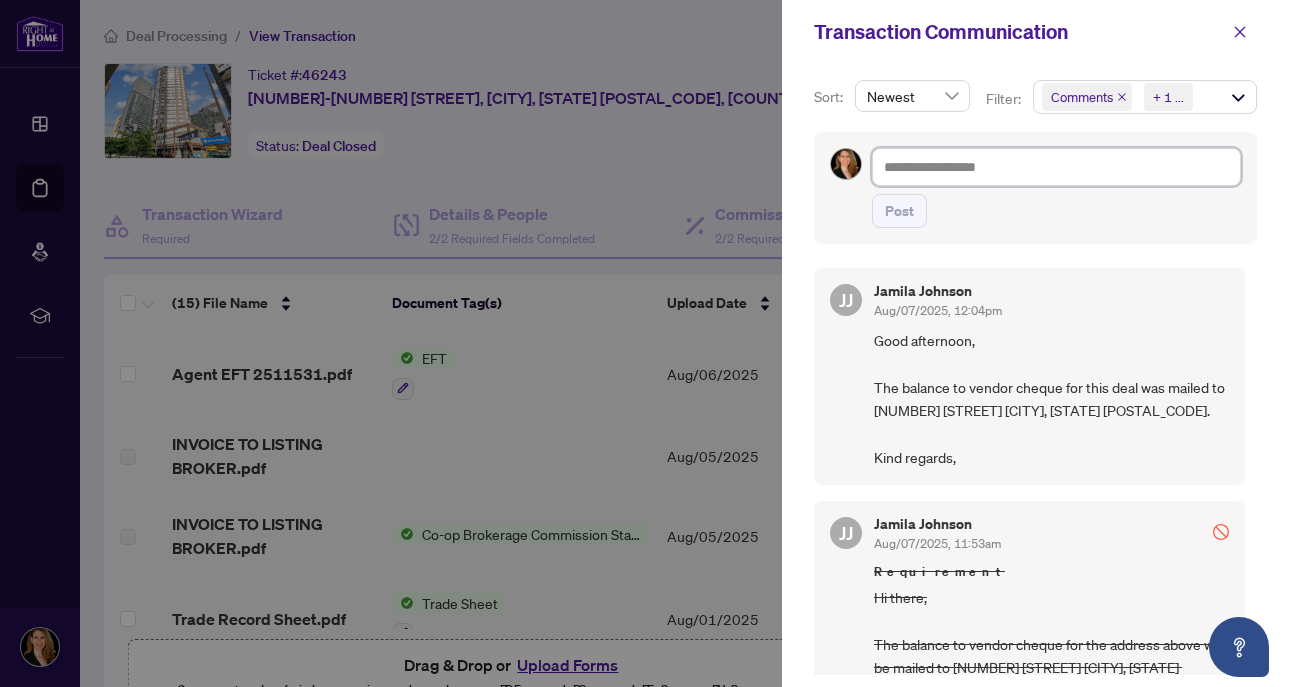 click at bounding box center (1056, 167) 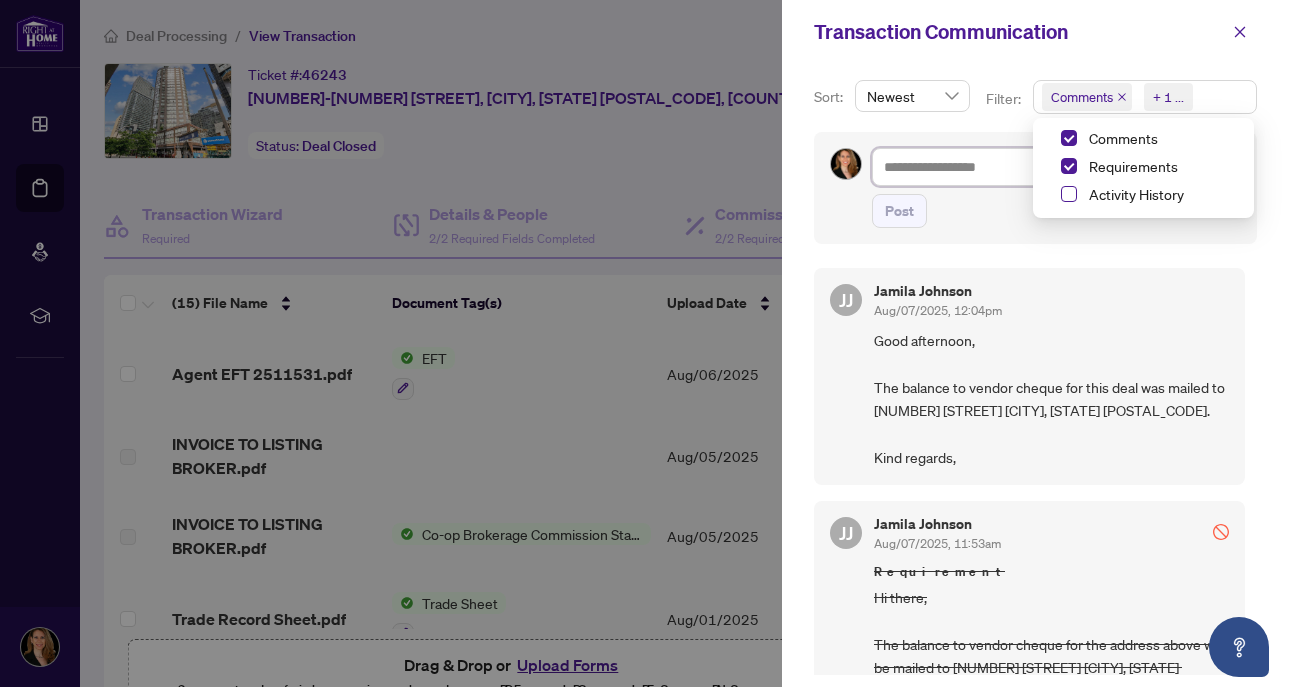 click at bounding box center [1069, 194] 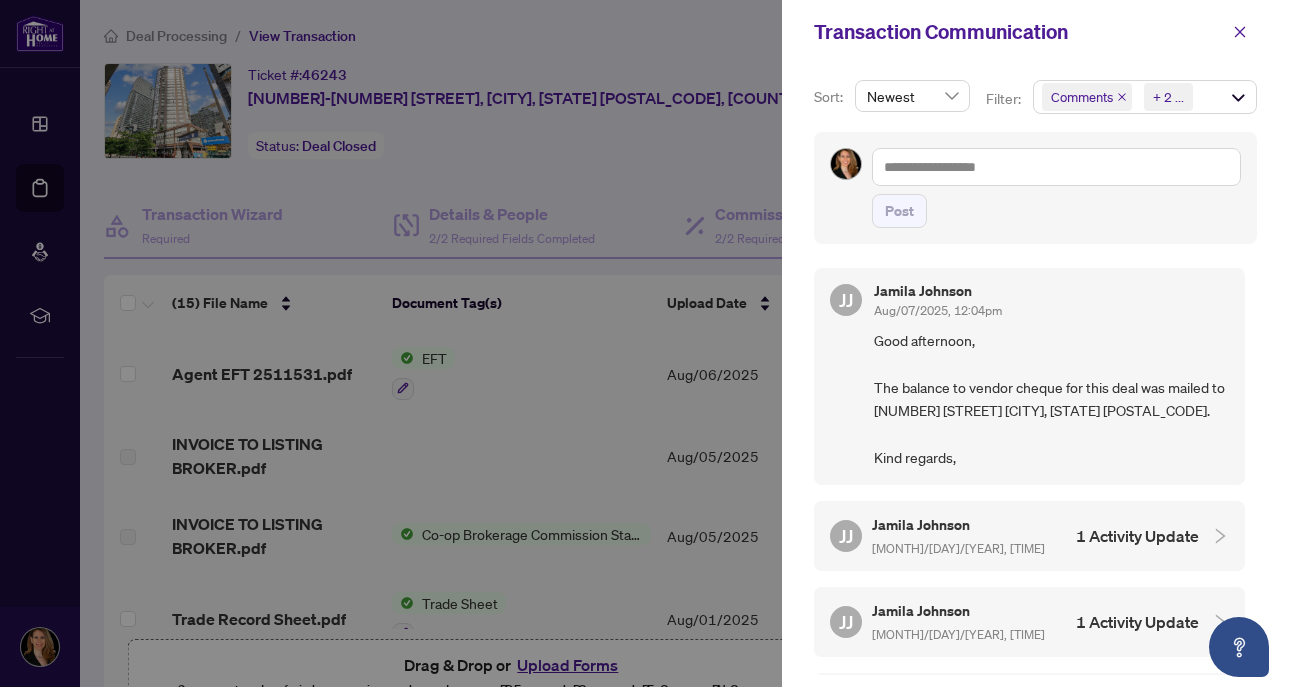 click 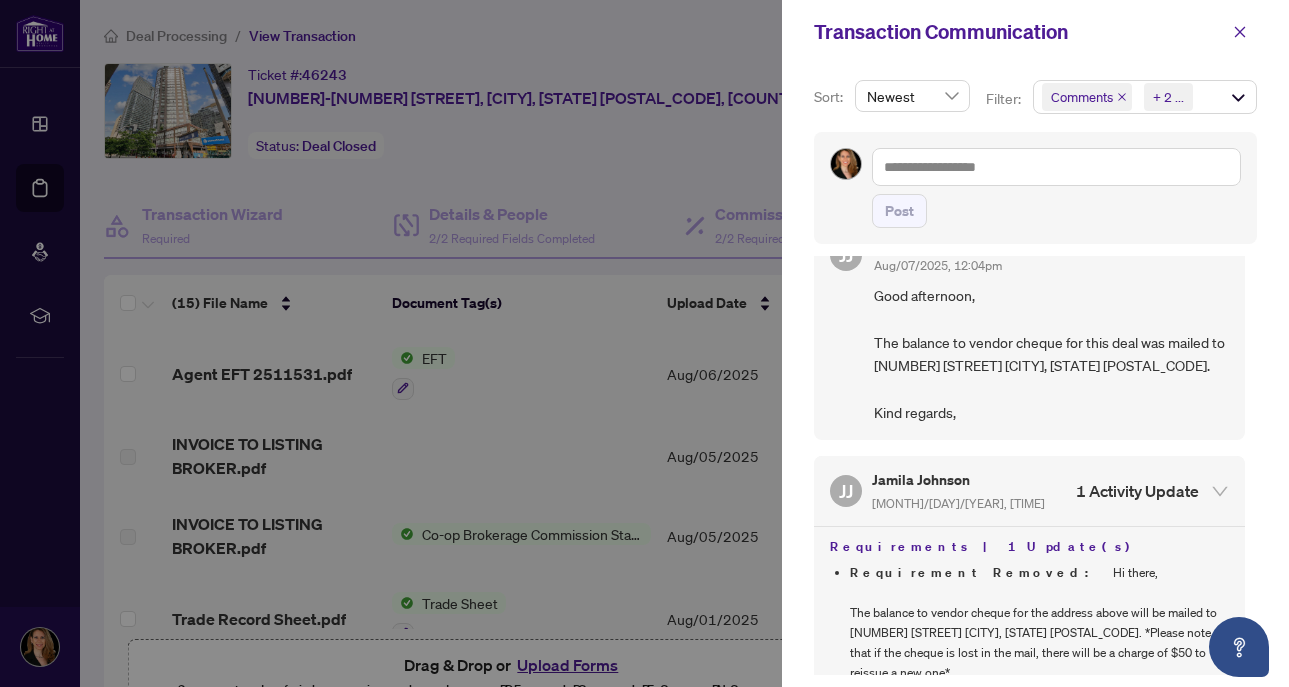 scroll, scrollTop: 0, scrollLeft: 0, axis: both 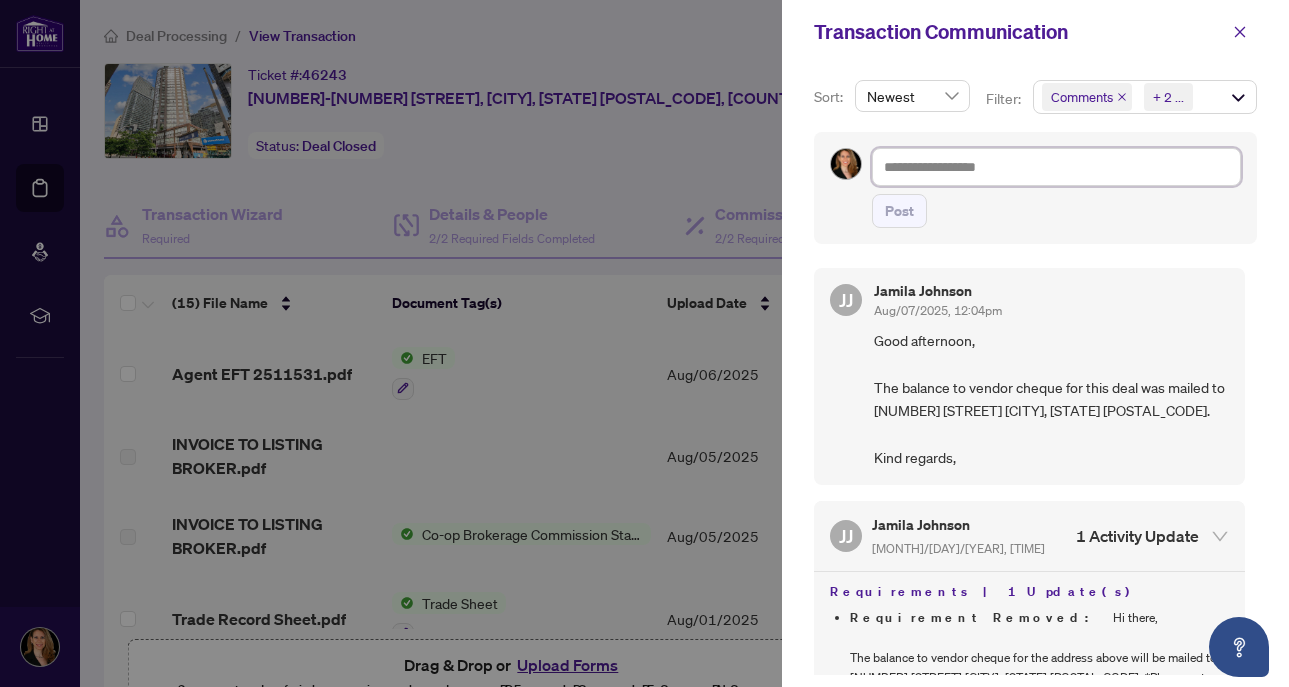 click at bounding box center [1056, 167] 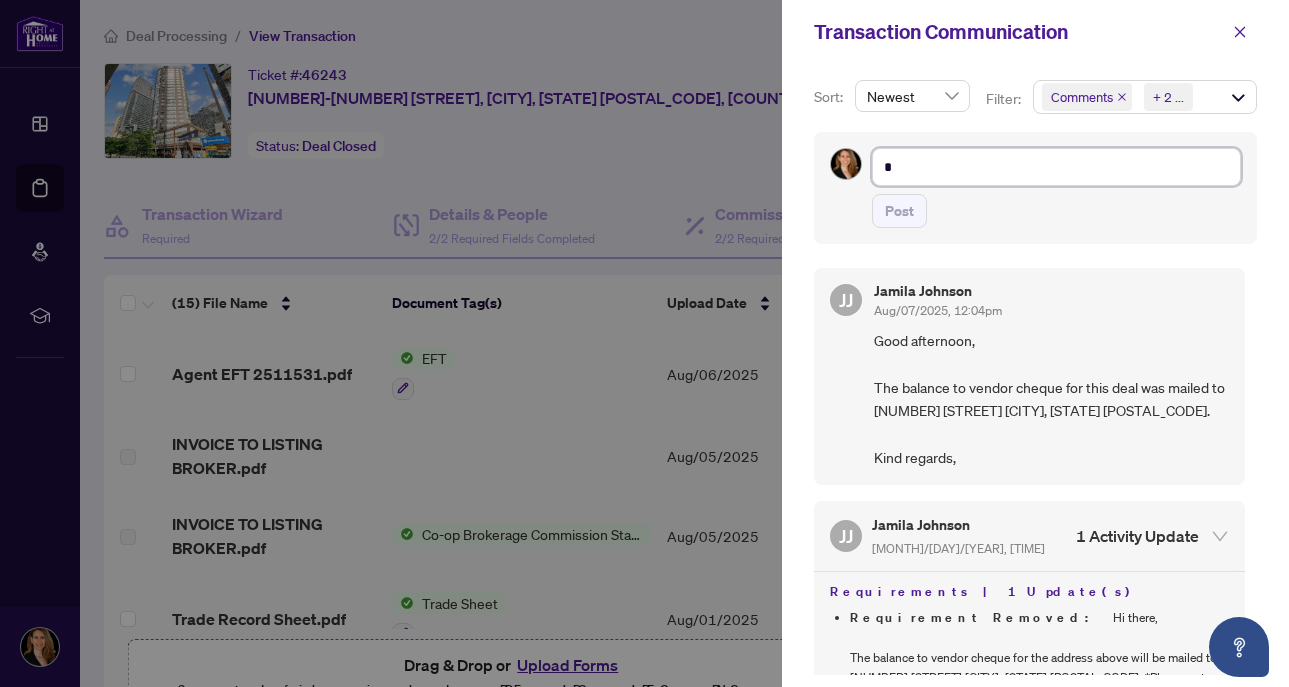 type on "*" 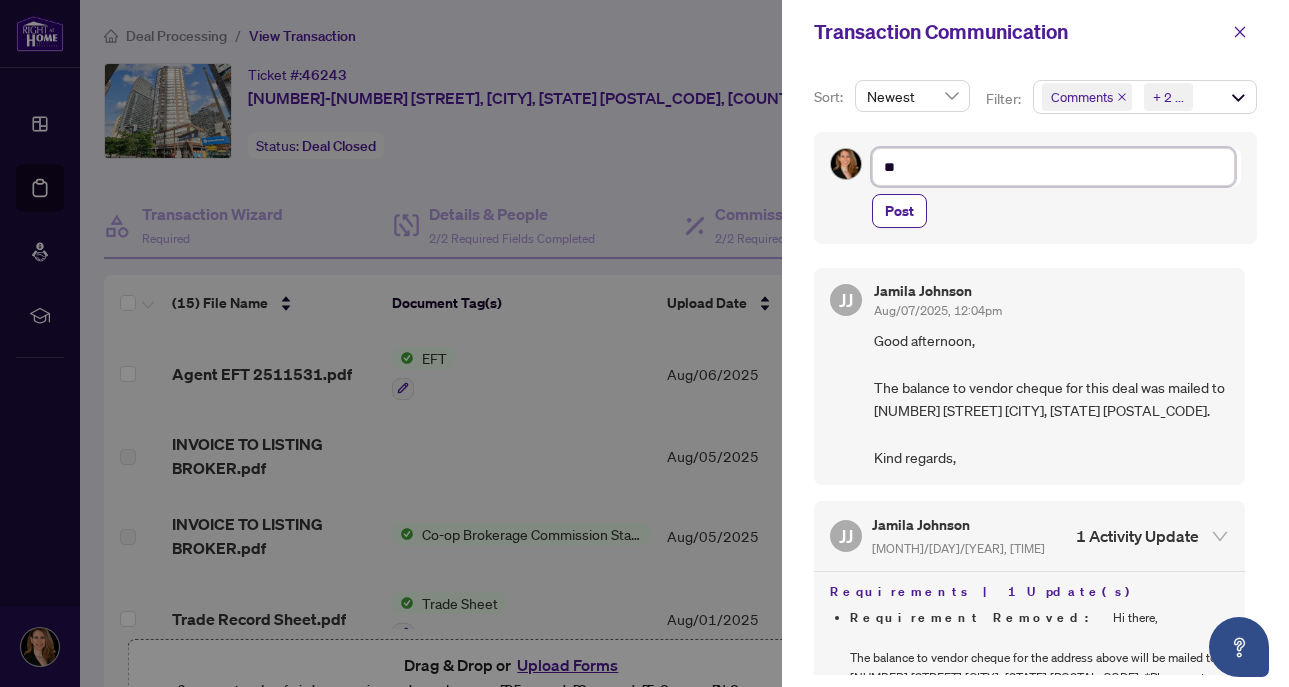 type on "***" 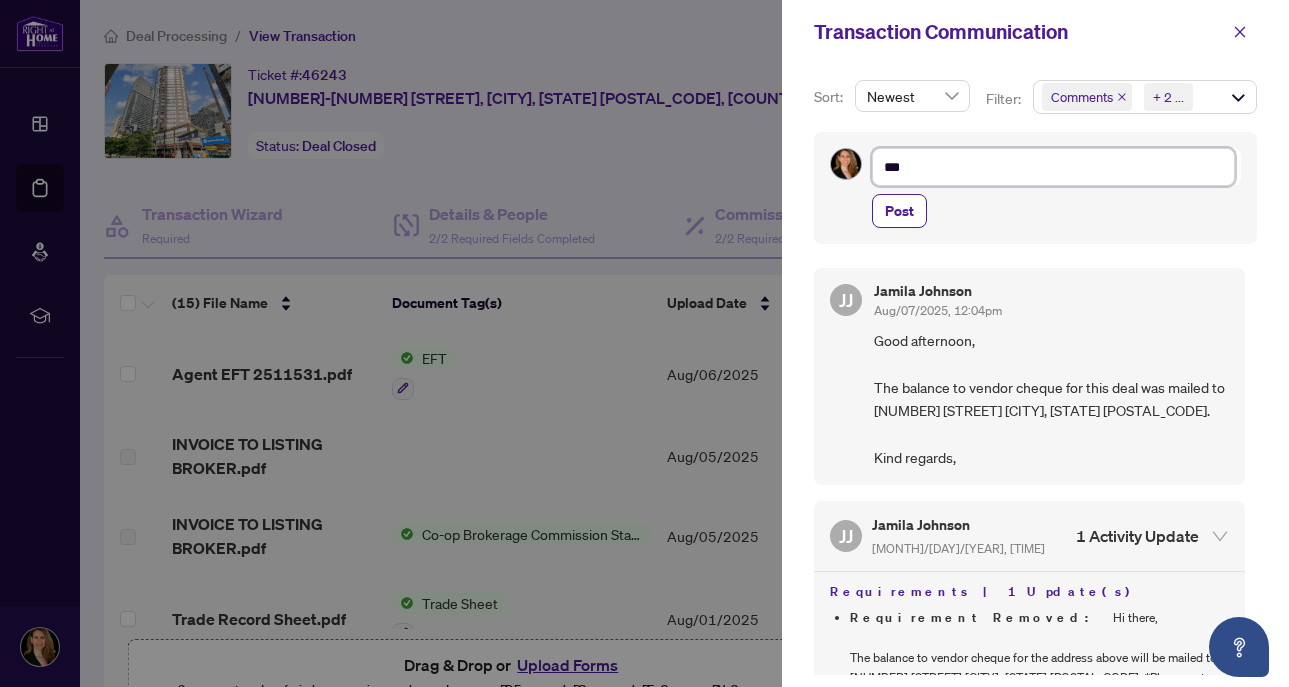 type on "****" 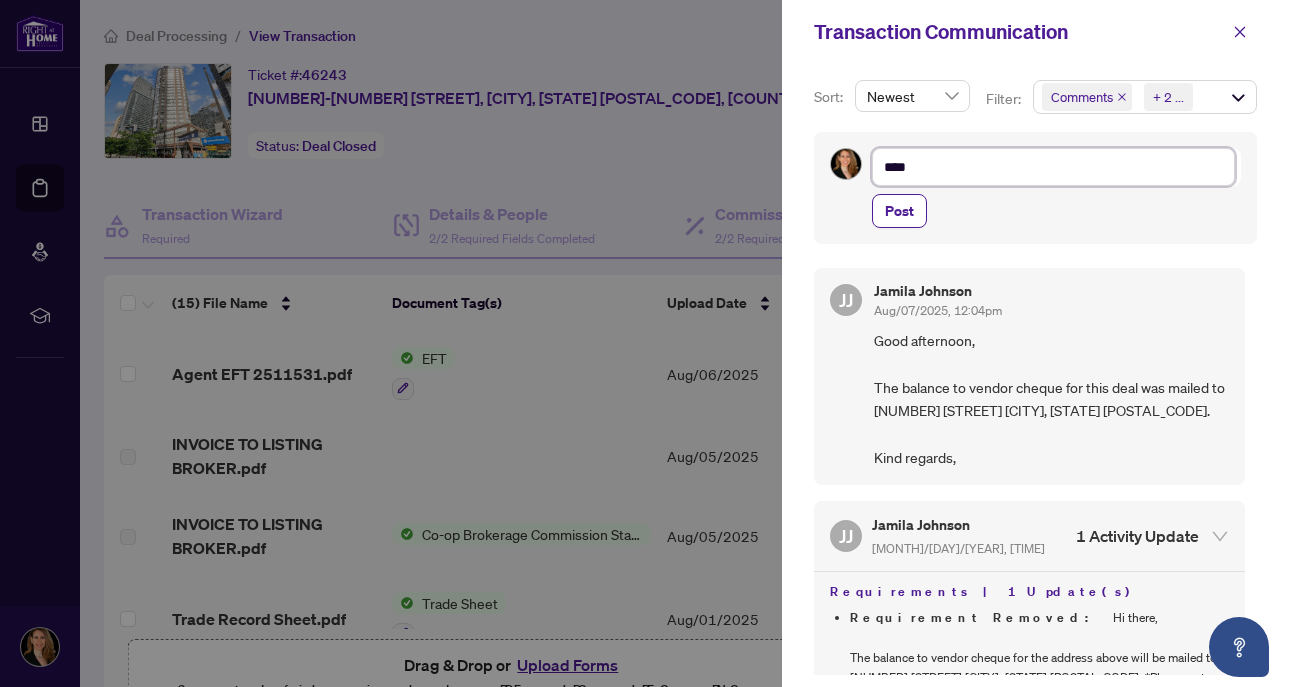type on "*****" 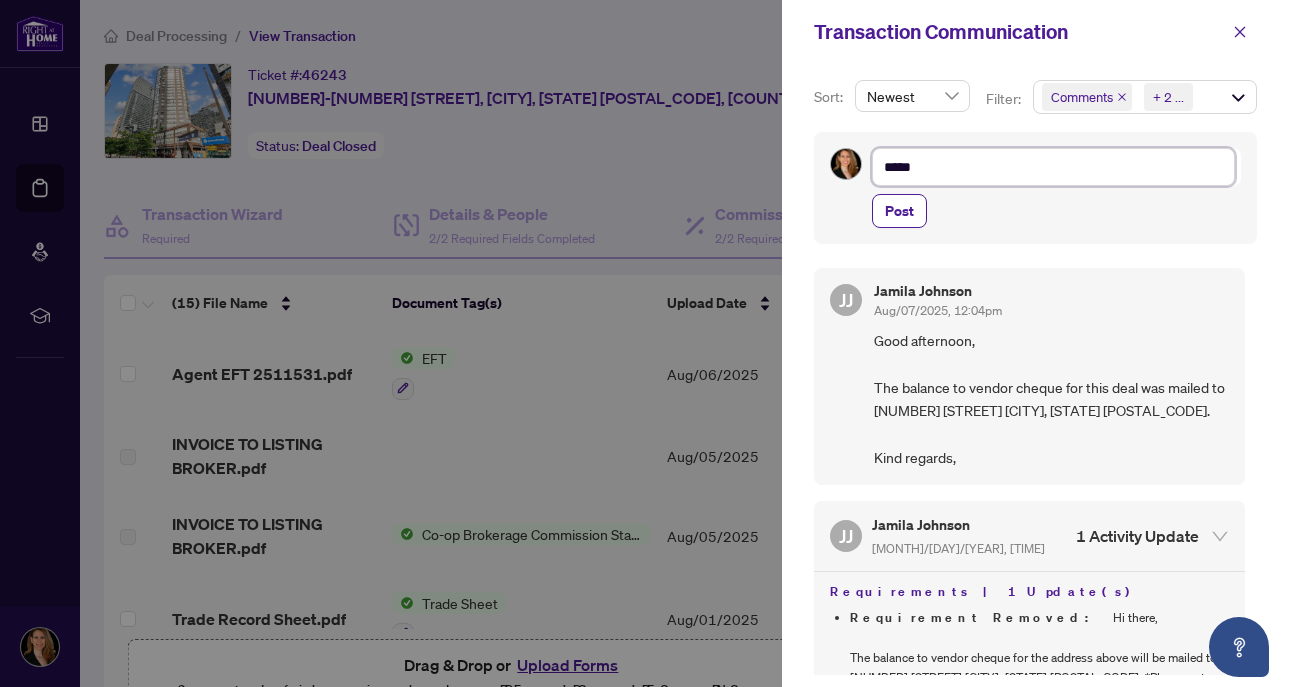 type on "******" 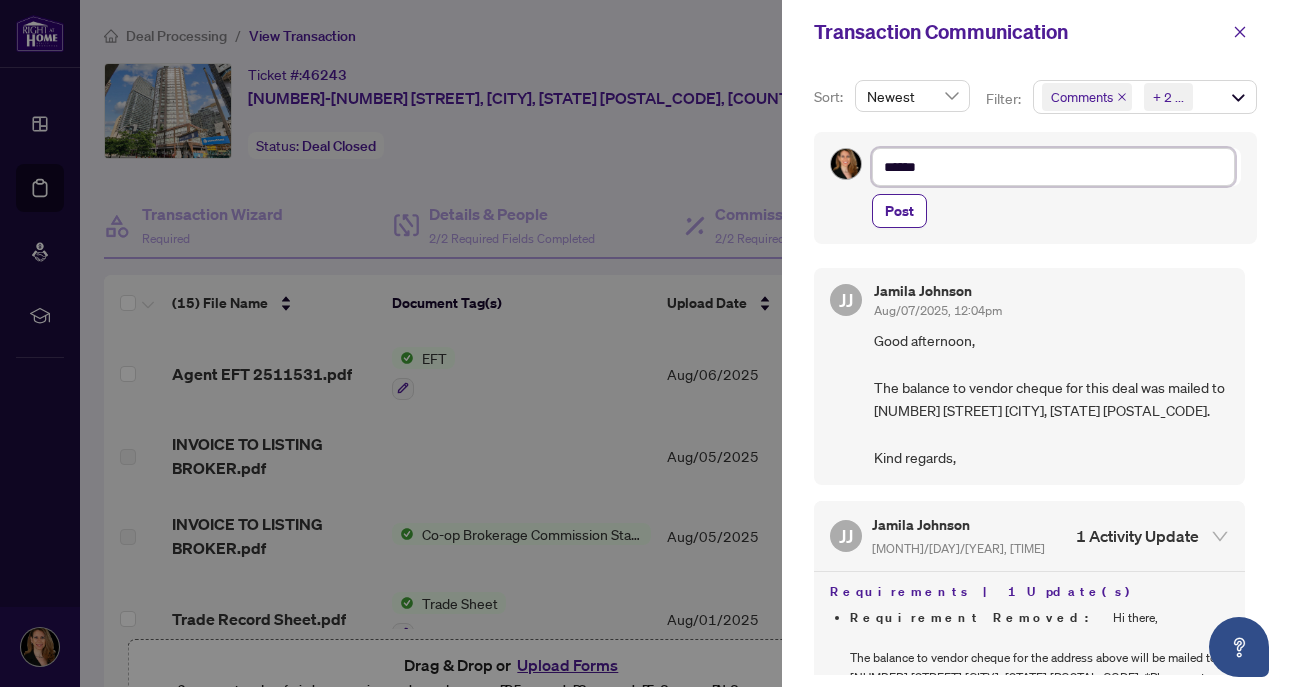 type on "******" 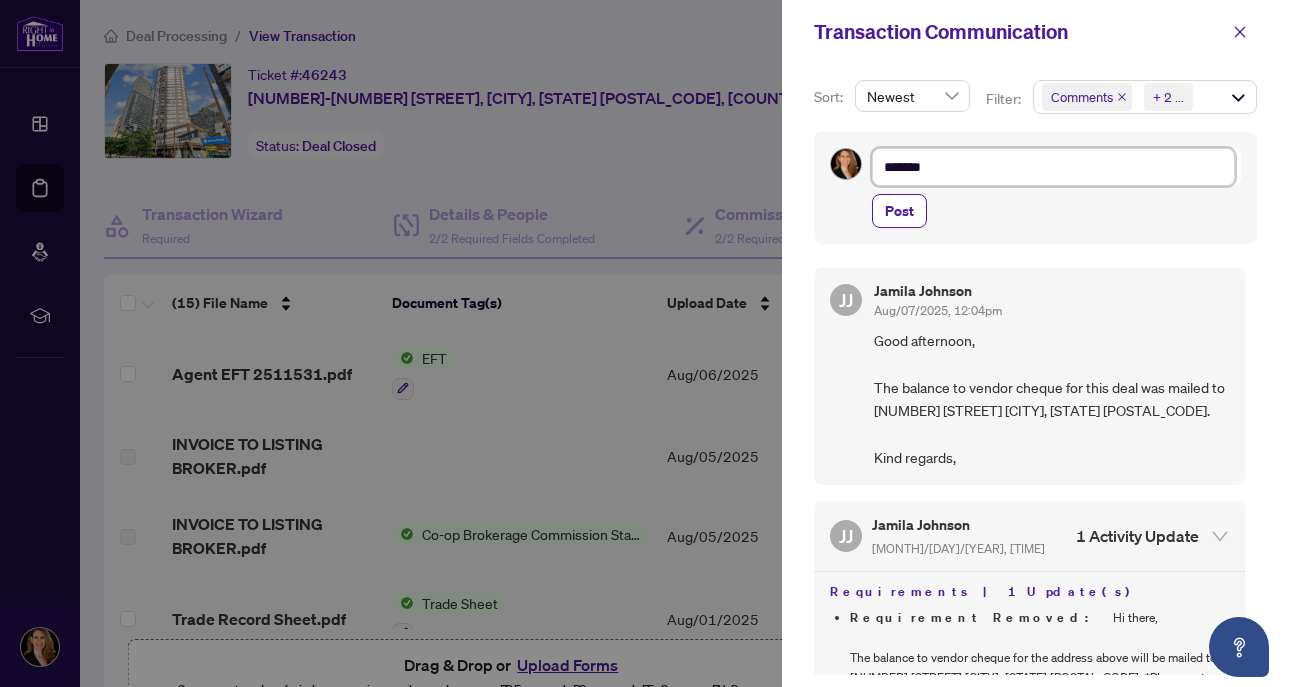 type on "********" 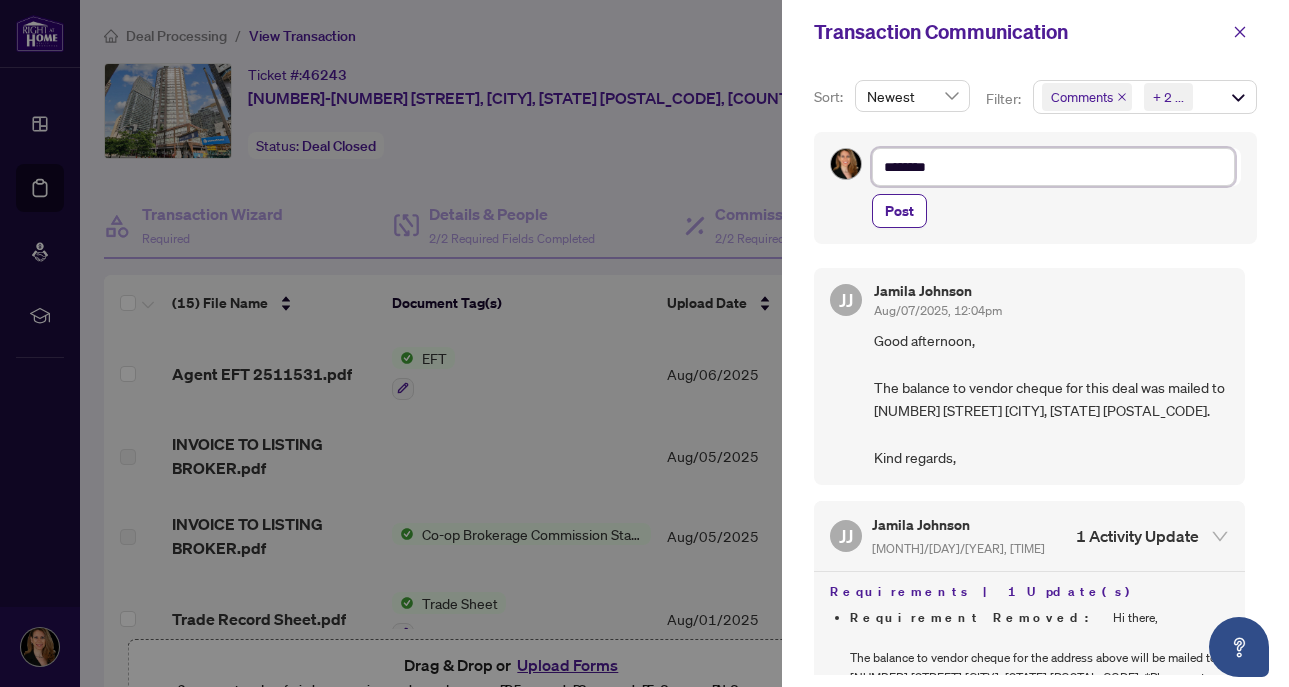 type on "*********" 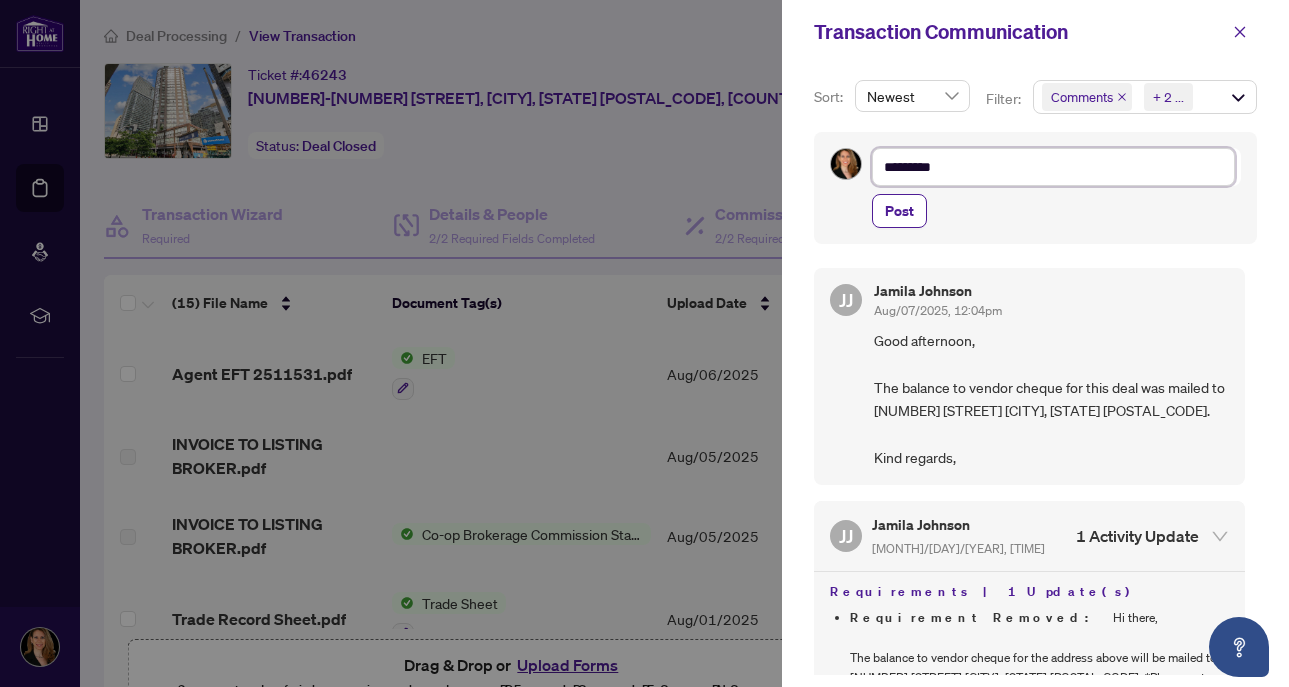 type on "**********" 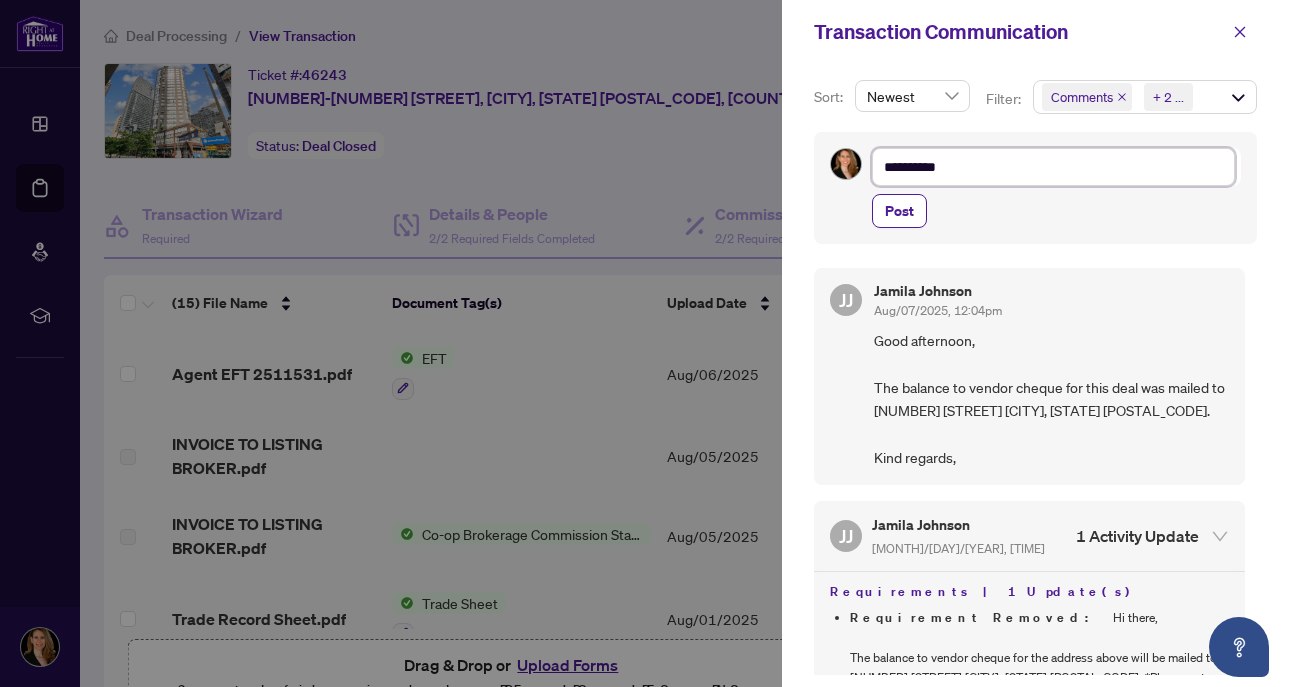 type on "**********" 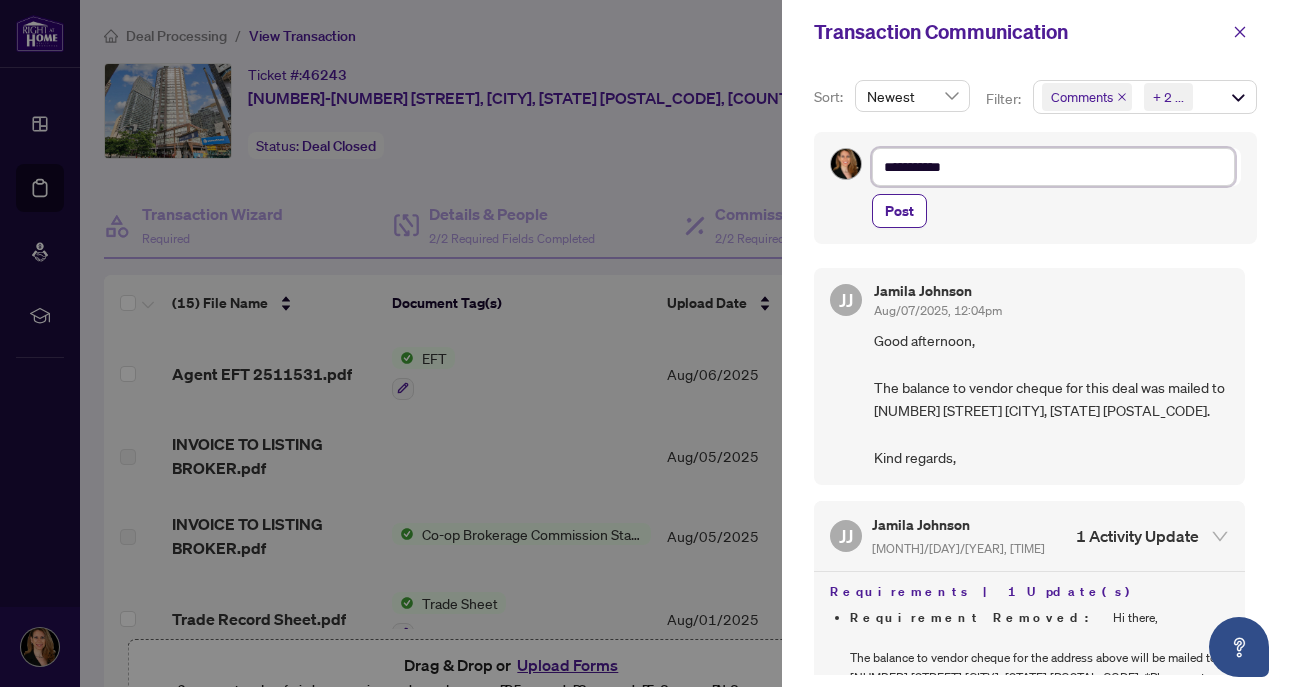 type on "**********" 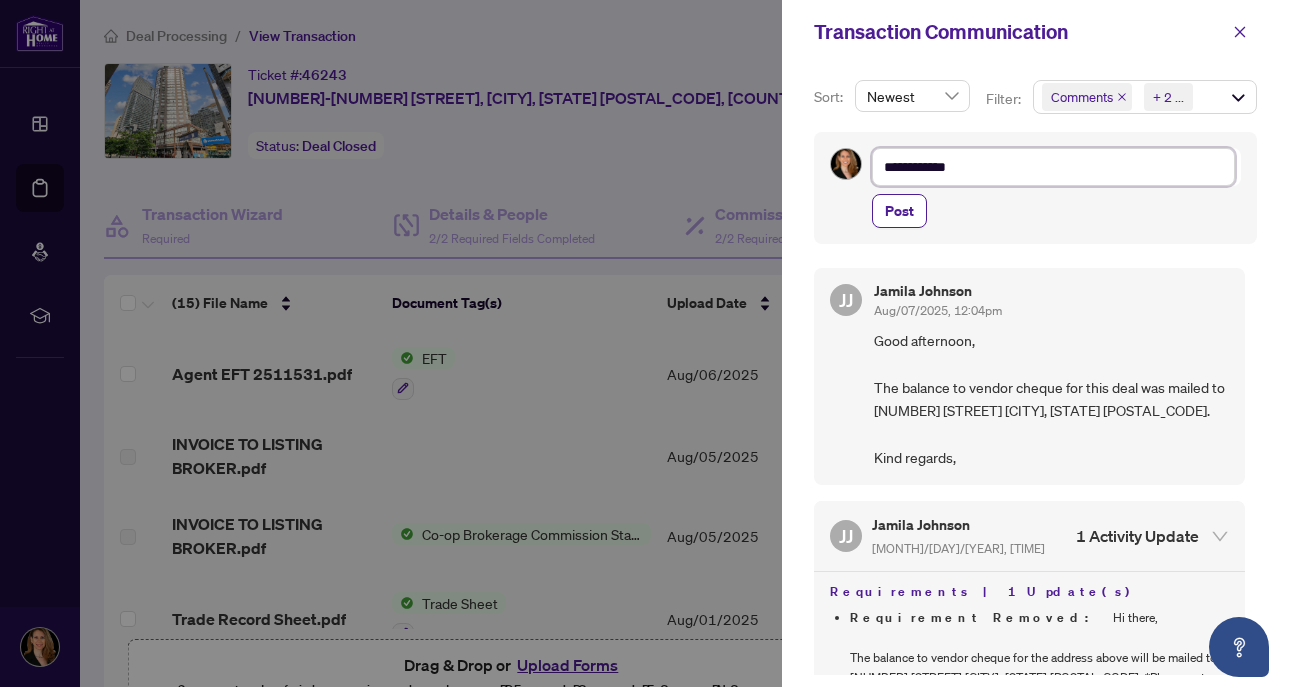 type on "**********" 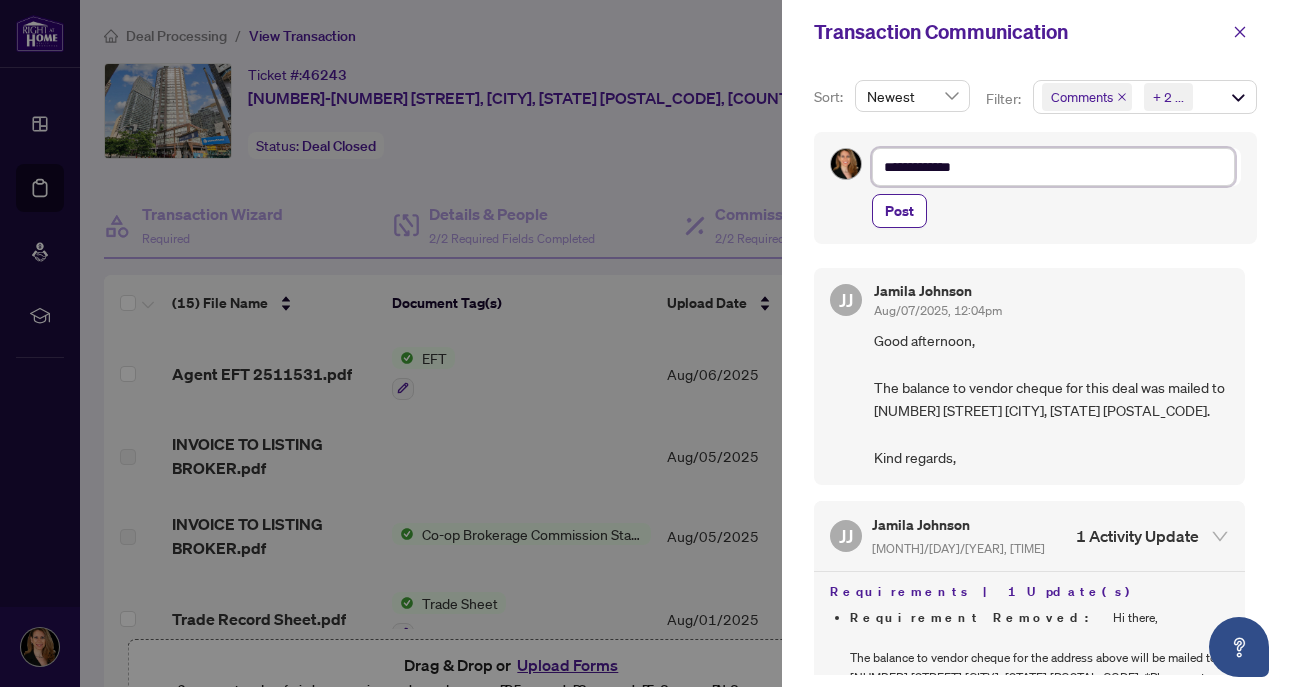 type on "**********" 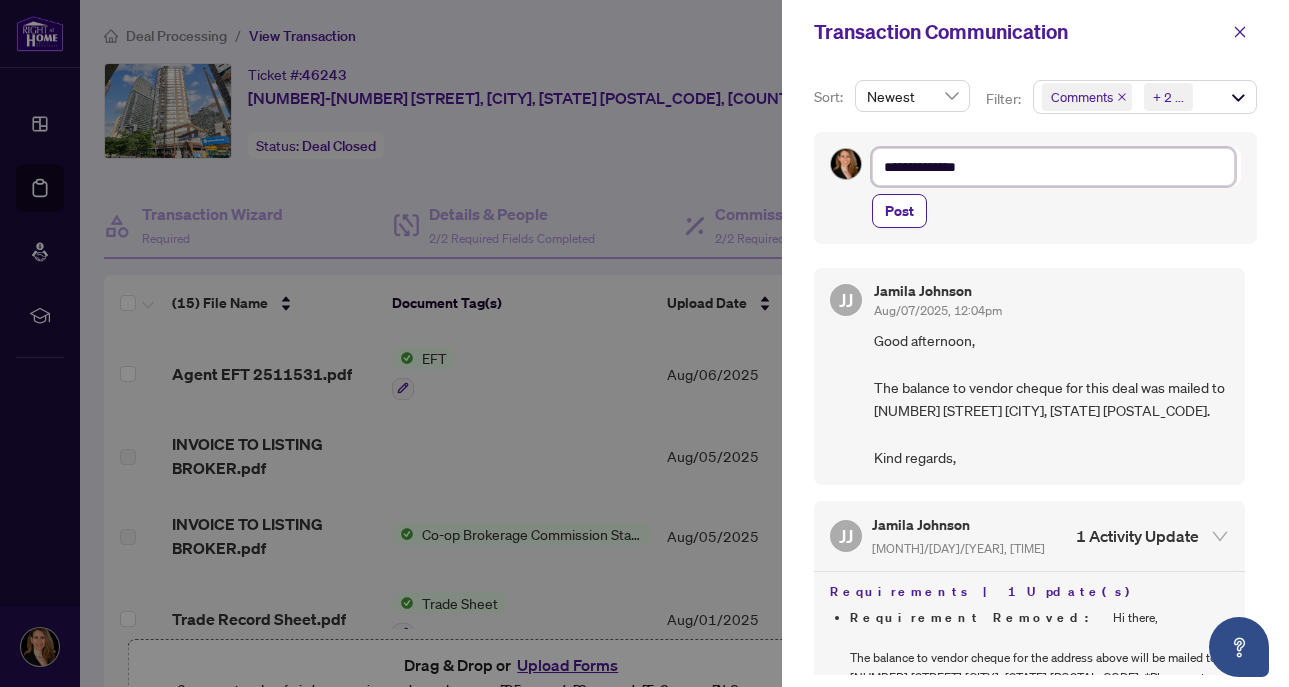 type on "**********" 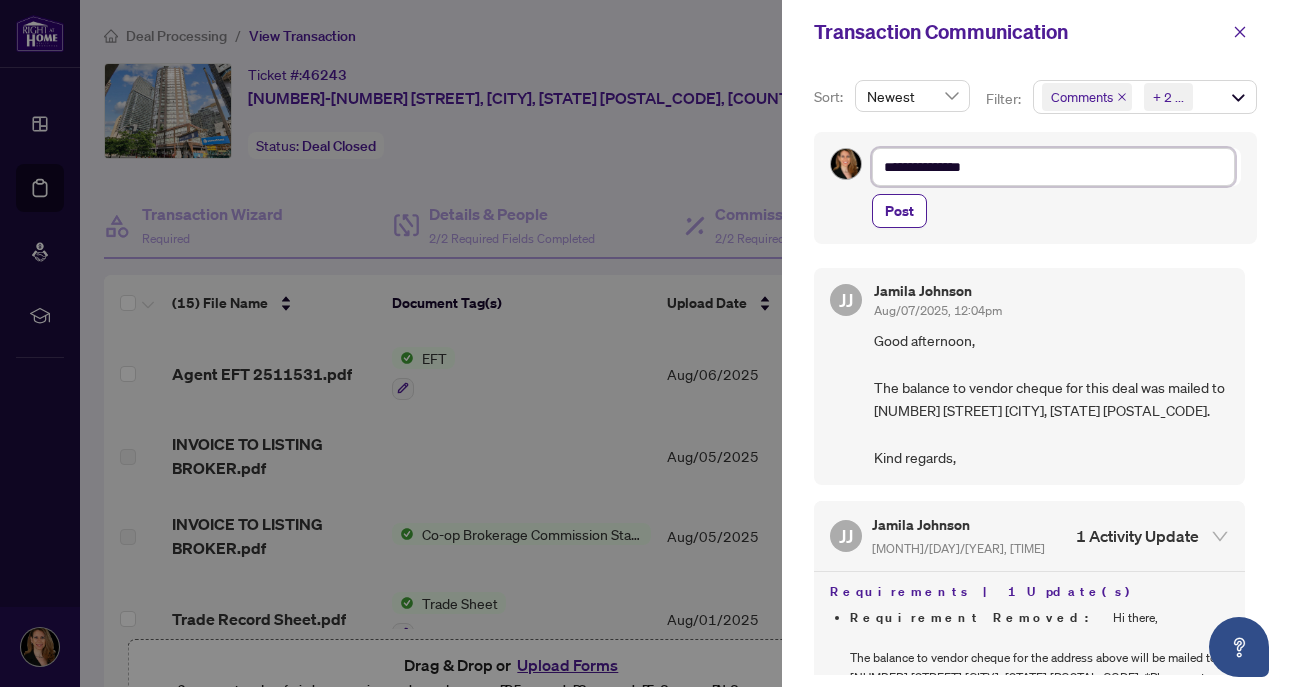 type on "**********" 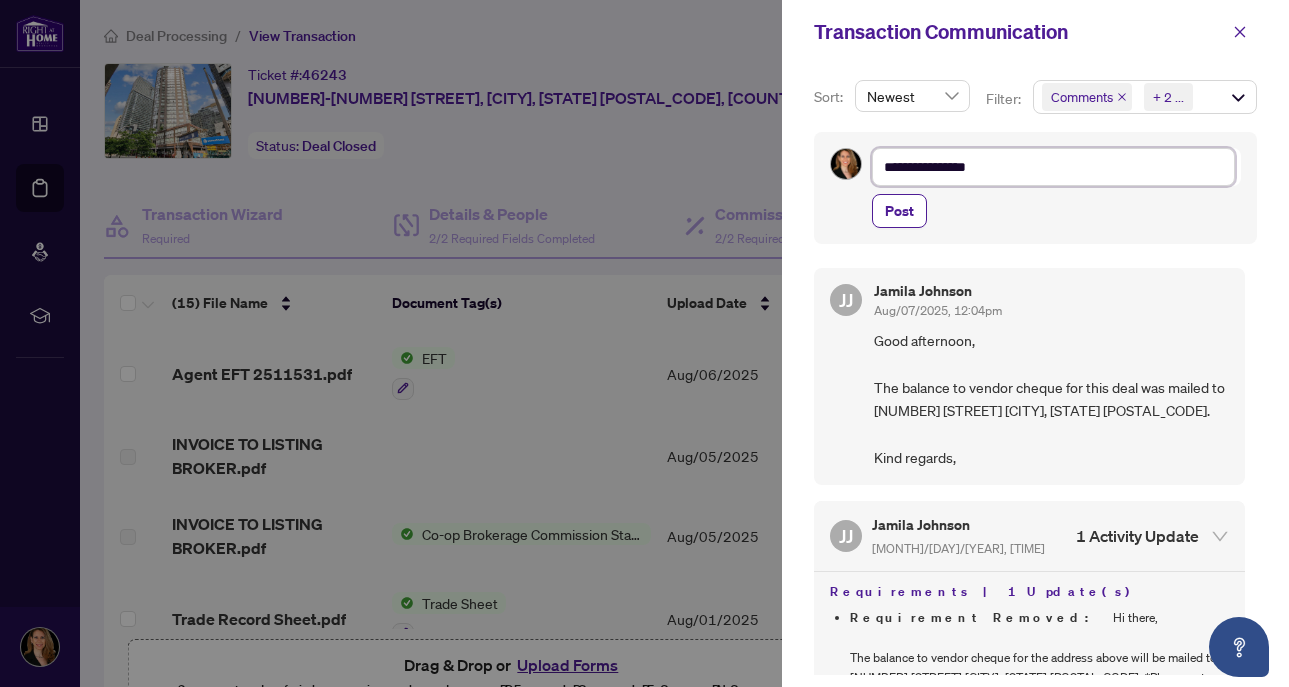 type on "**********" 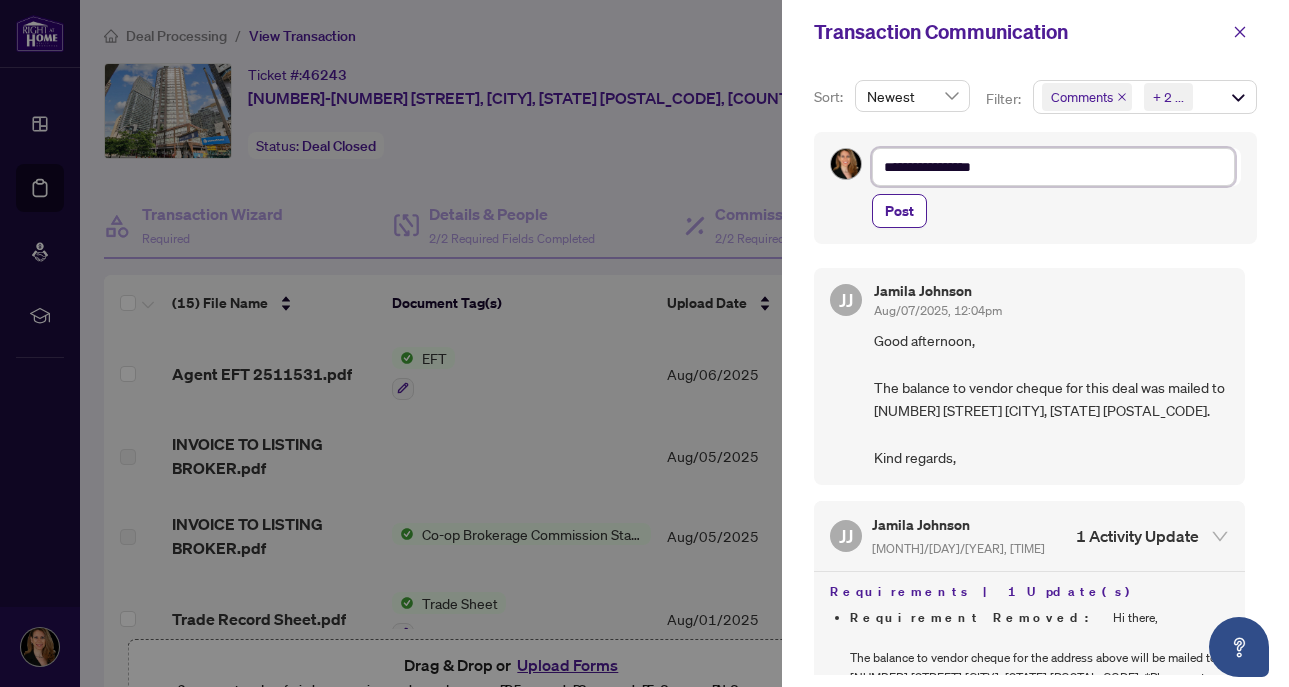 type on "**********" 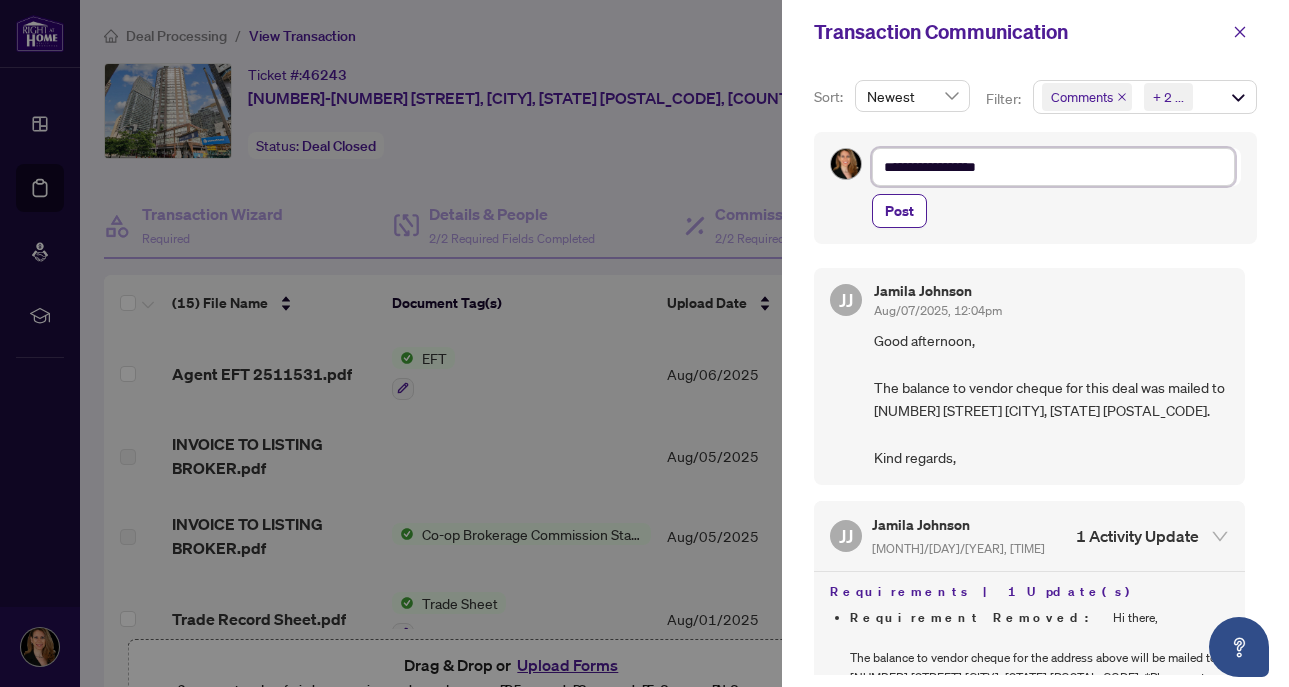 type on "**********" 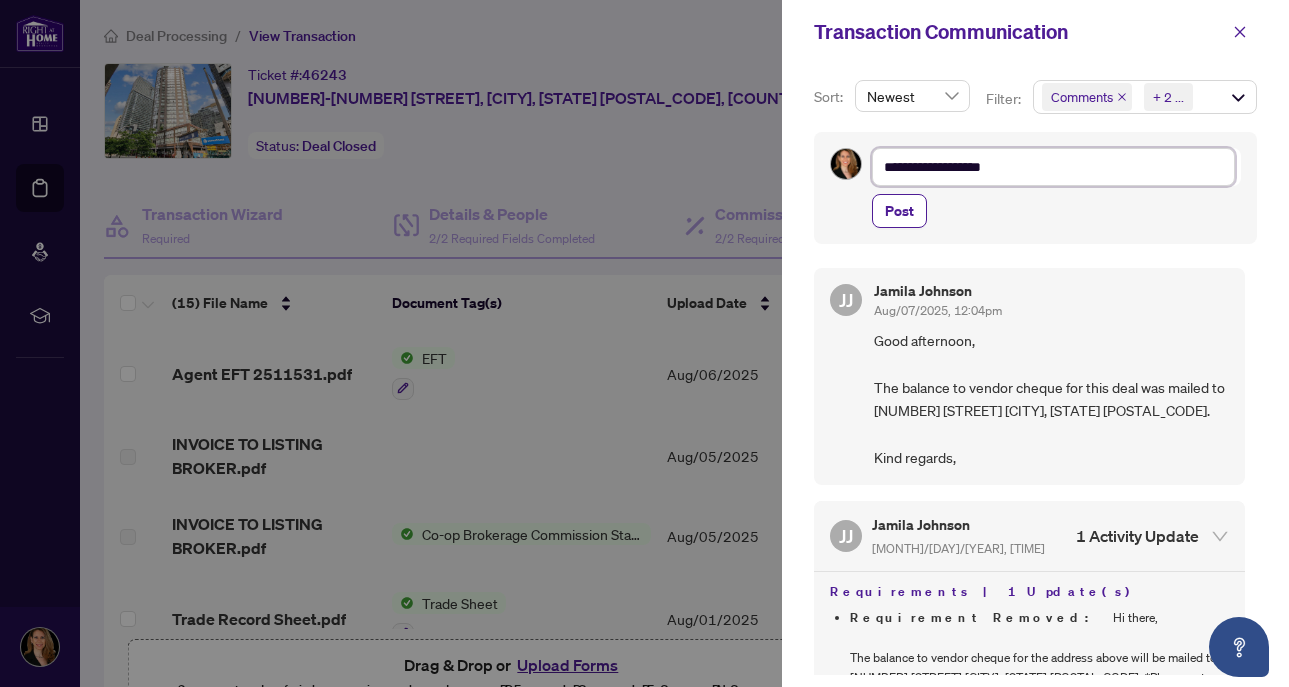 type on "**********" 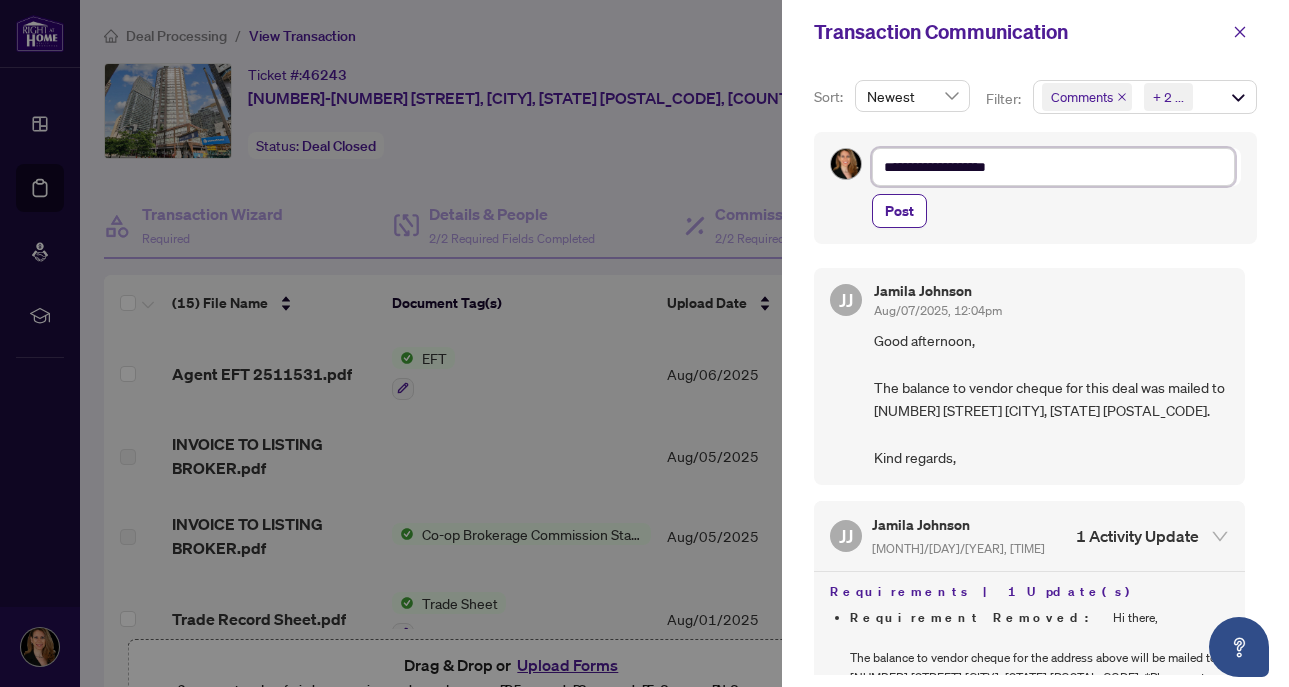 type on "**********" 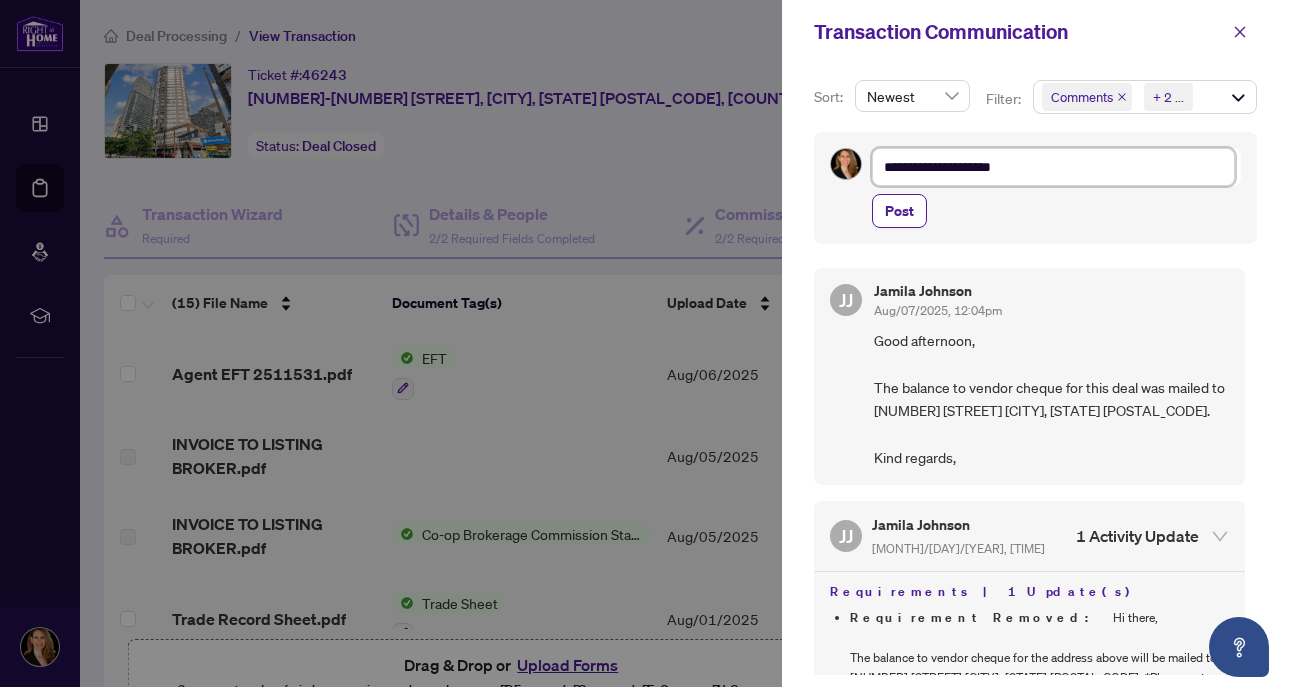 type on "**********" 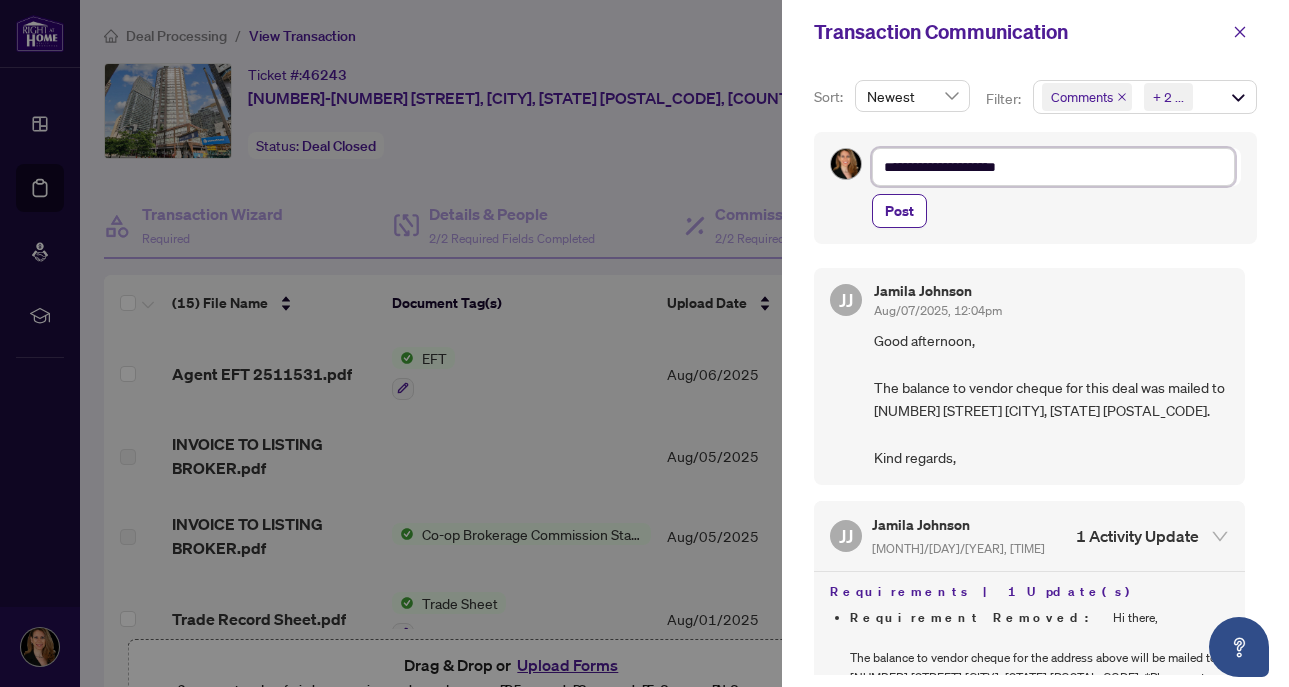 type on "**********" 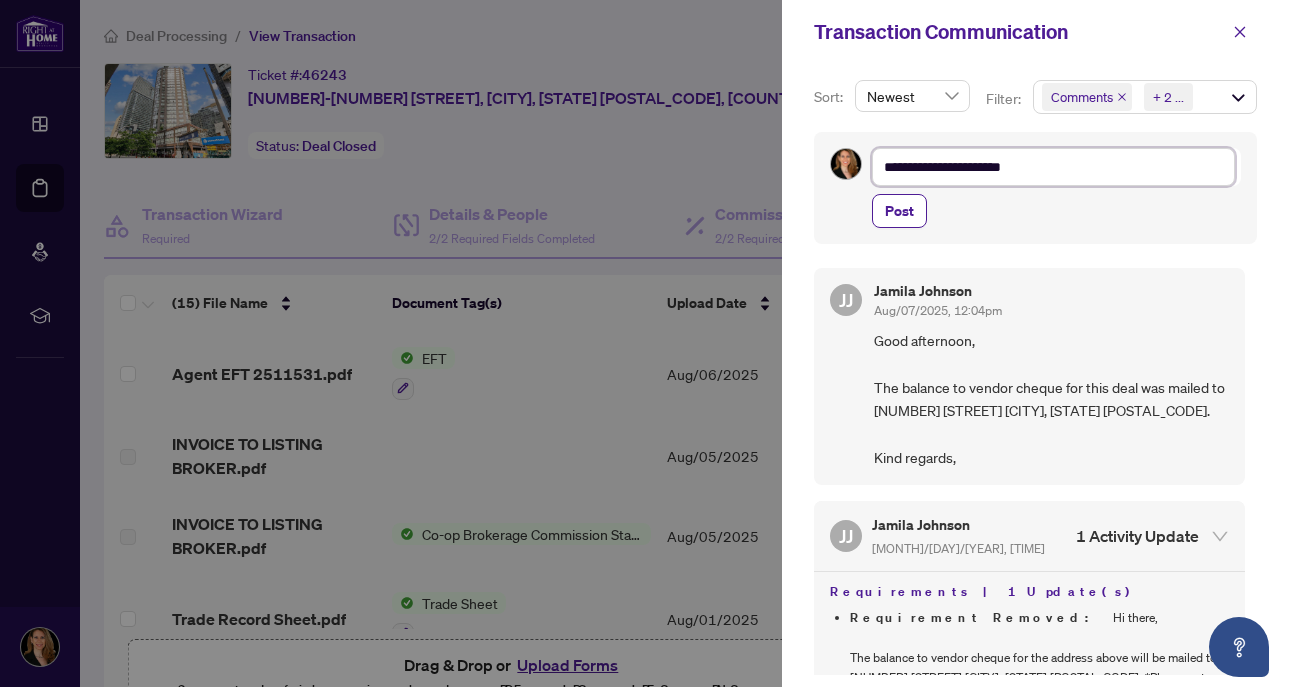 type on "**********" 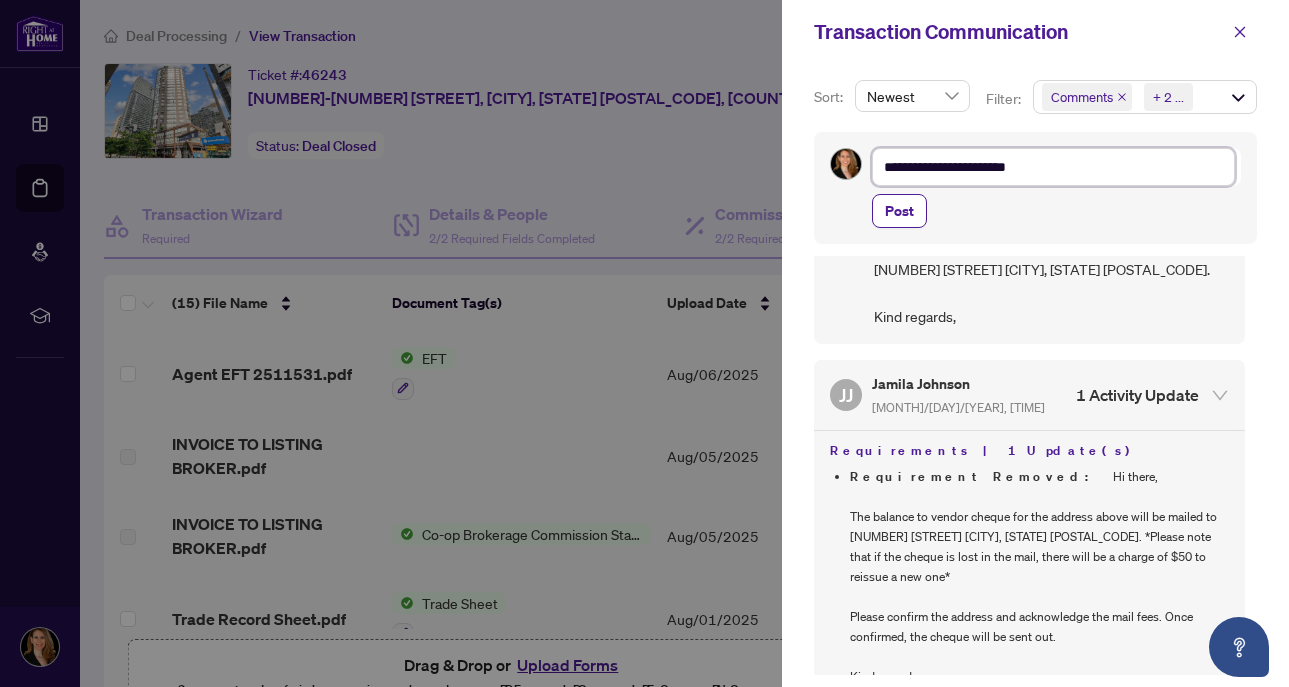 scroll, scrollTop: 0, scrollLeft: 0, axis: both 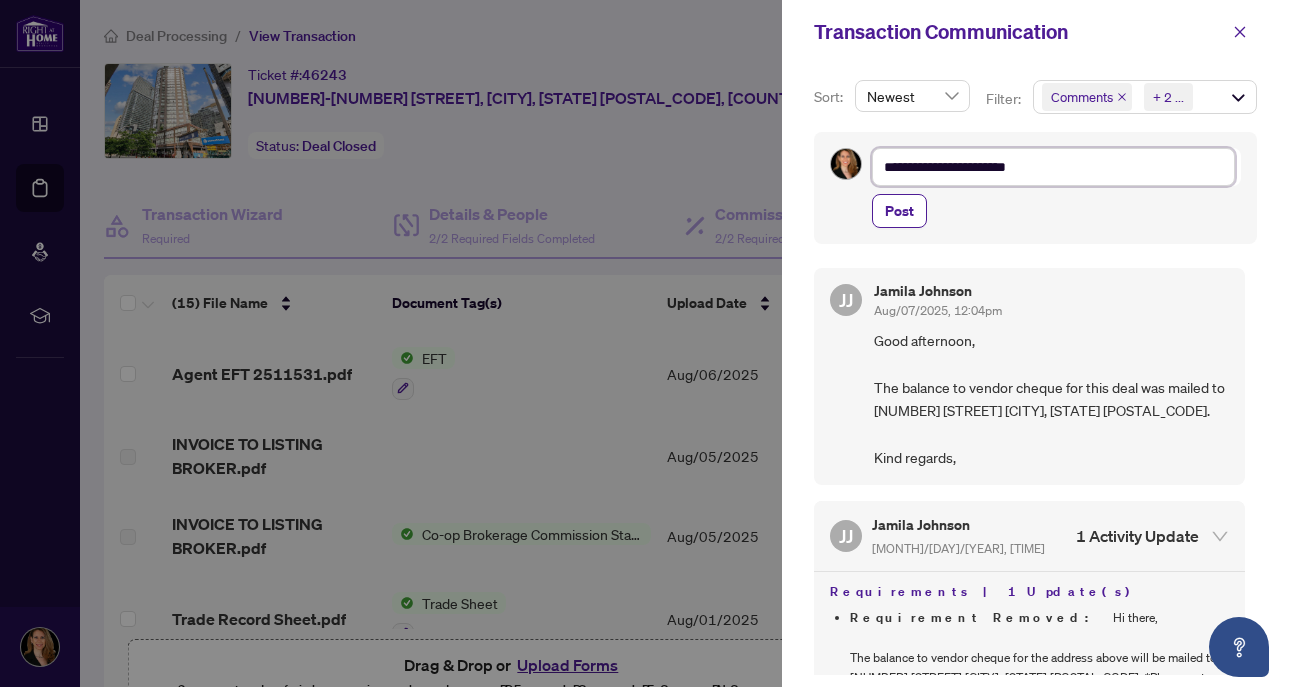 type on "**********" 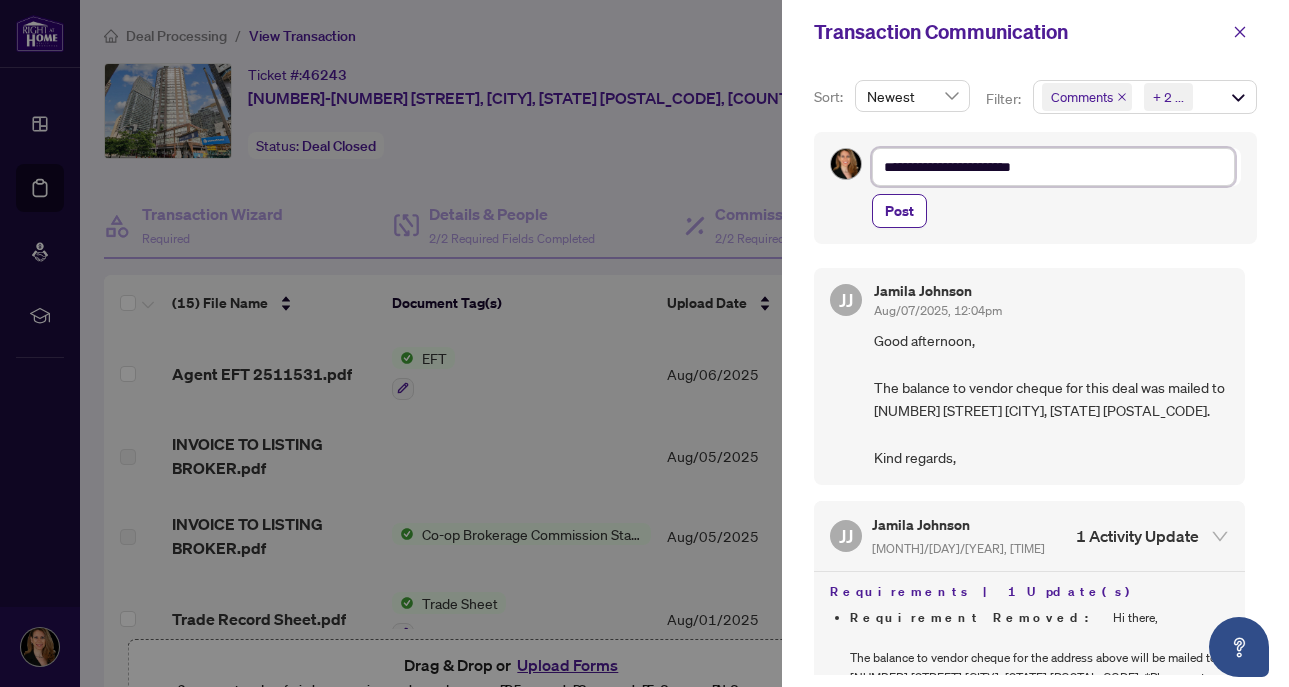 type on "**********" 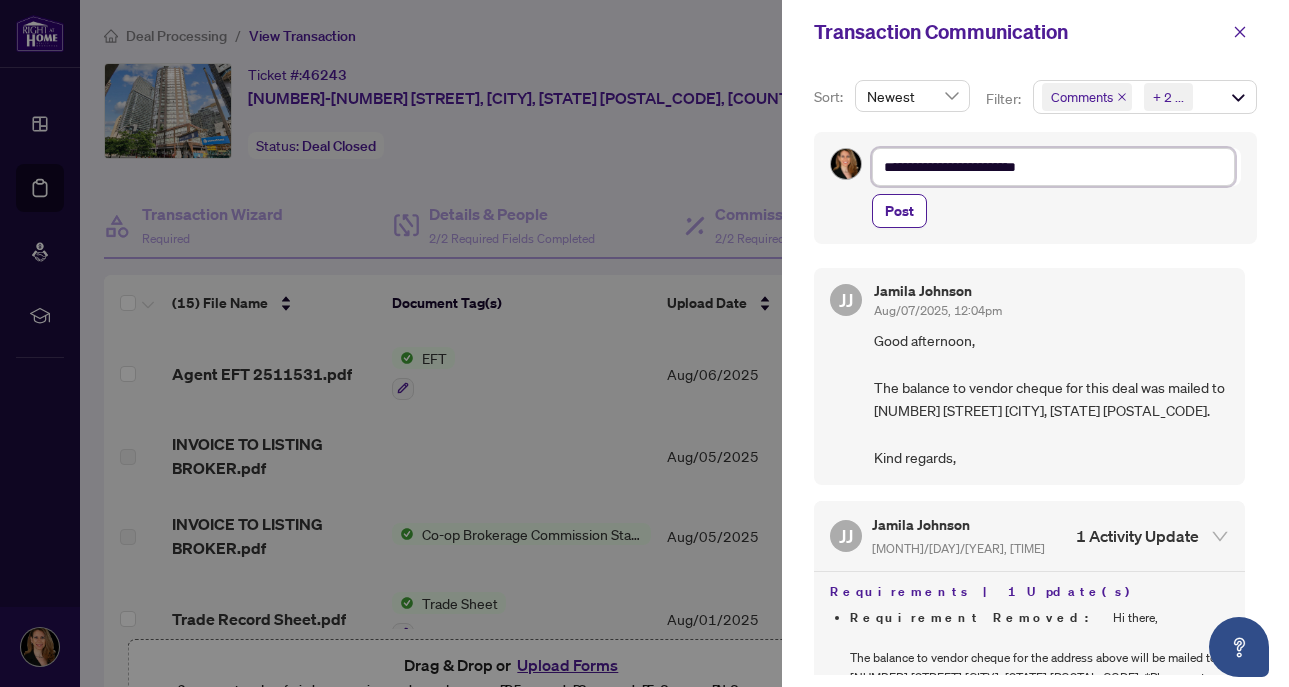 type on "**********" 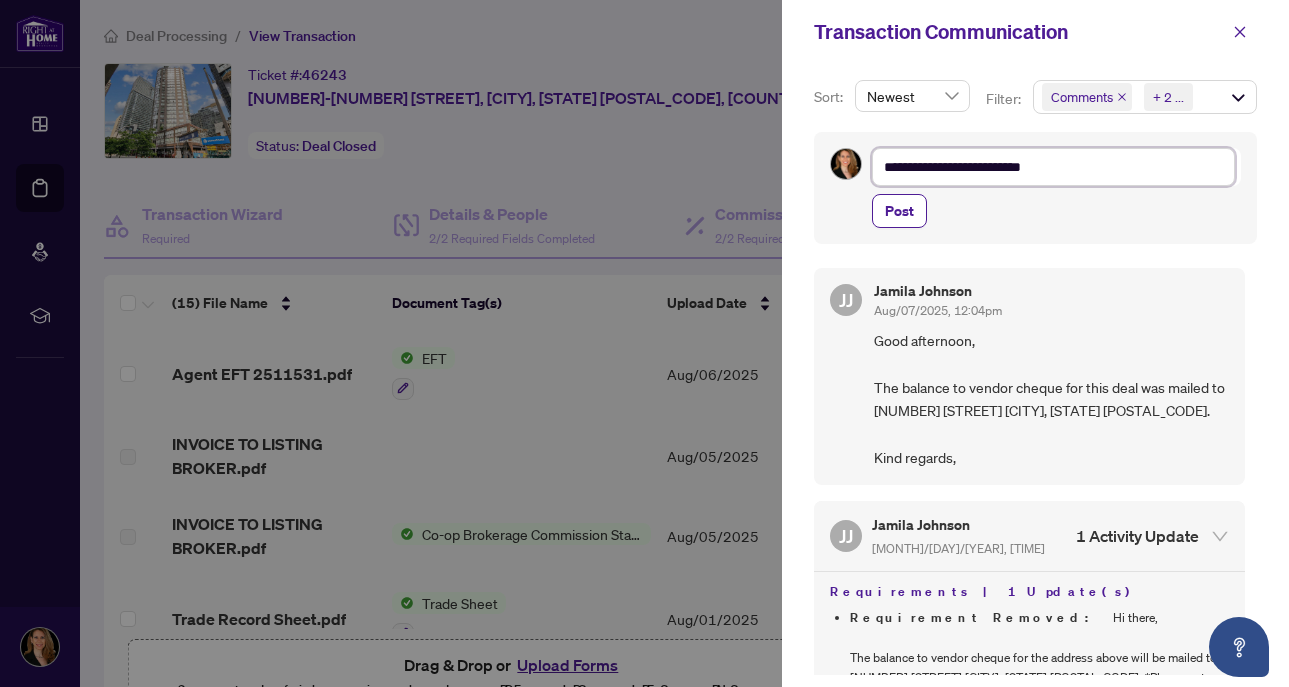 type on "**********" 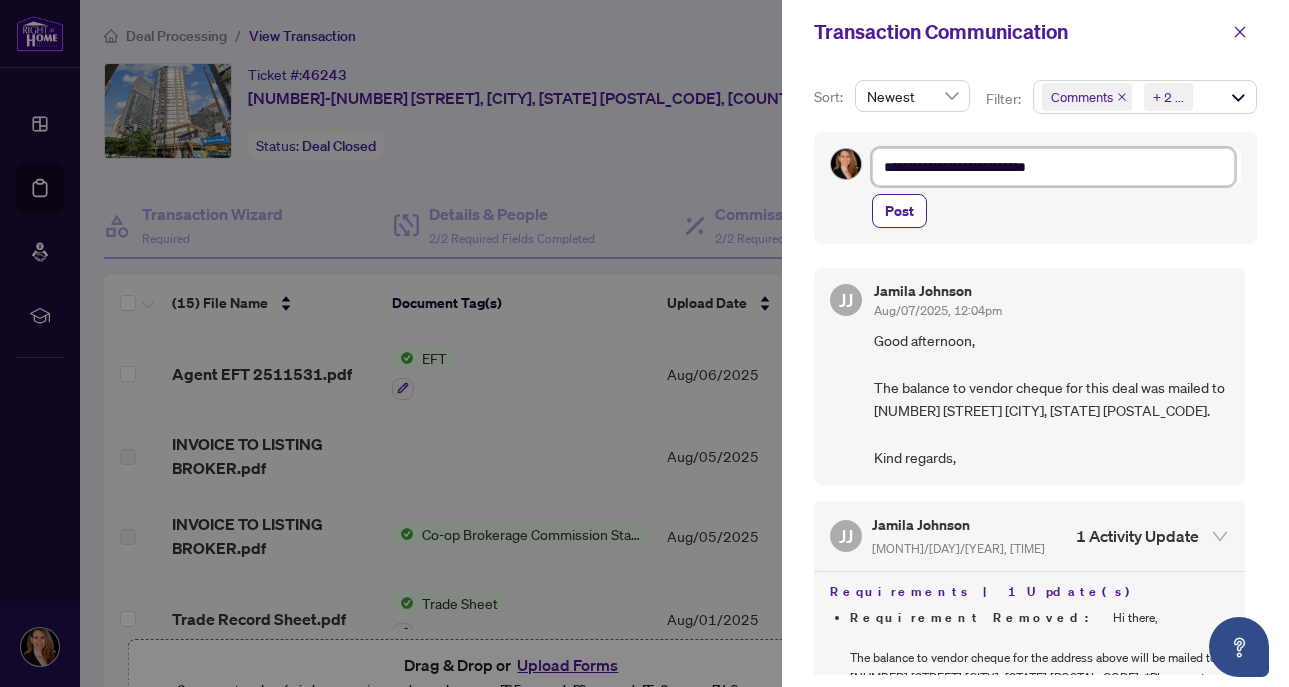 type on "**********" 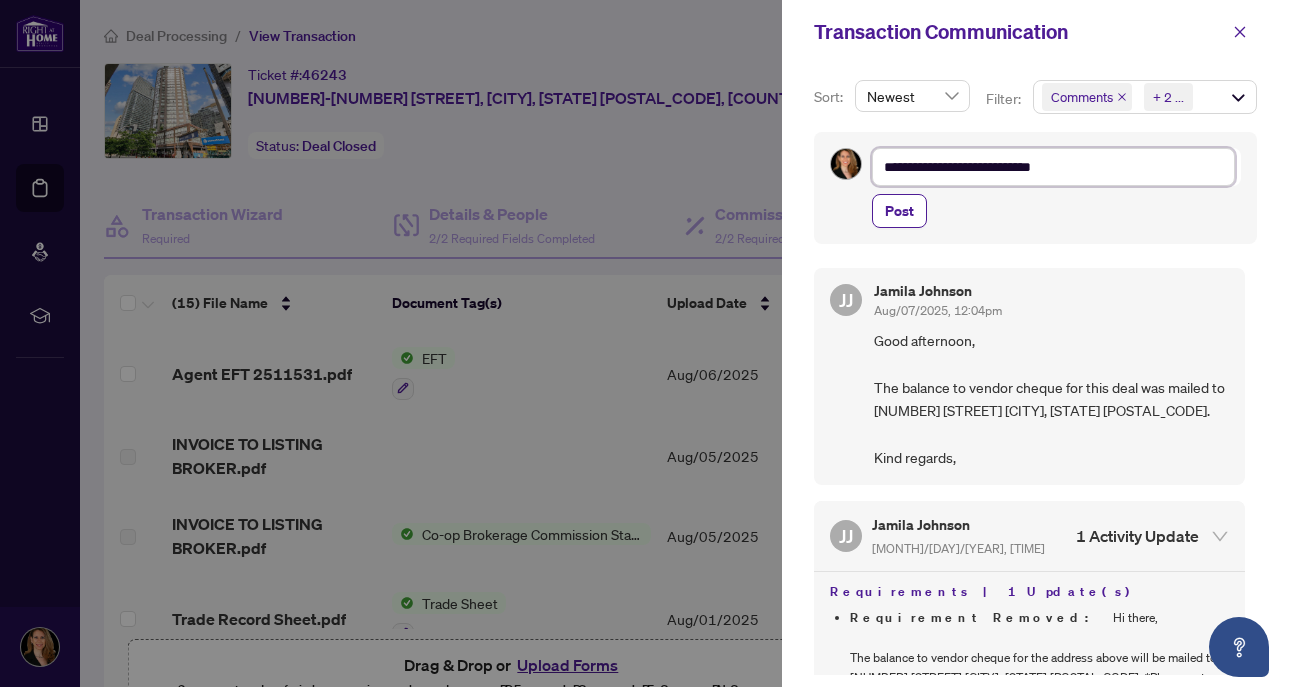 type on "**********" 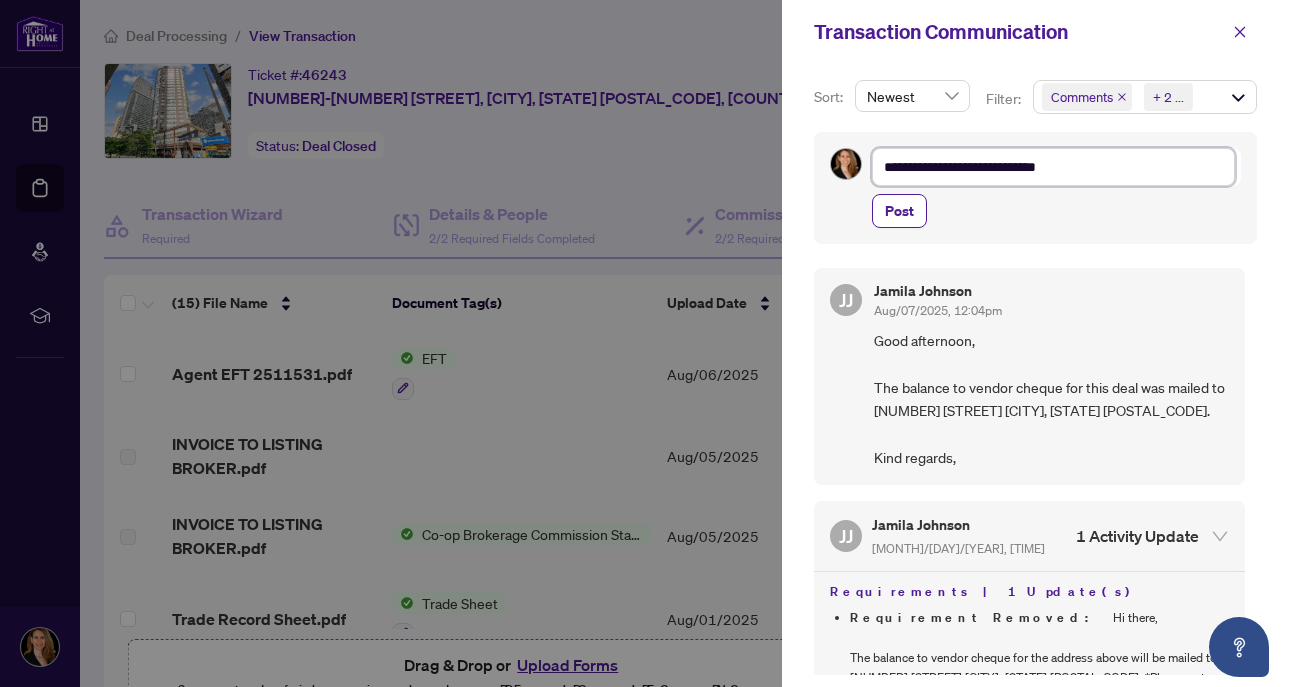 type on "**********" 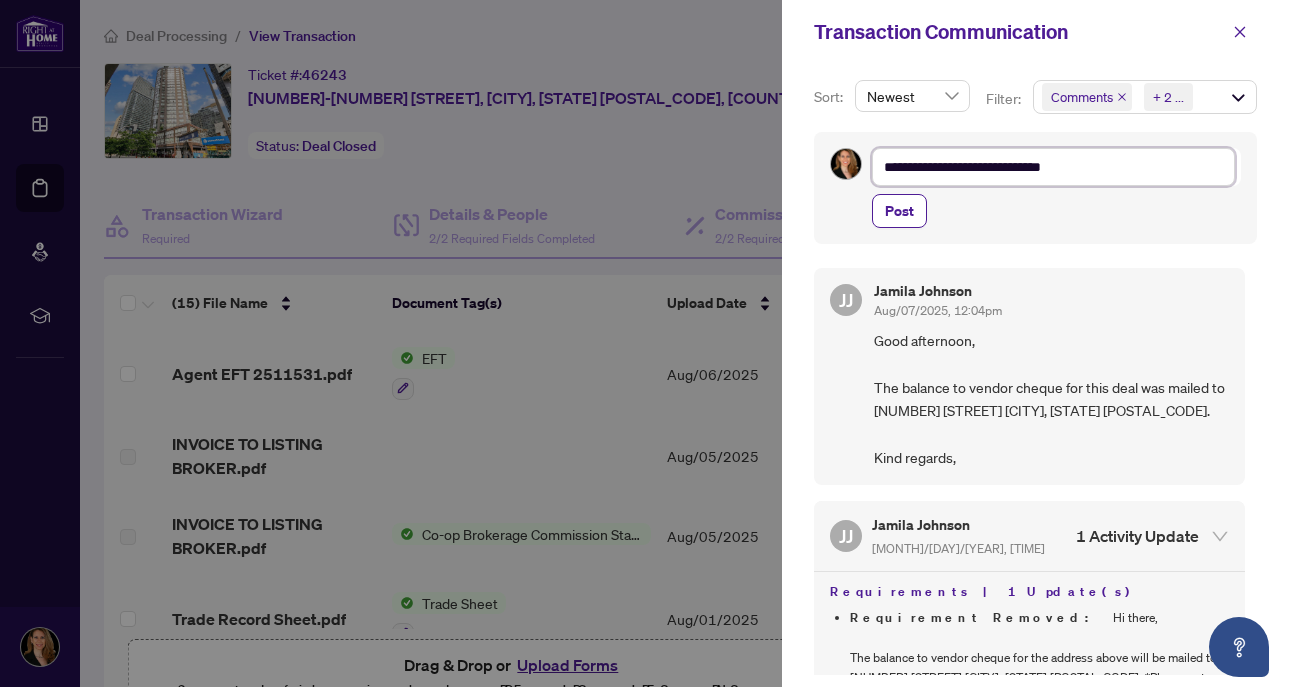 type on "**********" 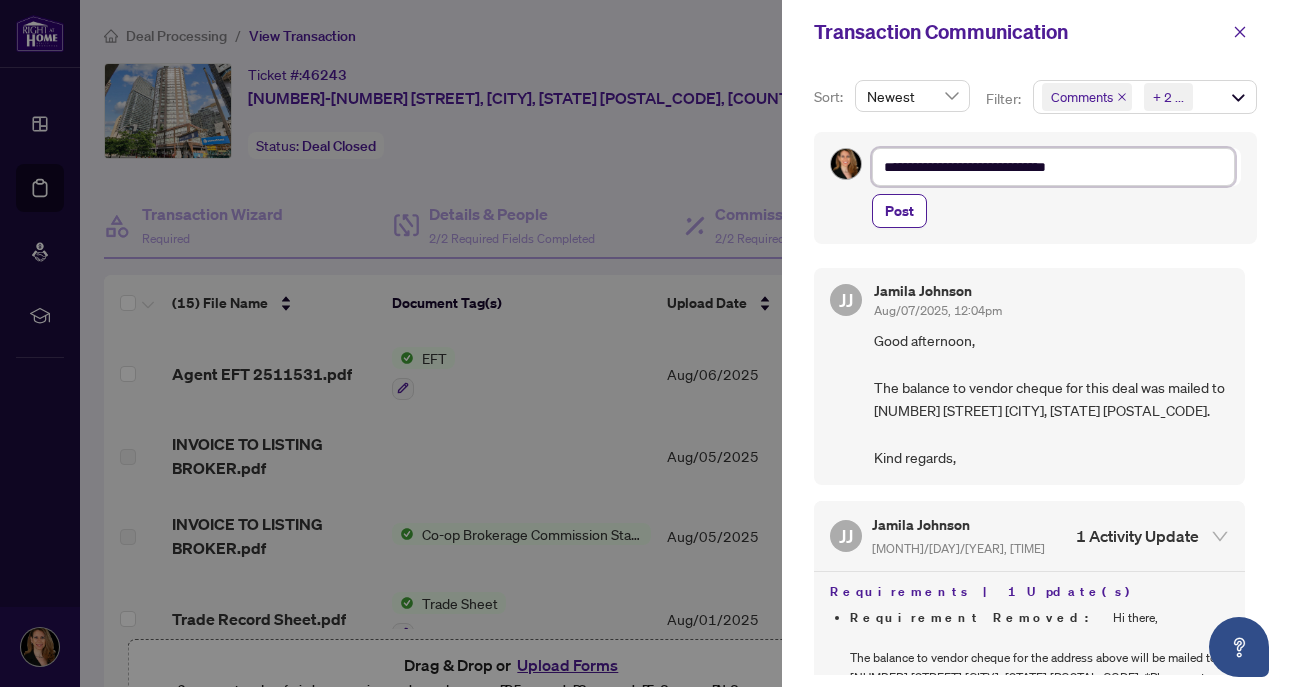 type on "**********" 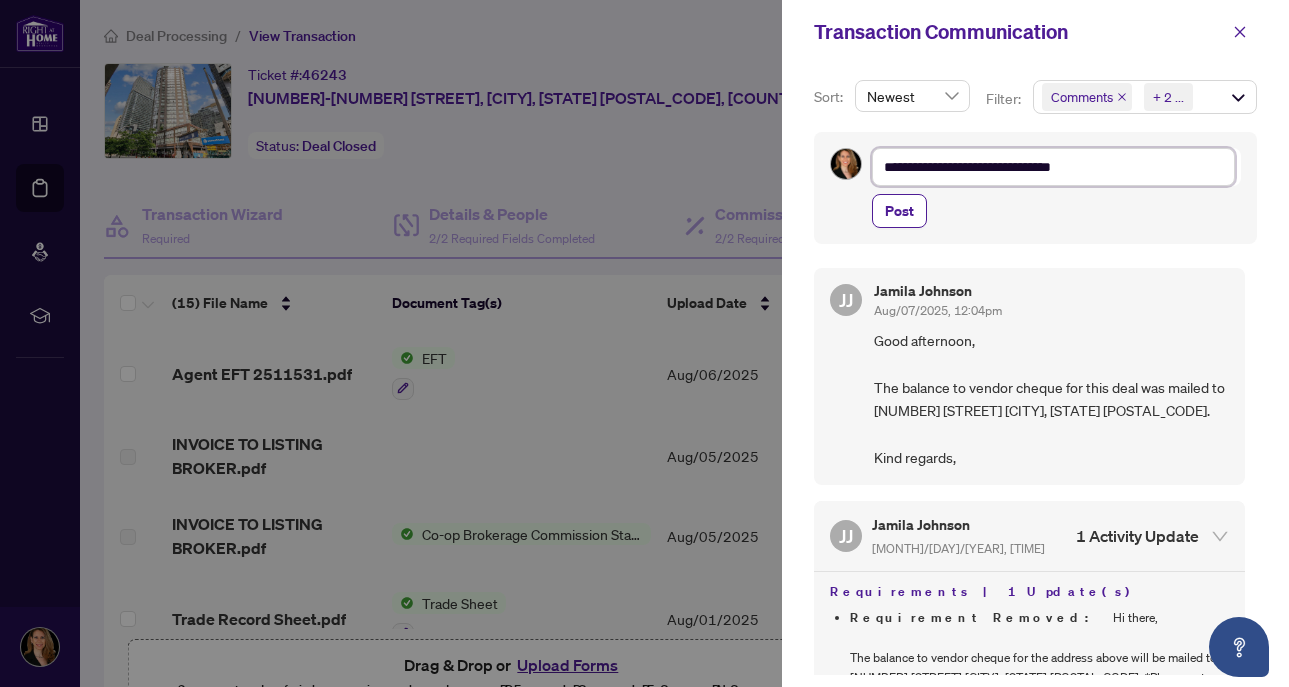 type on "**********" 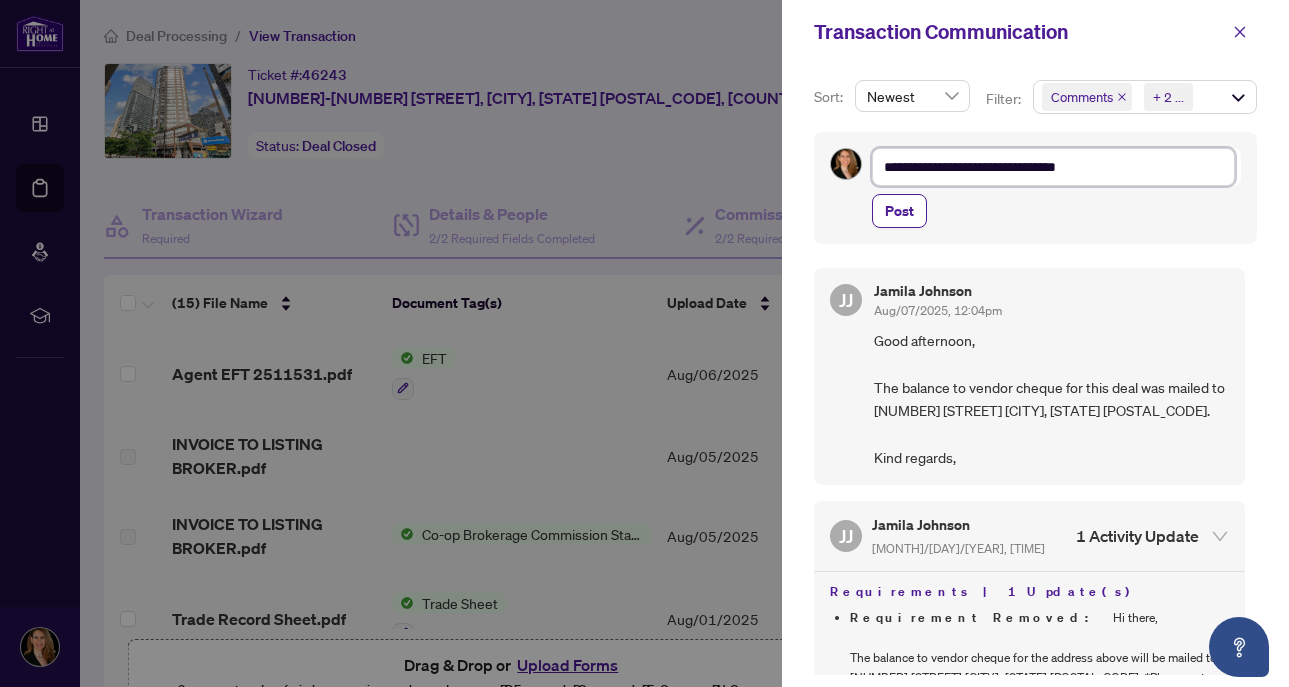 type on "**********" 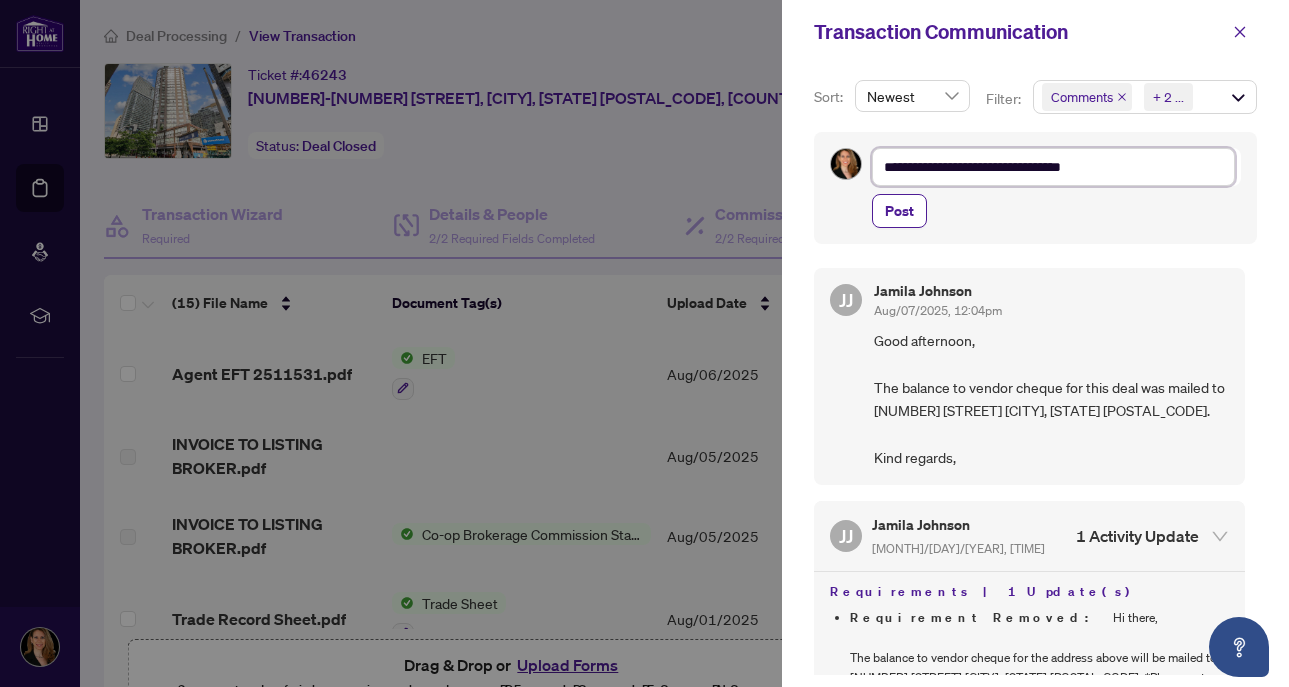 type on "**********" 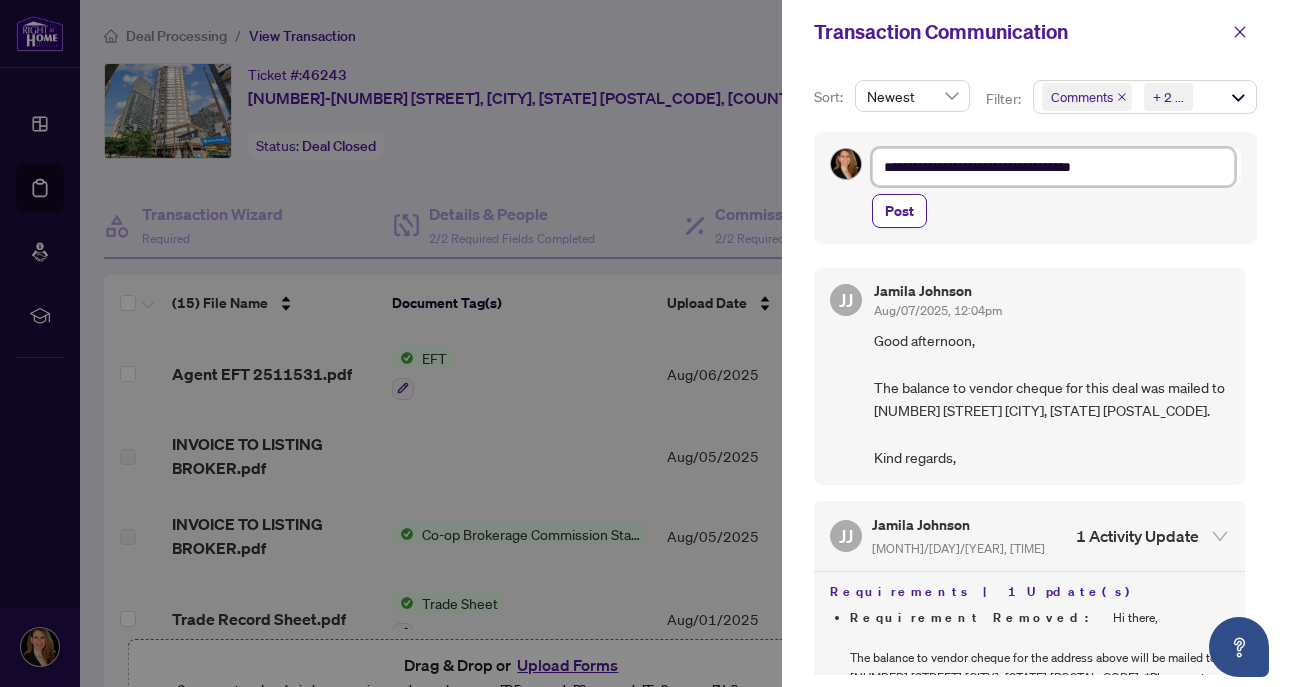 type on "**********" 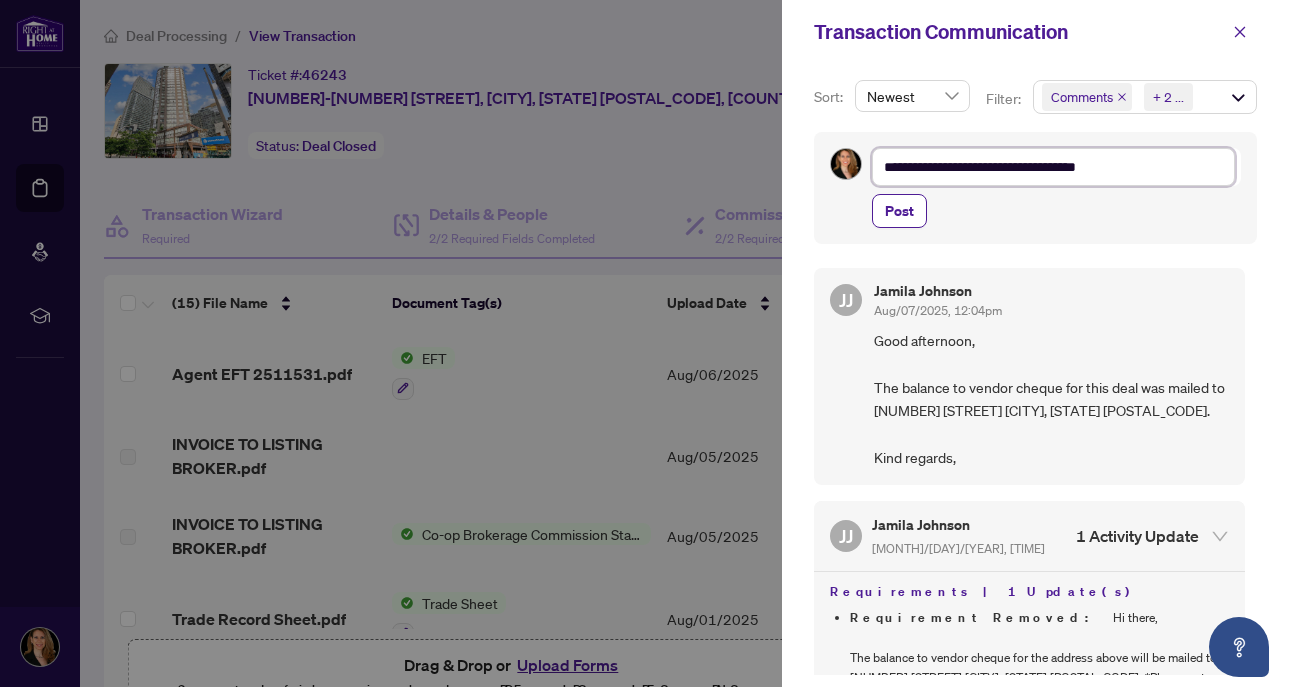 type on "**********" 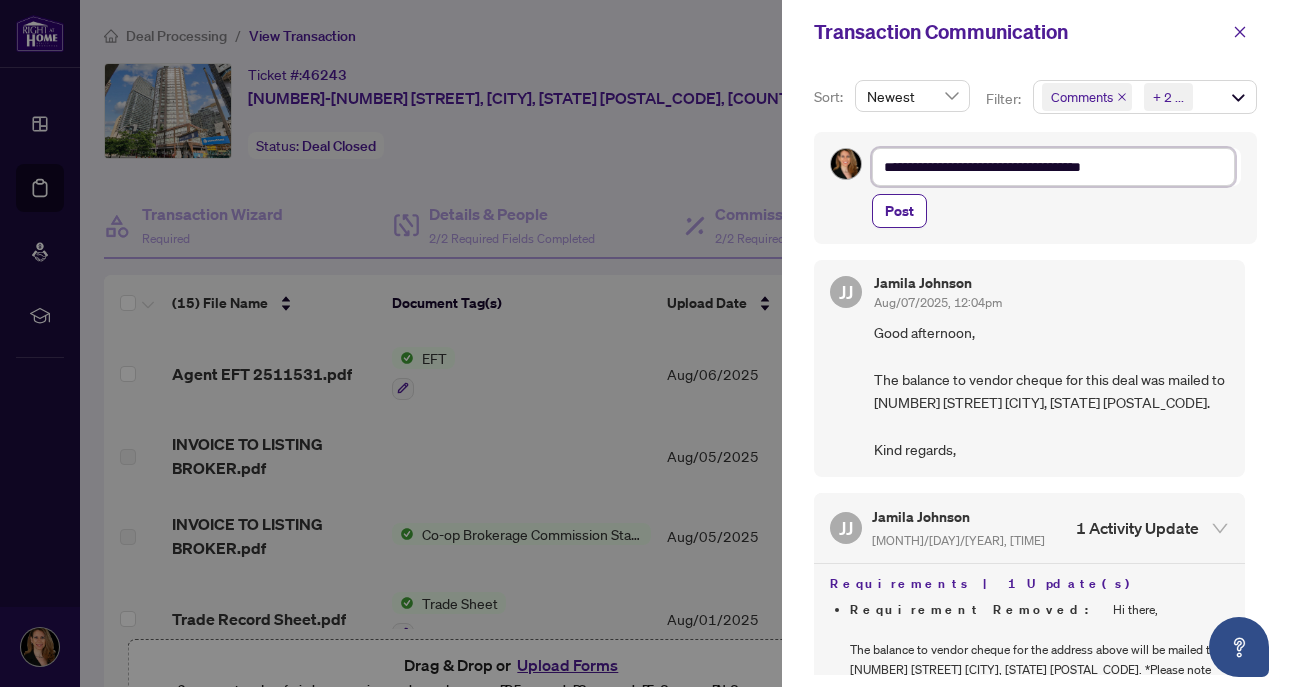 scroll, scrollTop: 0, scrollLeft: 0, axis: both 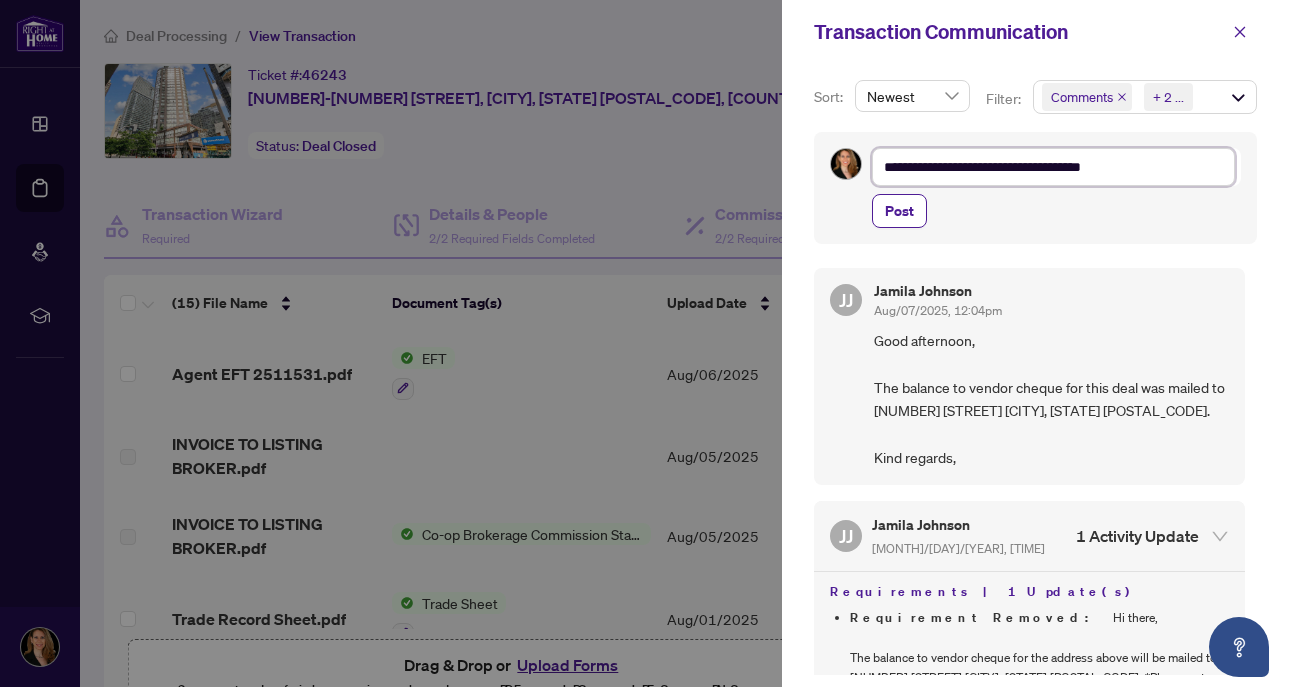 type on "**********" 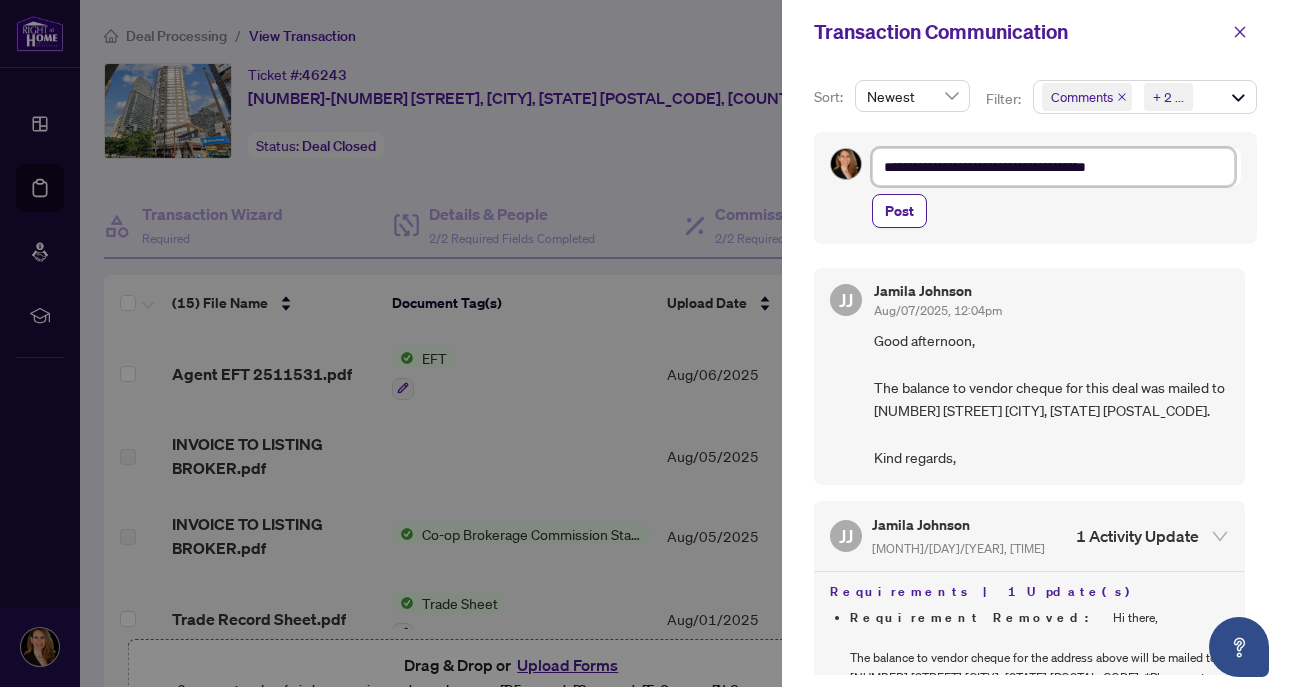 type on "**********" 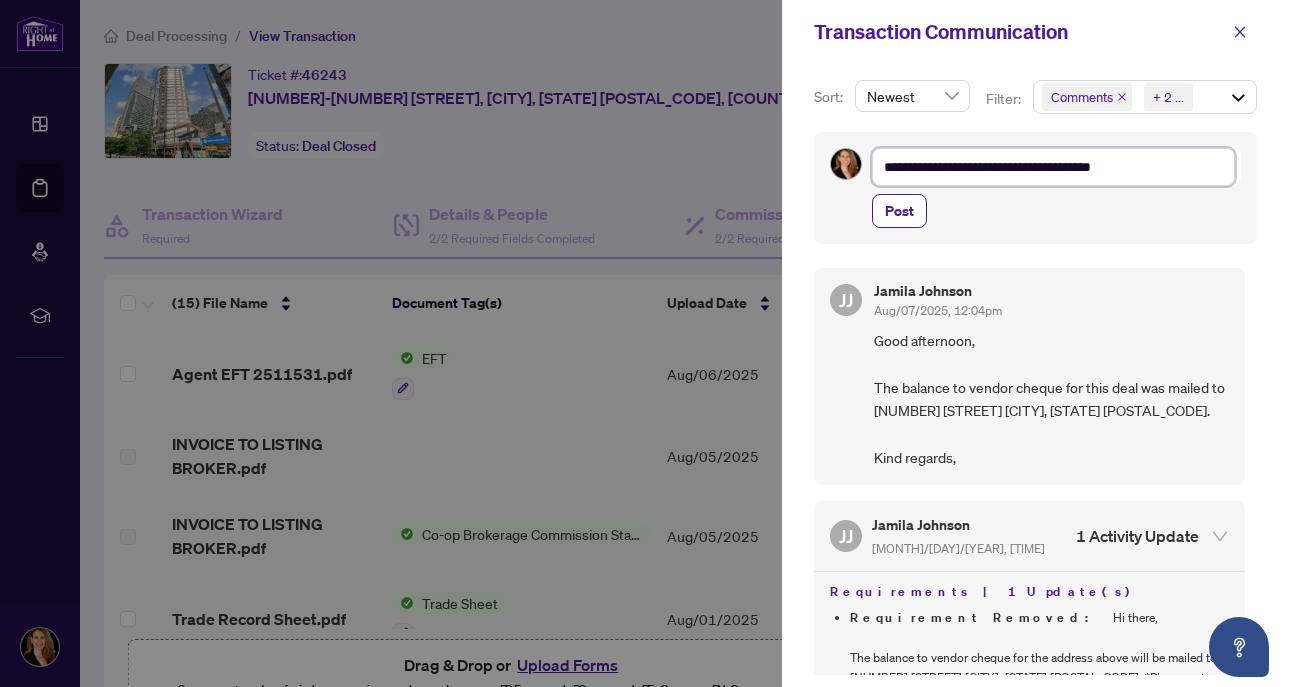 type on "**********" 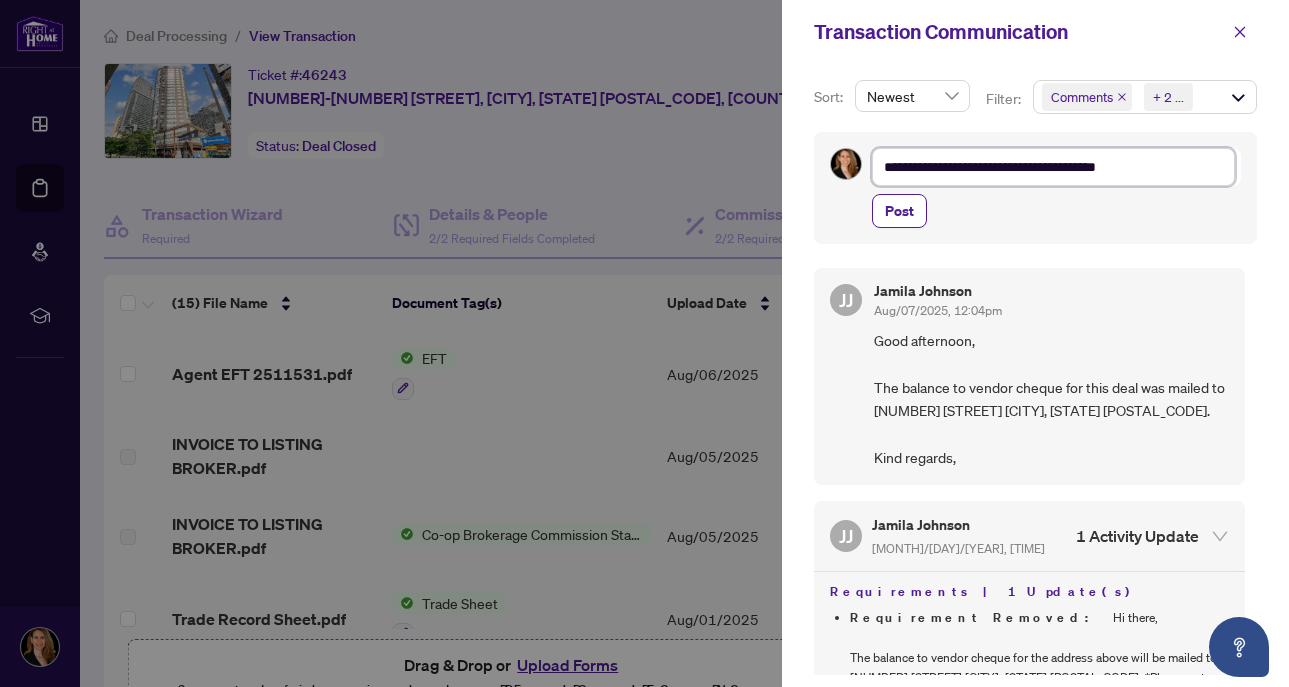 type on "**********" 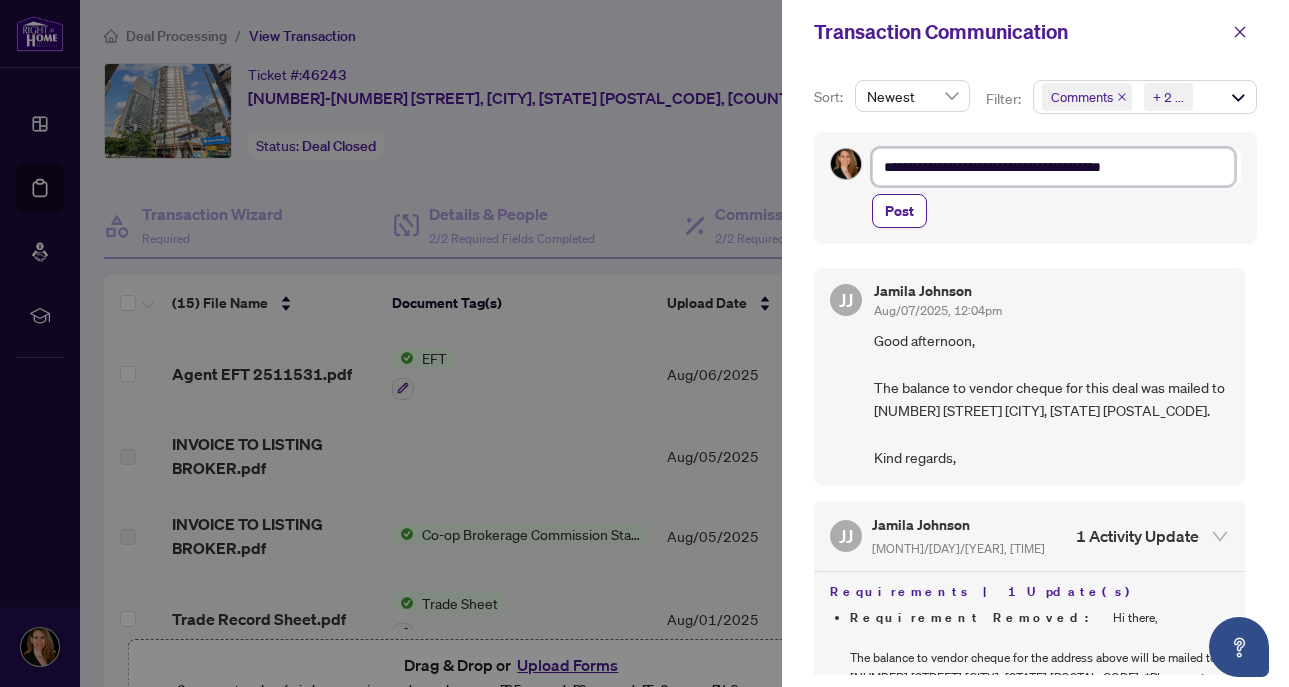 type on "**********" 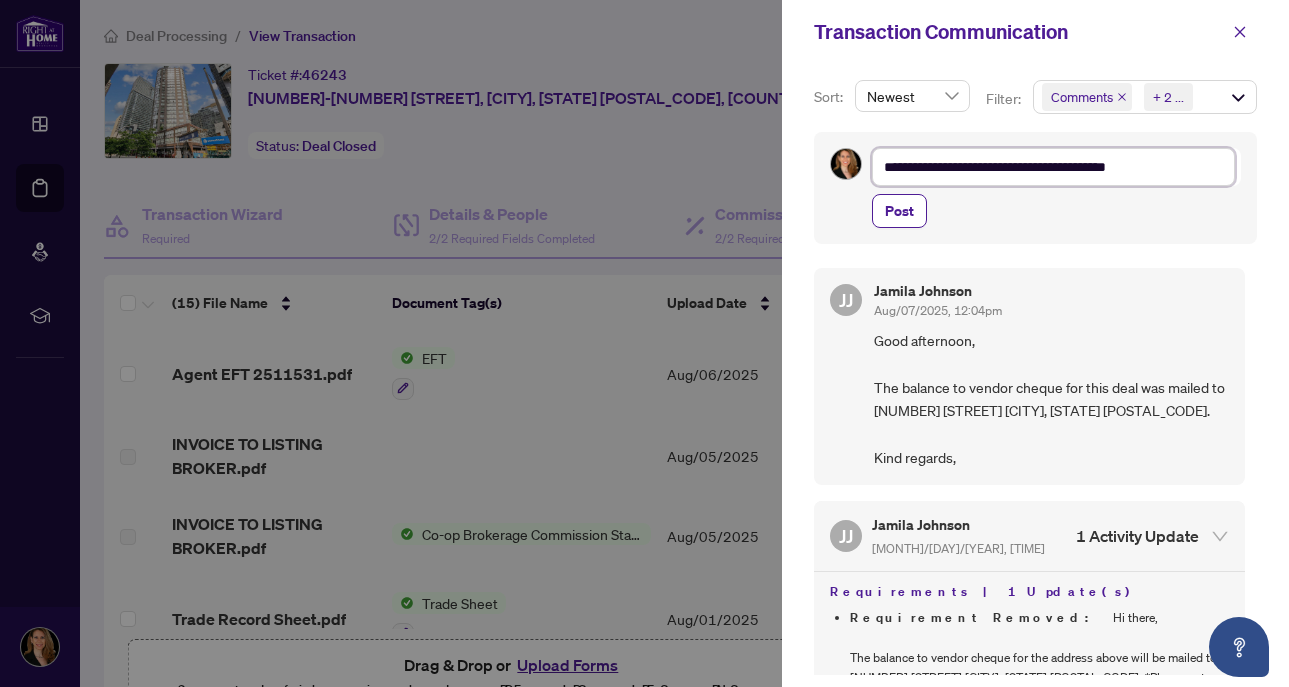 type on "**********" 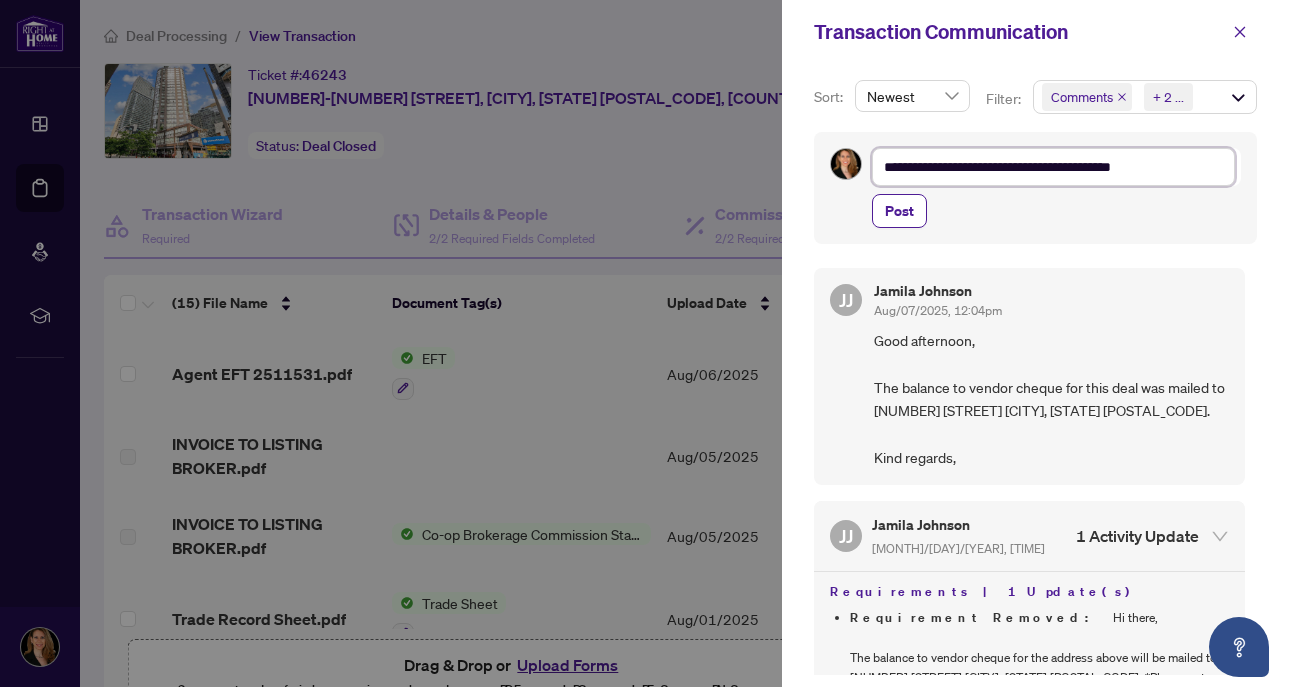 type on "**********" 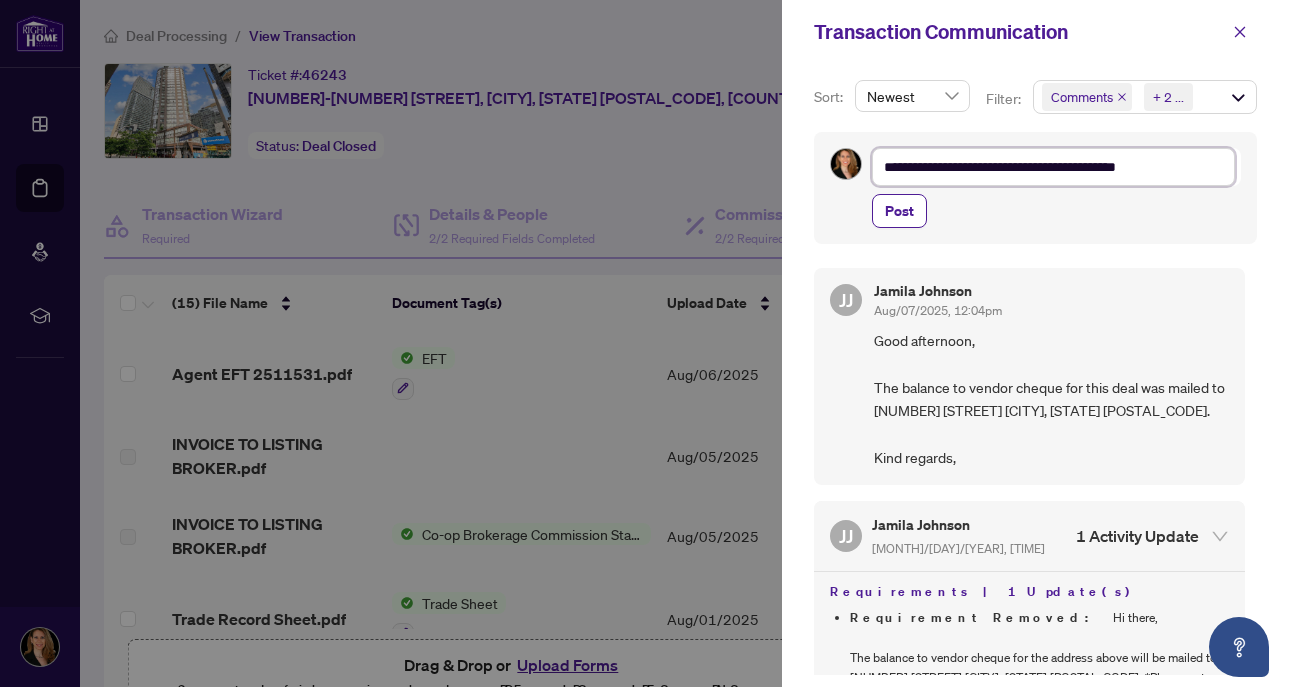 type on "**********" 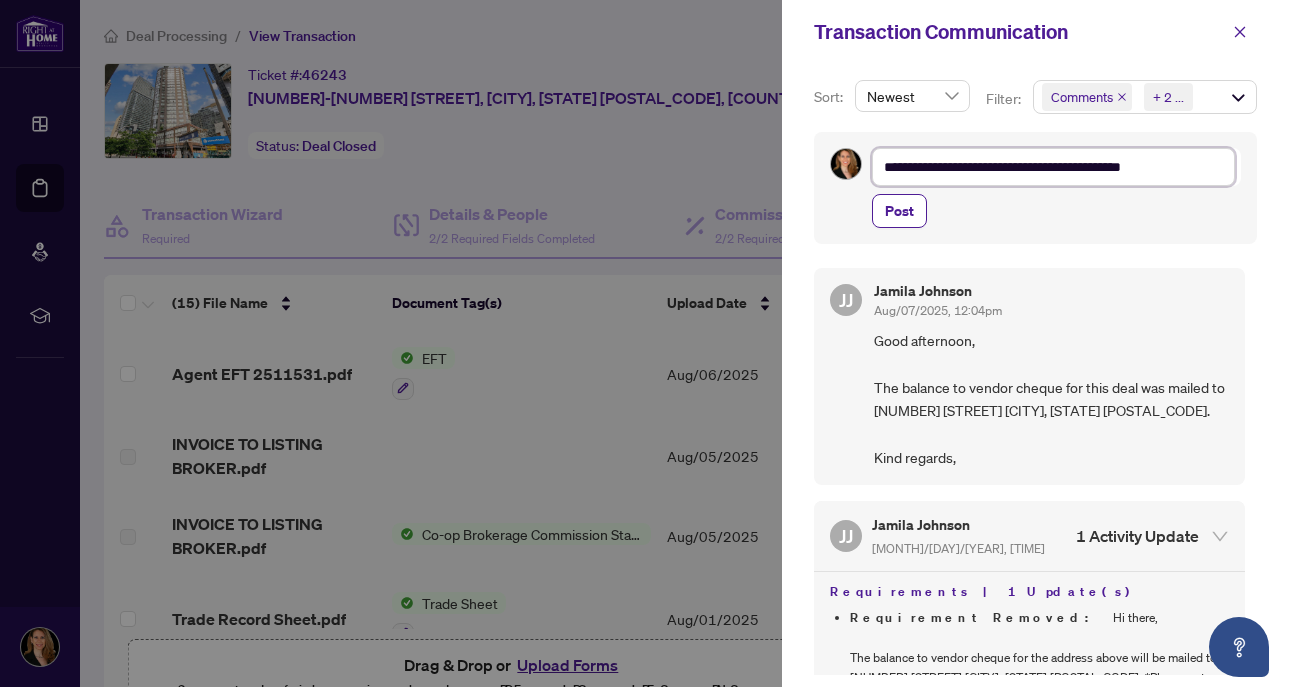 type on "**********" 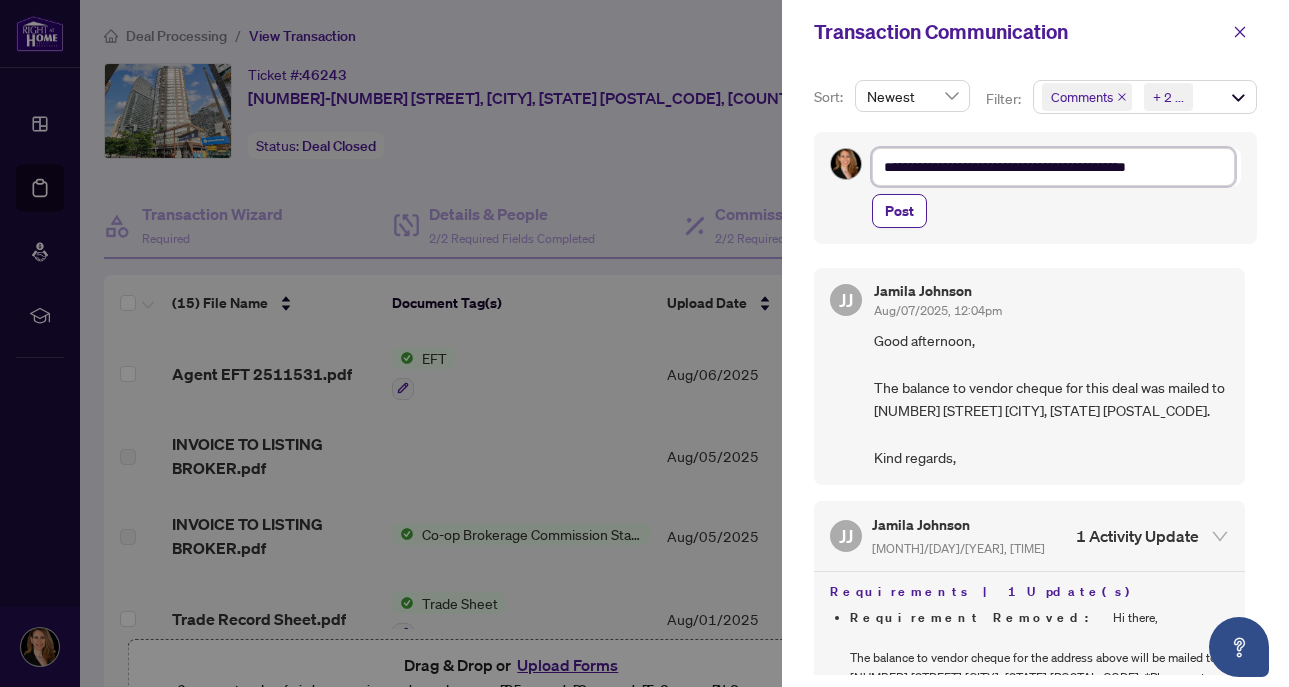 type on "**********" 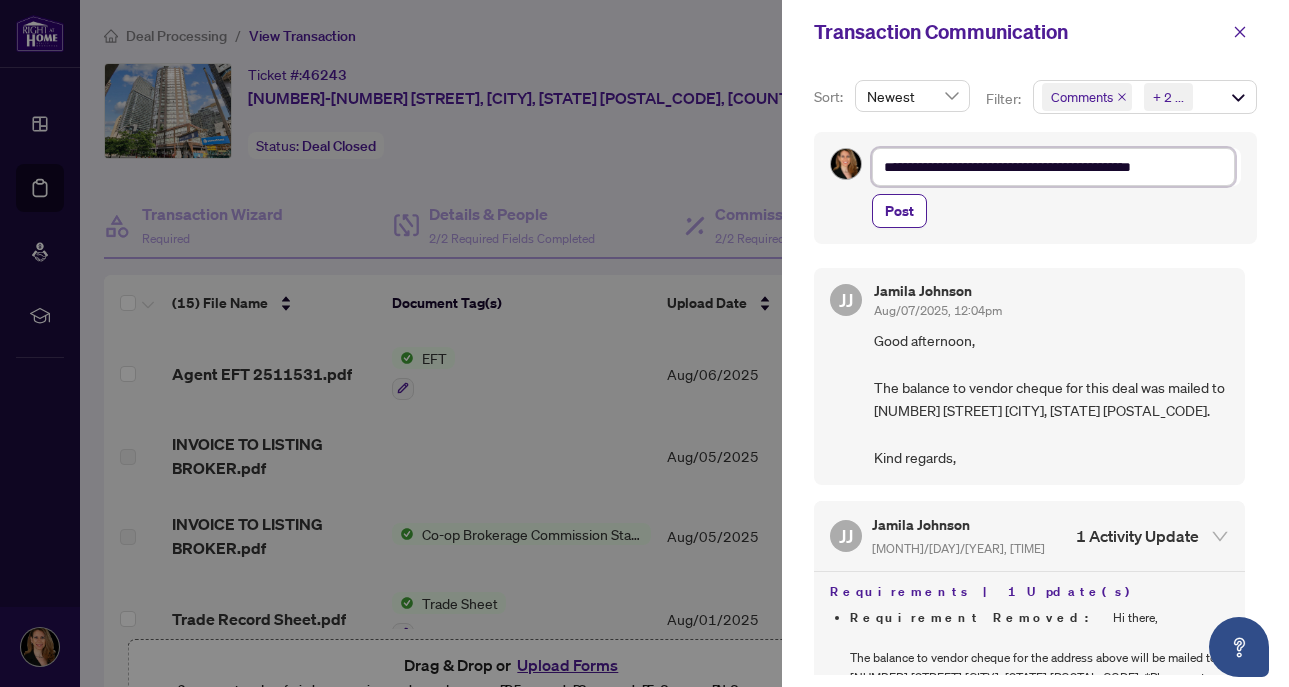 type on "**********" 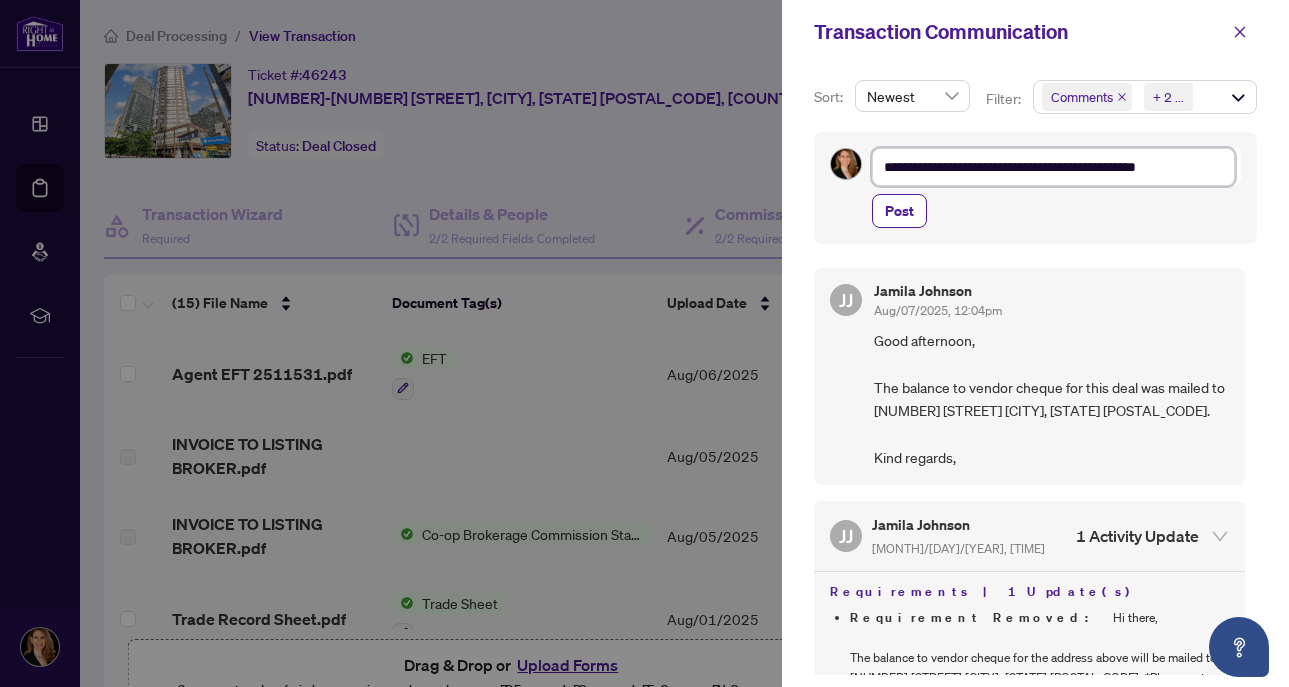 type on "**********" 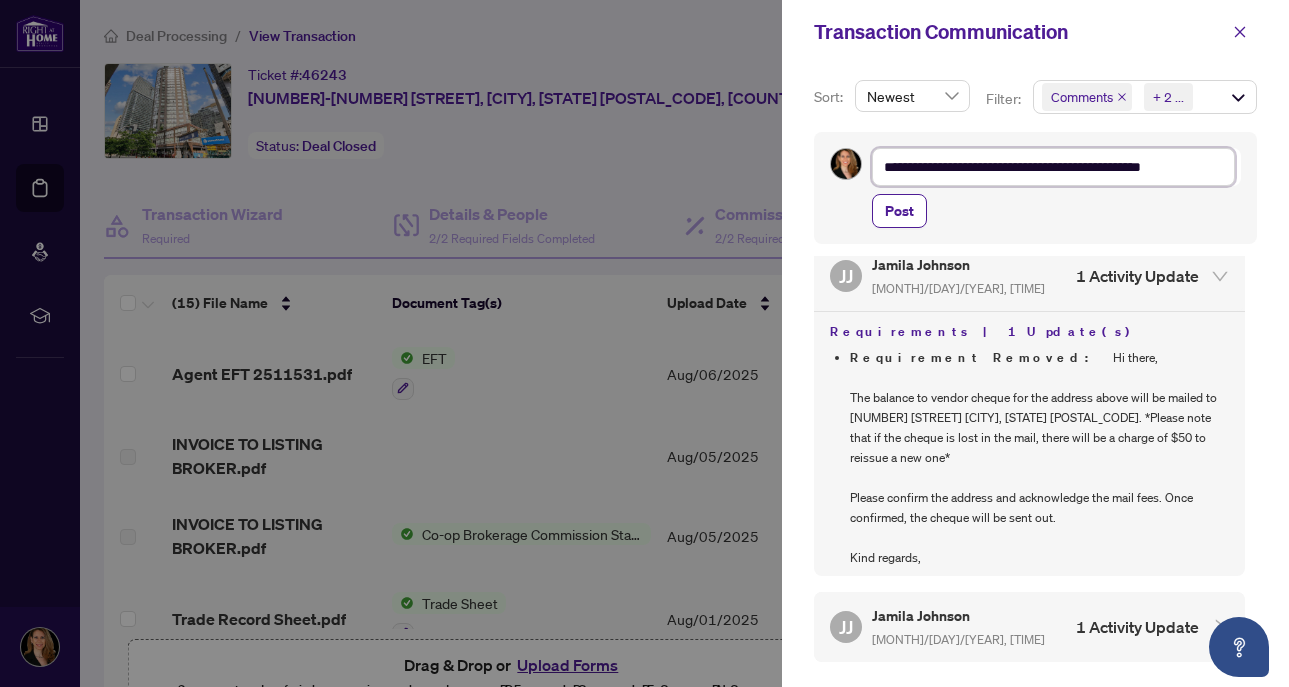 scroll, scrollTop: 0, scrollLeft: 0, axis: both 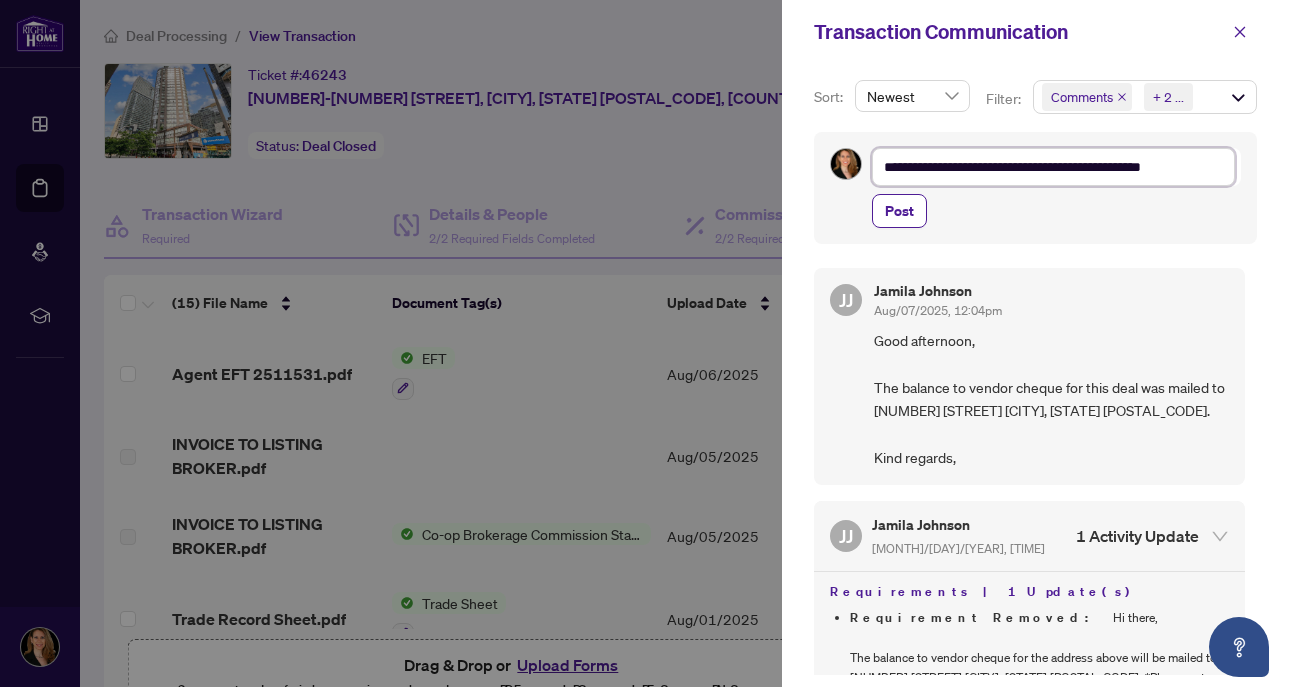 type on "**********" 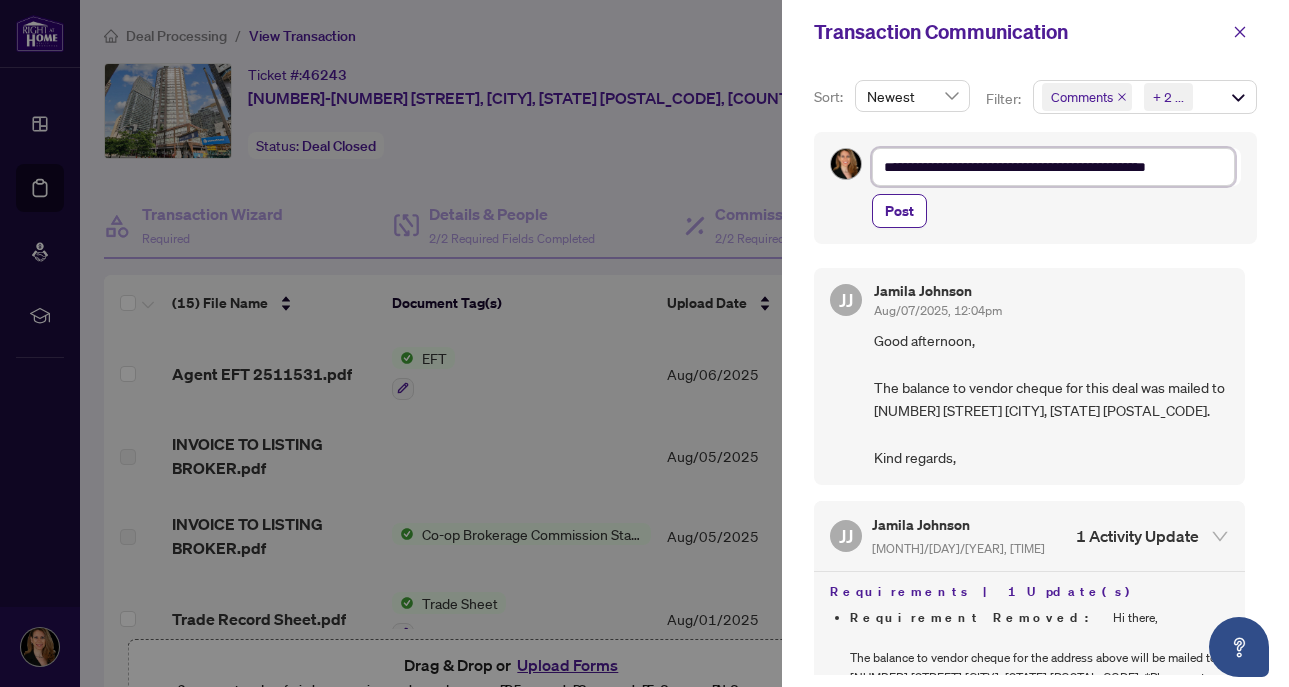 type on "**********" 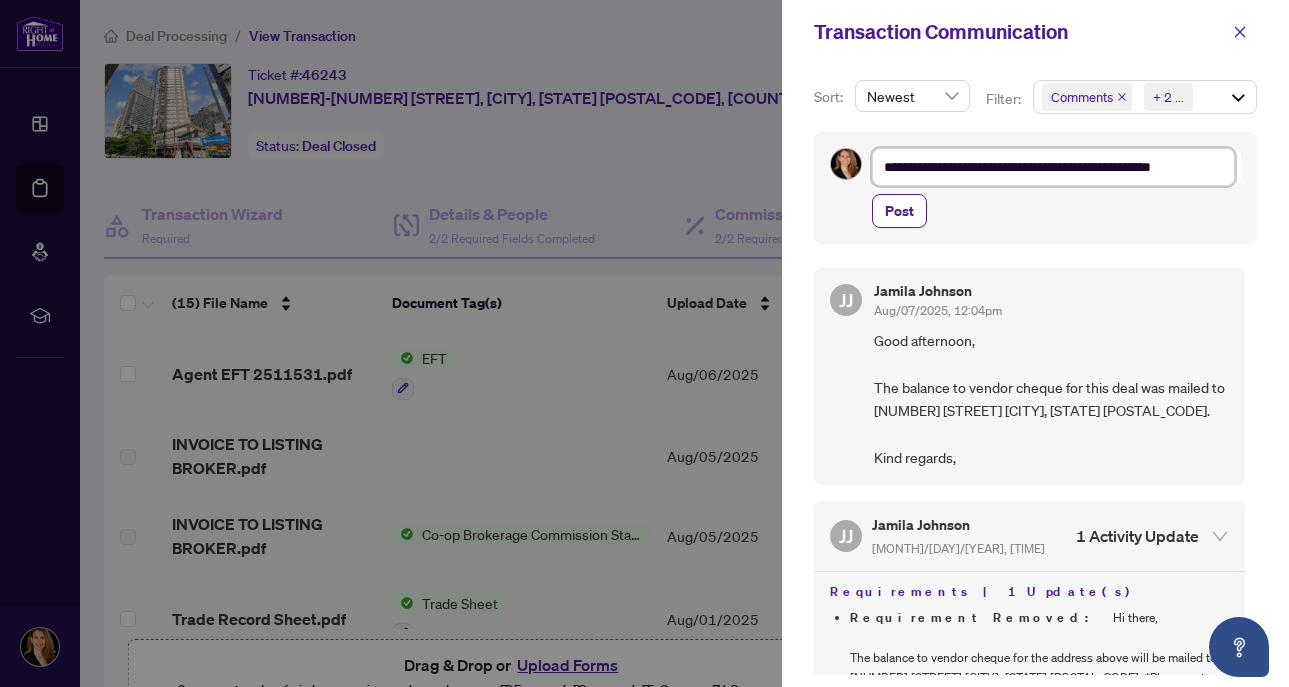 type on "**********" 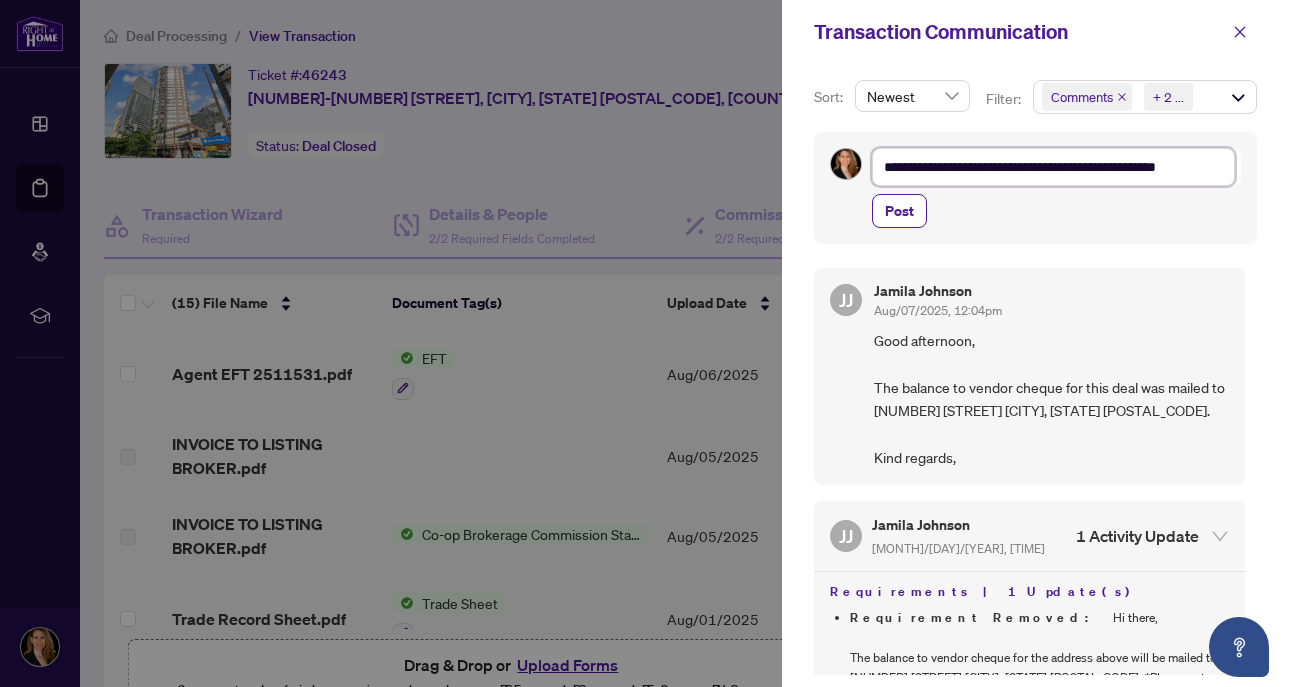 type on "**********" 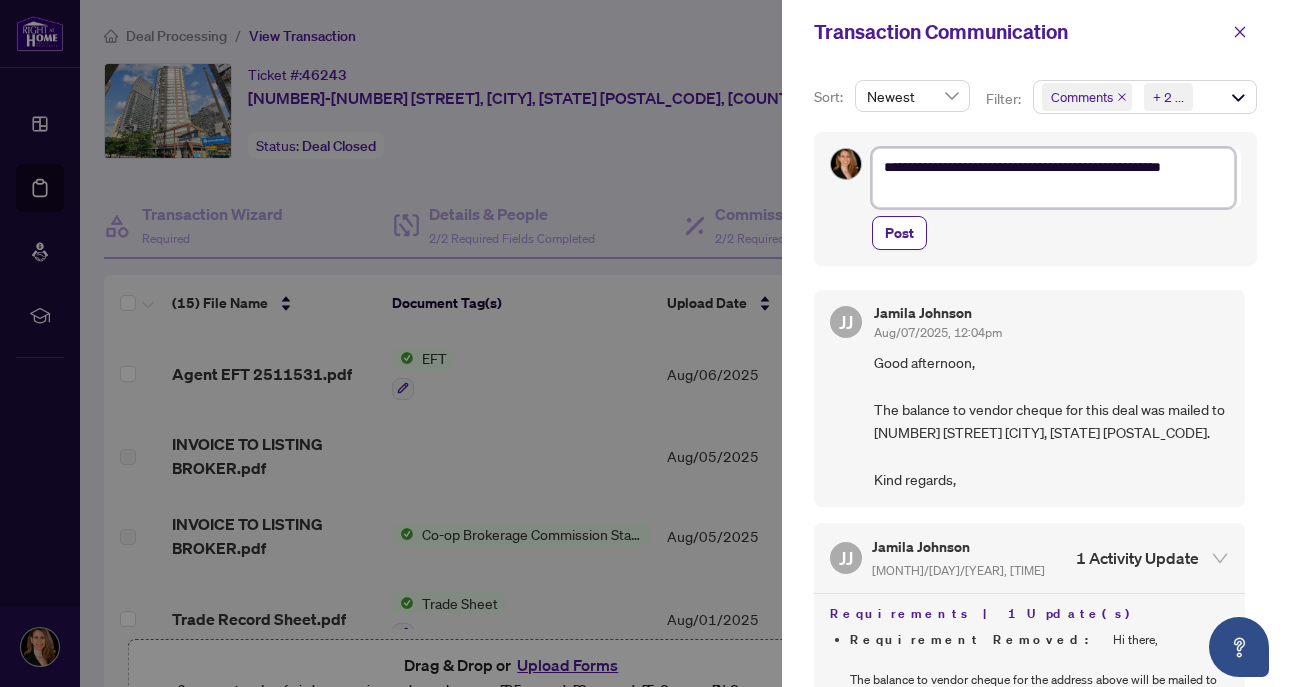 type on "**********" 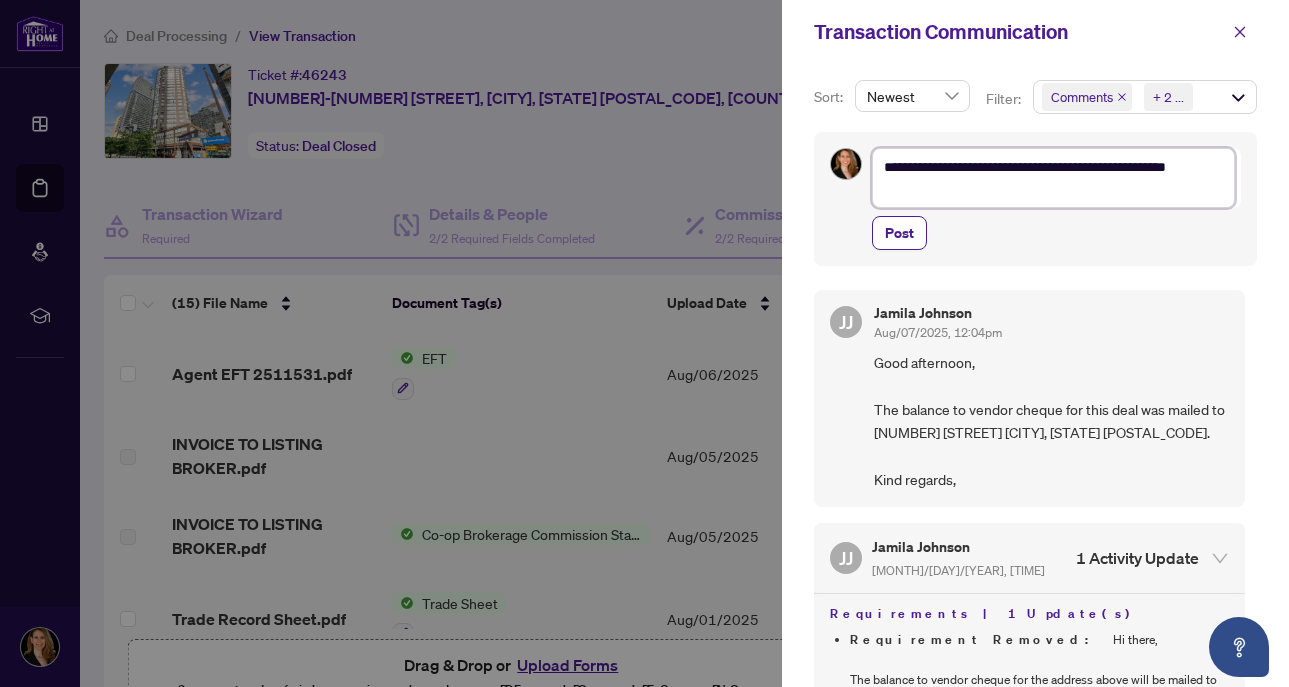type on "**********" 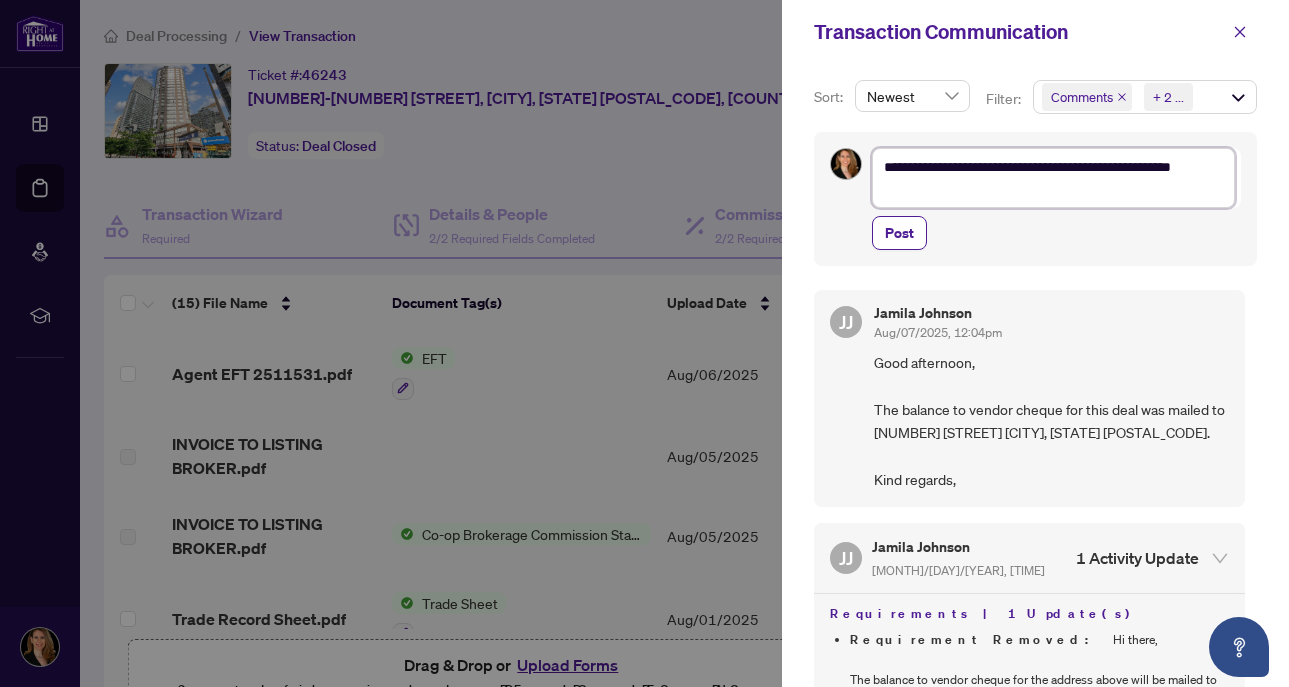 type on "**********" 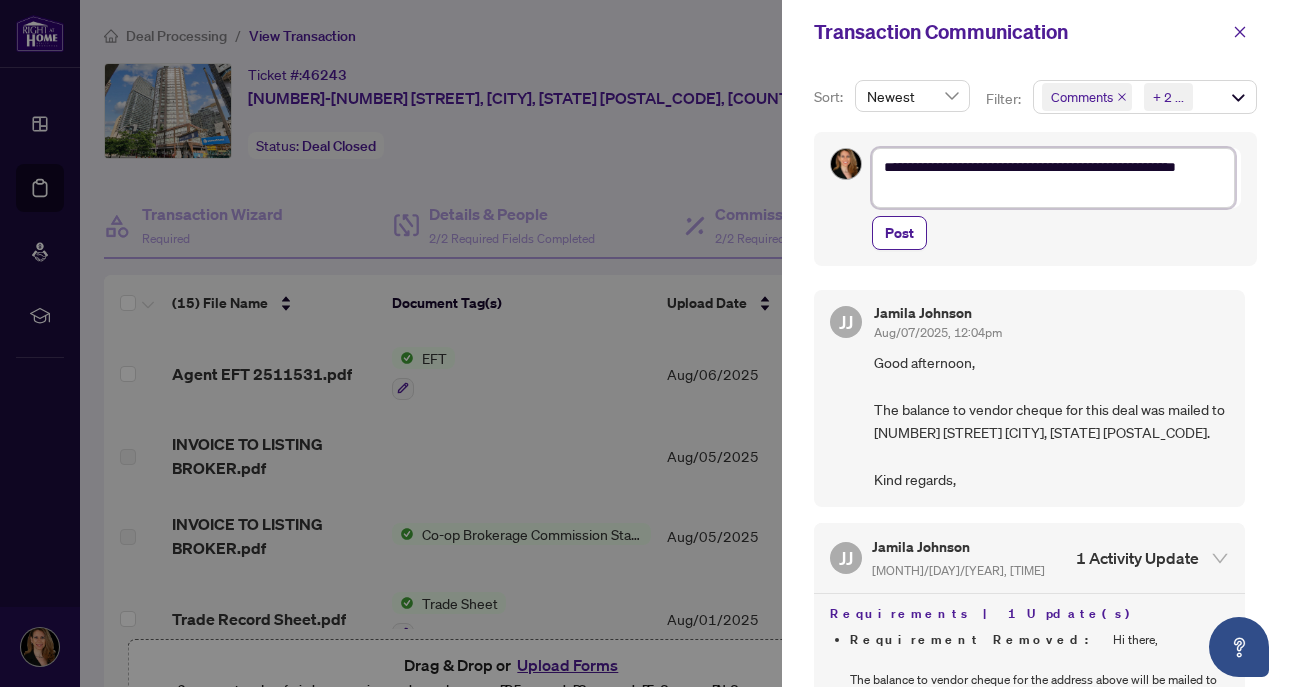 type on "**********" 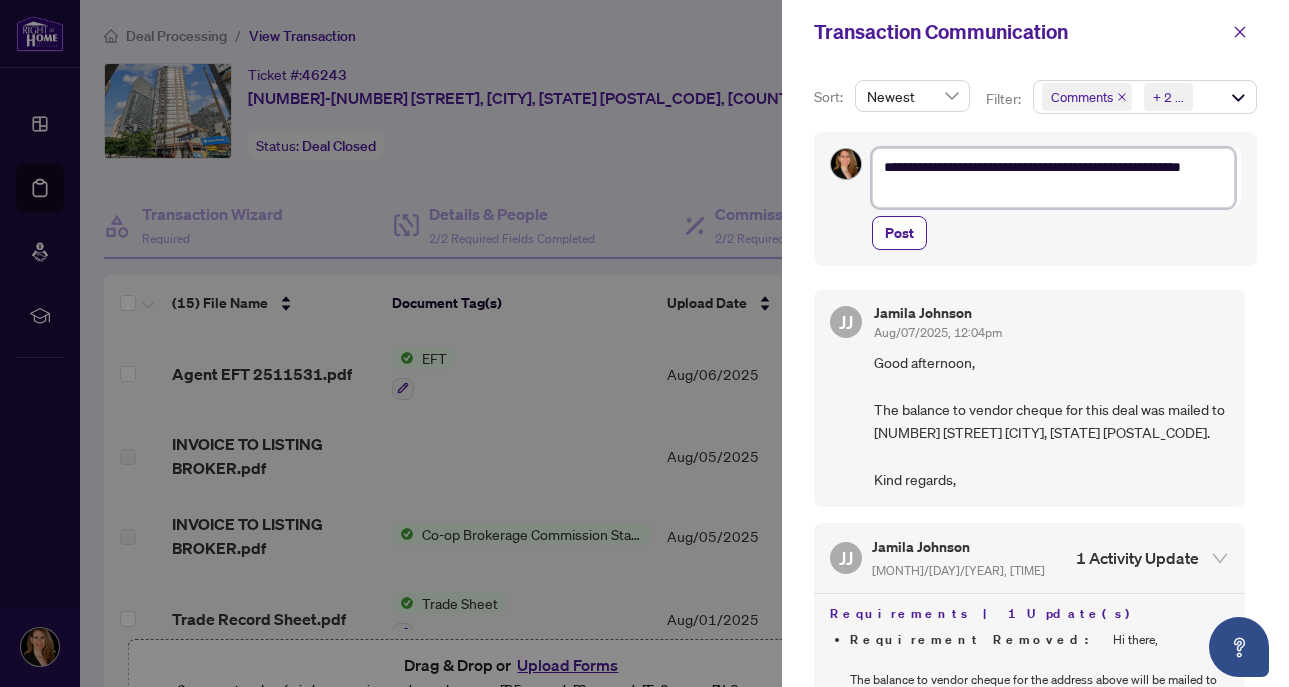 type on "**********" 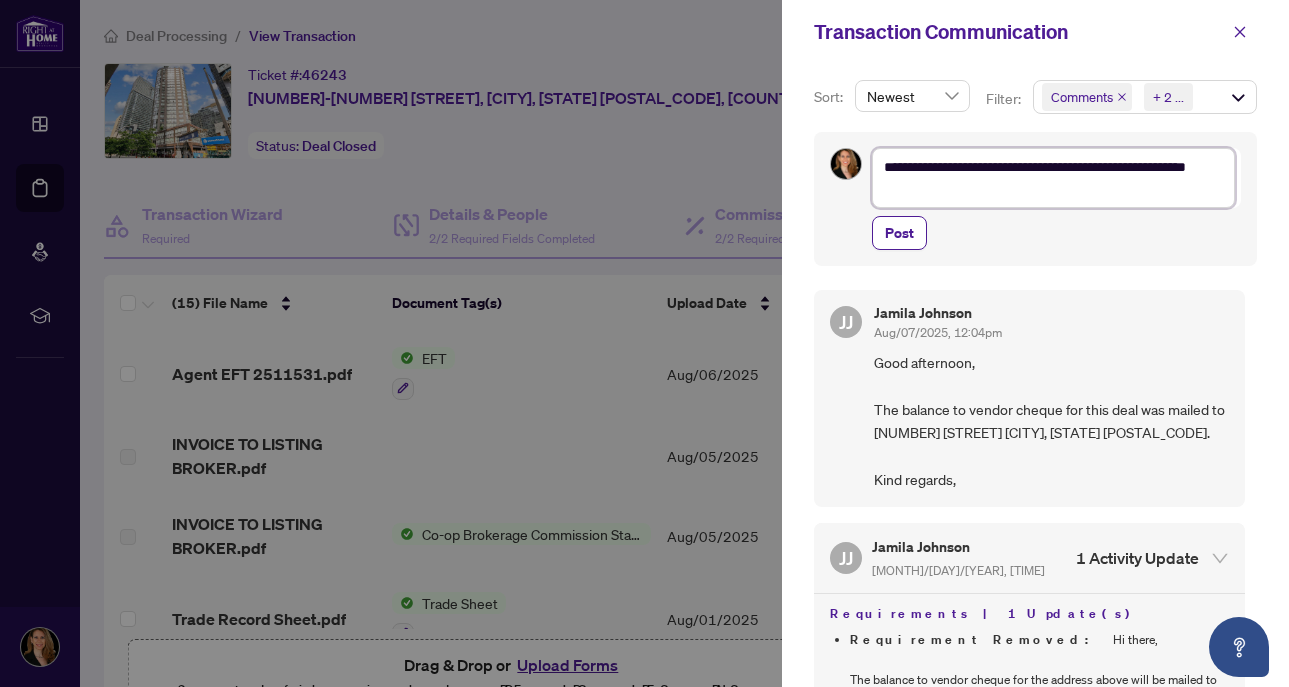 type on "**********" 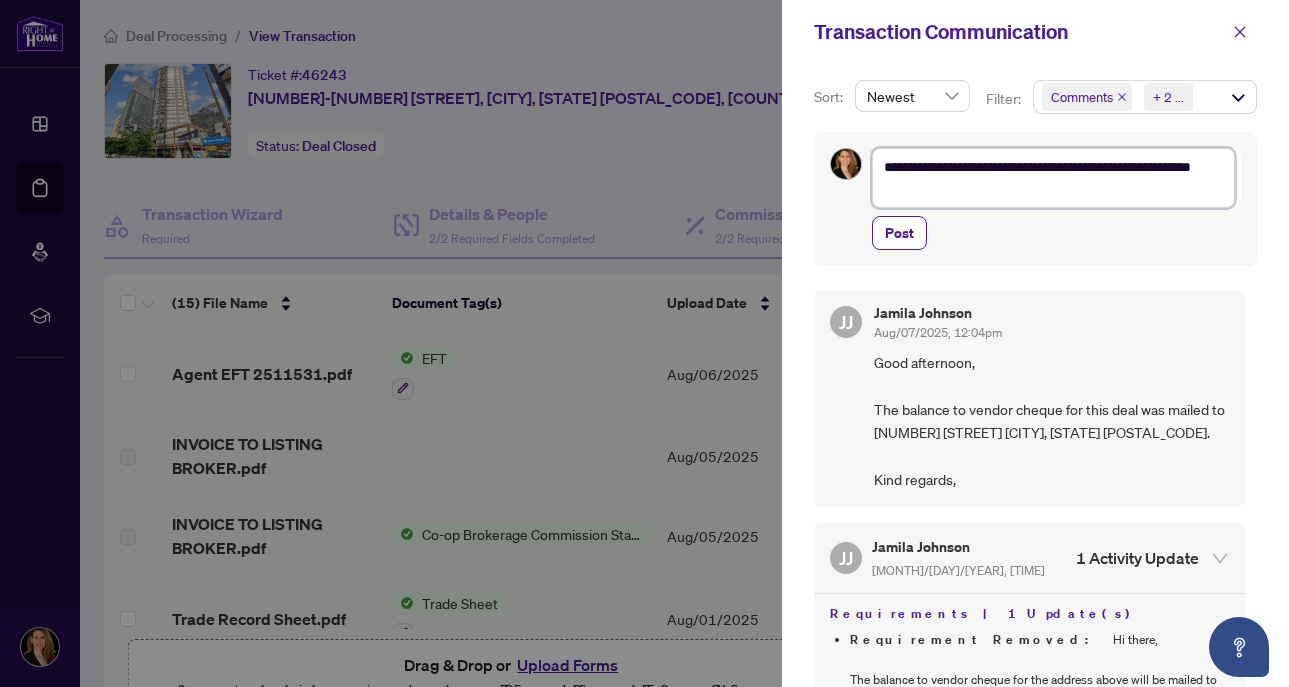 type on "**********" 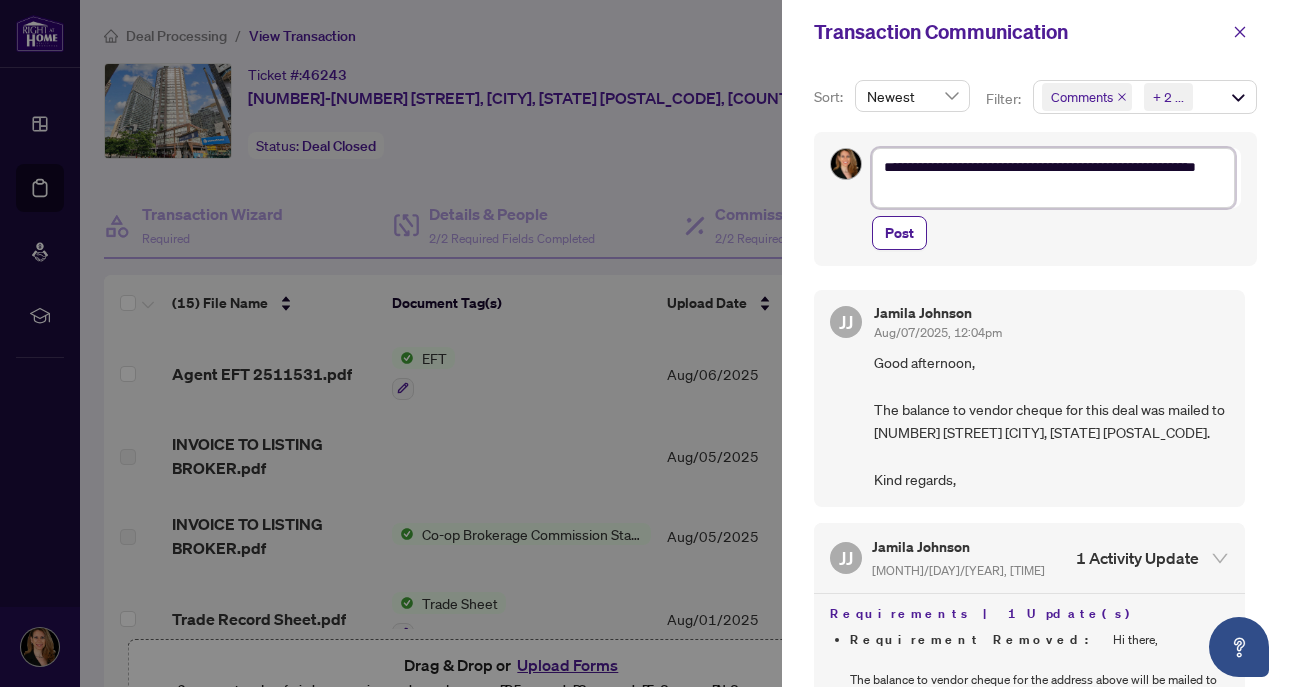 type on "**********" 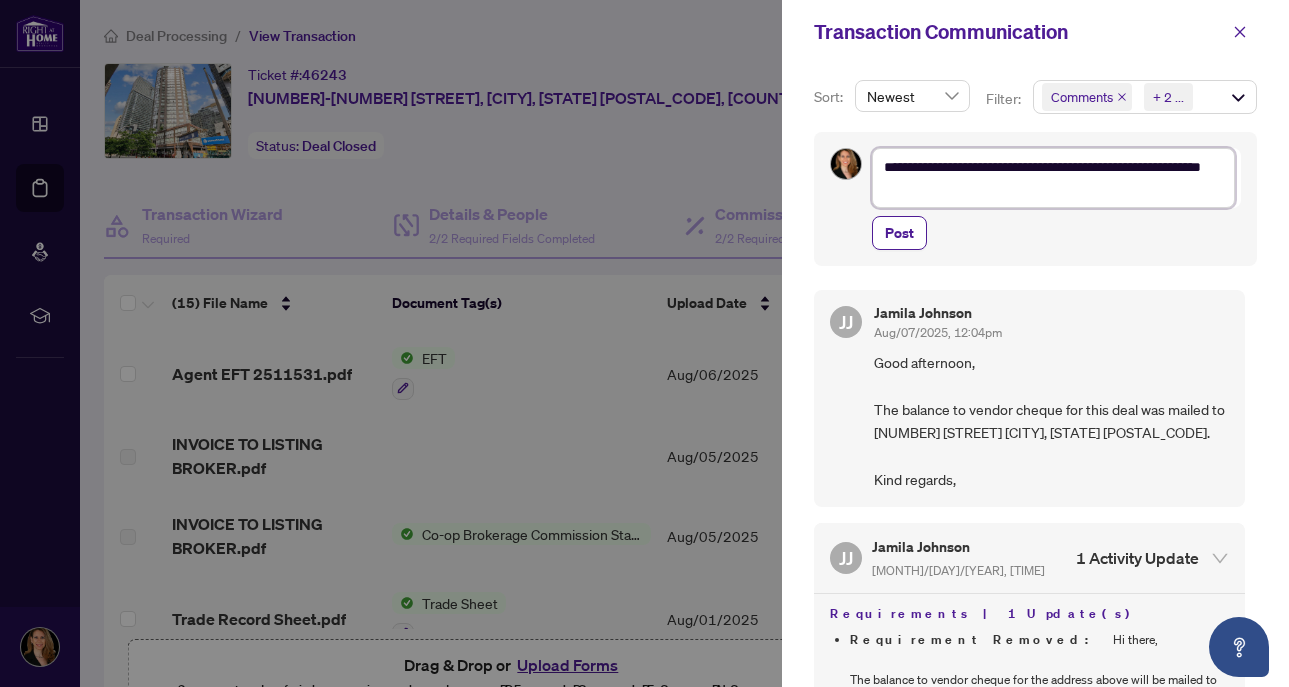 type on "**********" 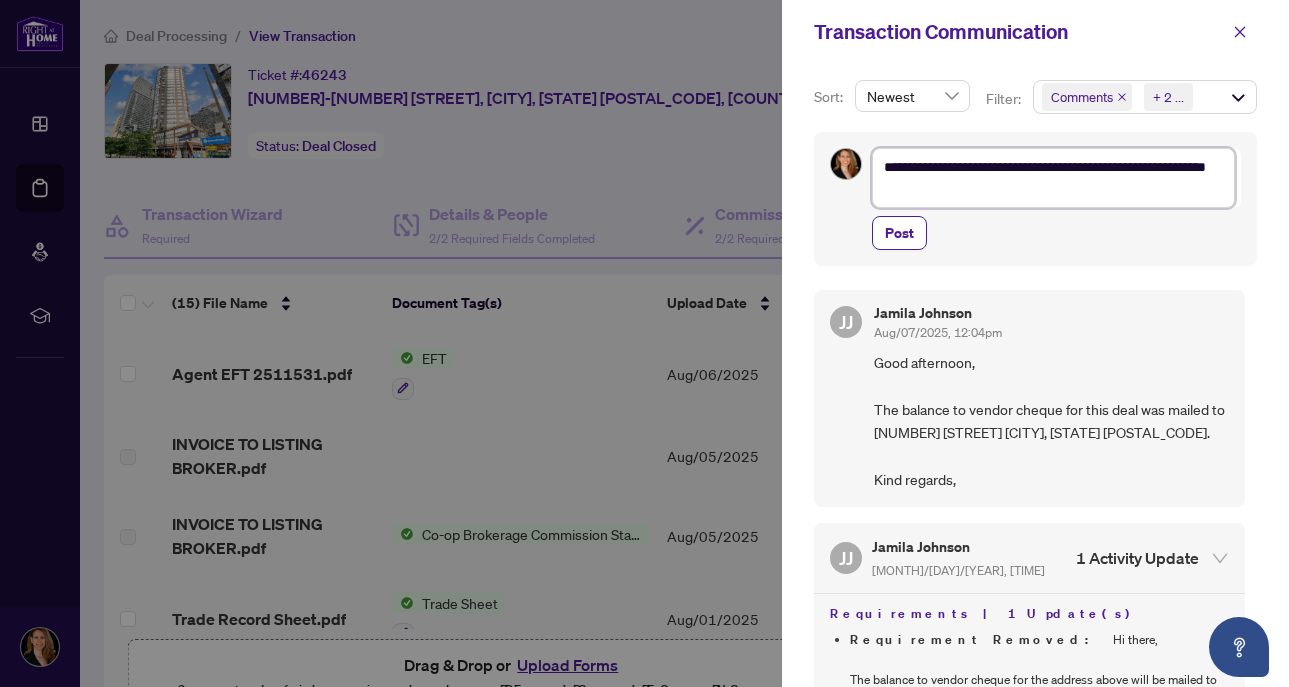 type on "**********" 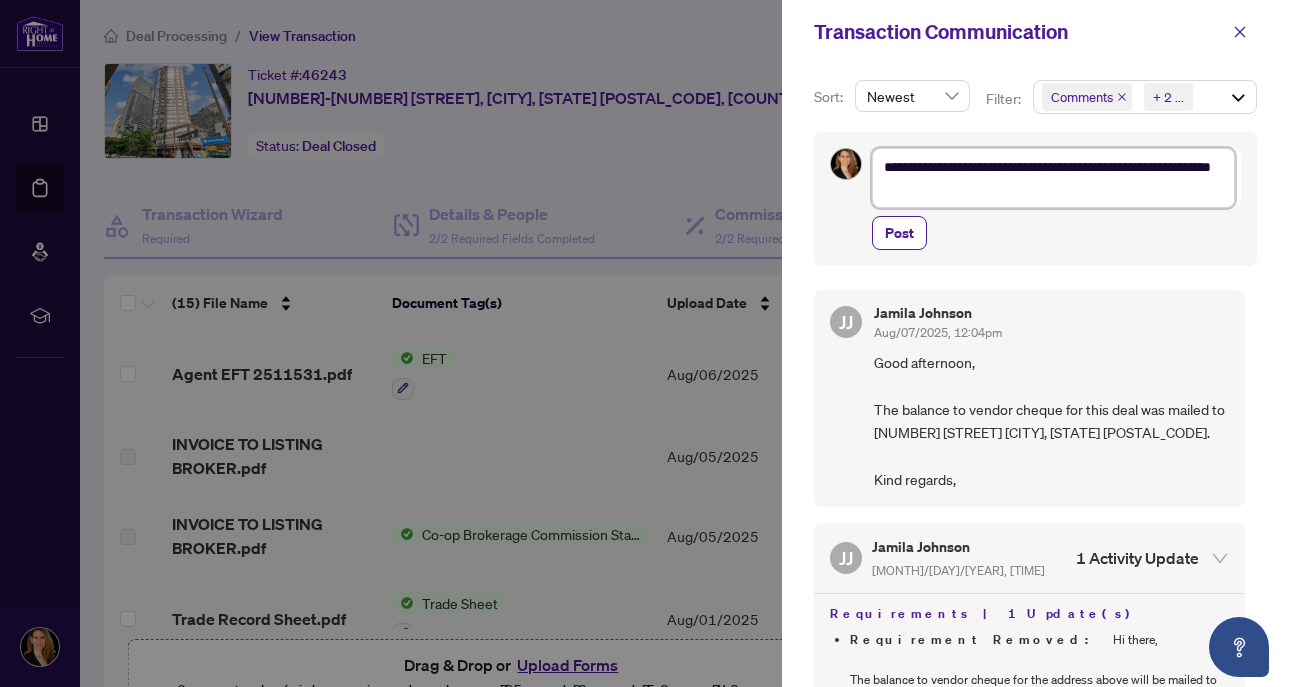 type on "**********" 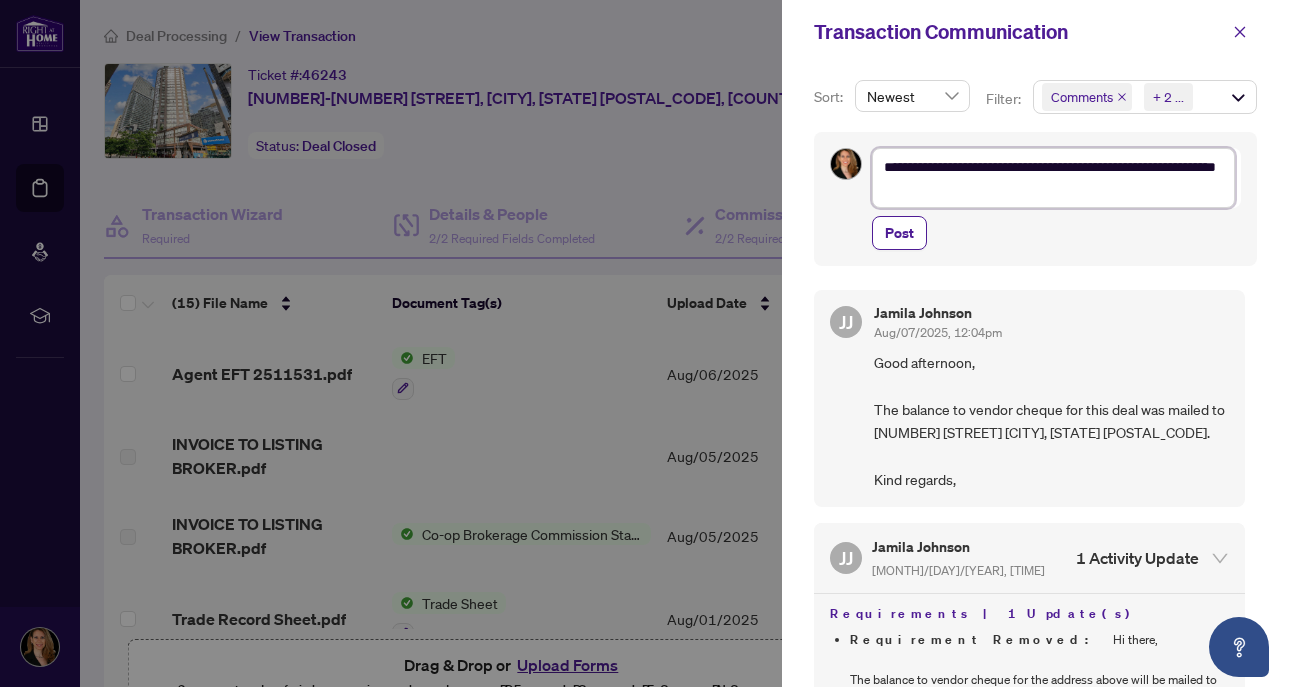 type on "**********" 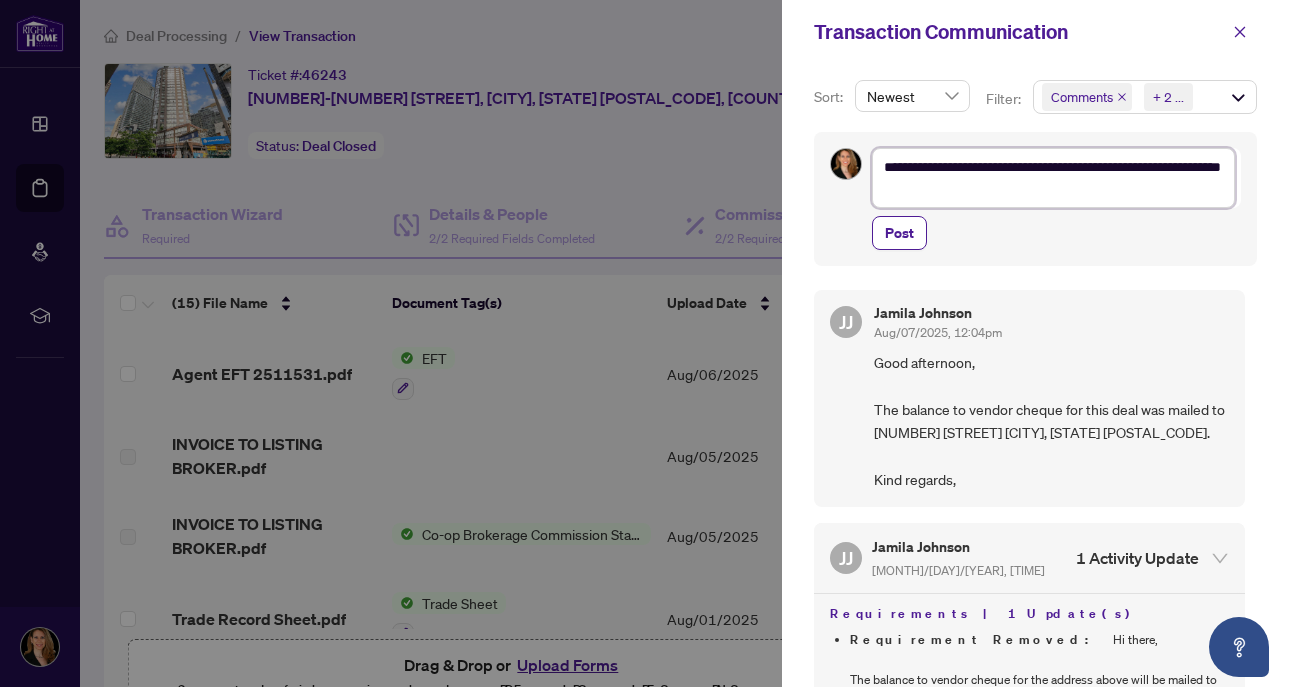 type on "**********" 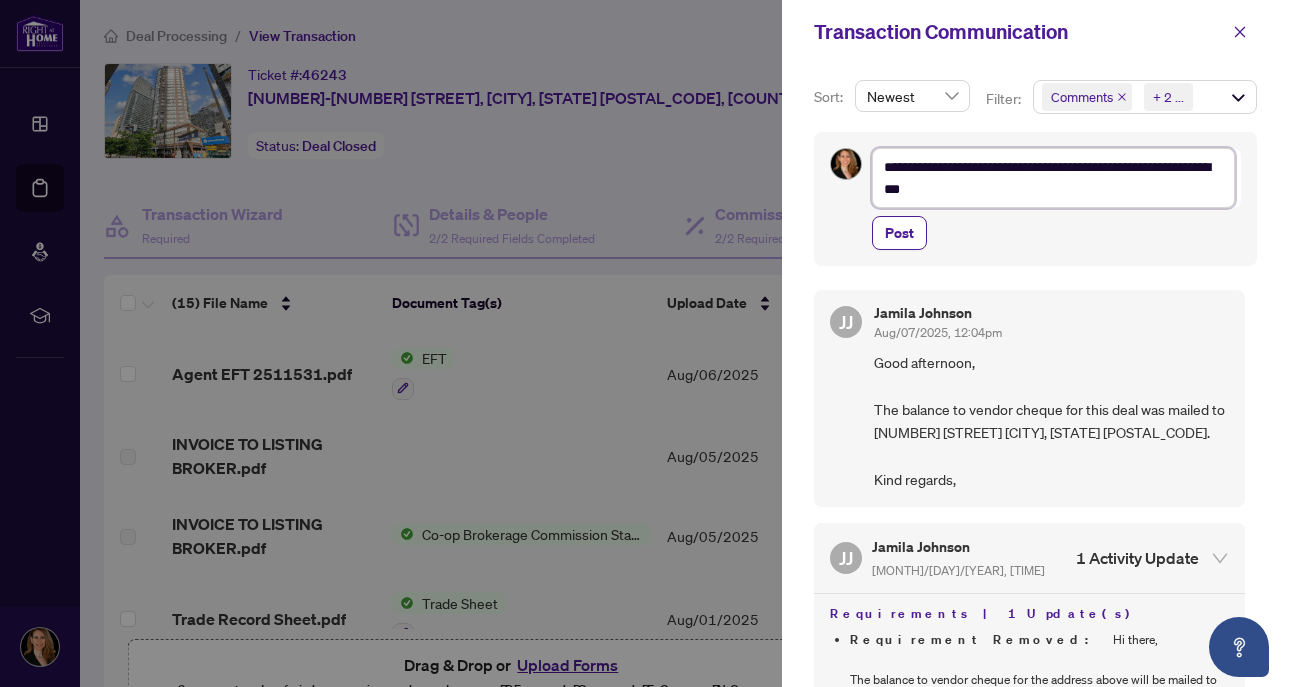type on "**********" 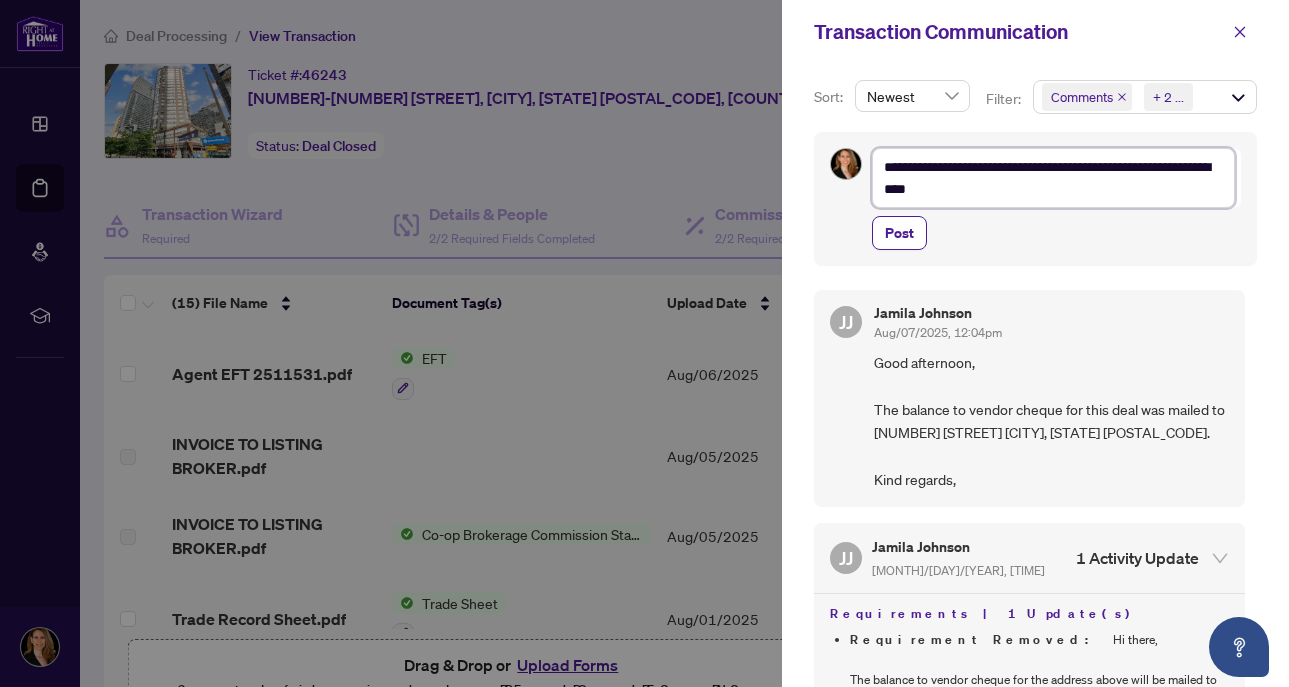 type on "**********" 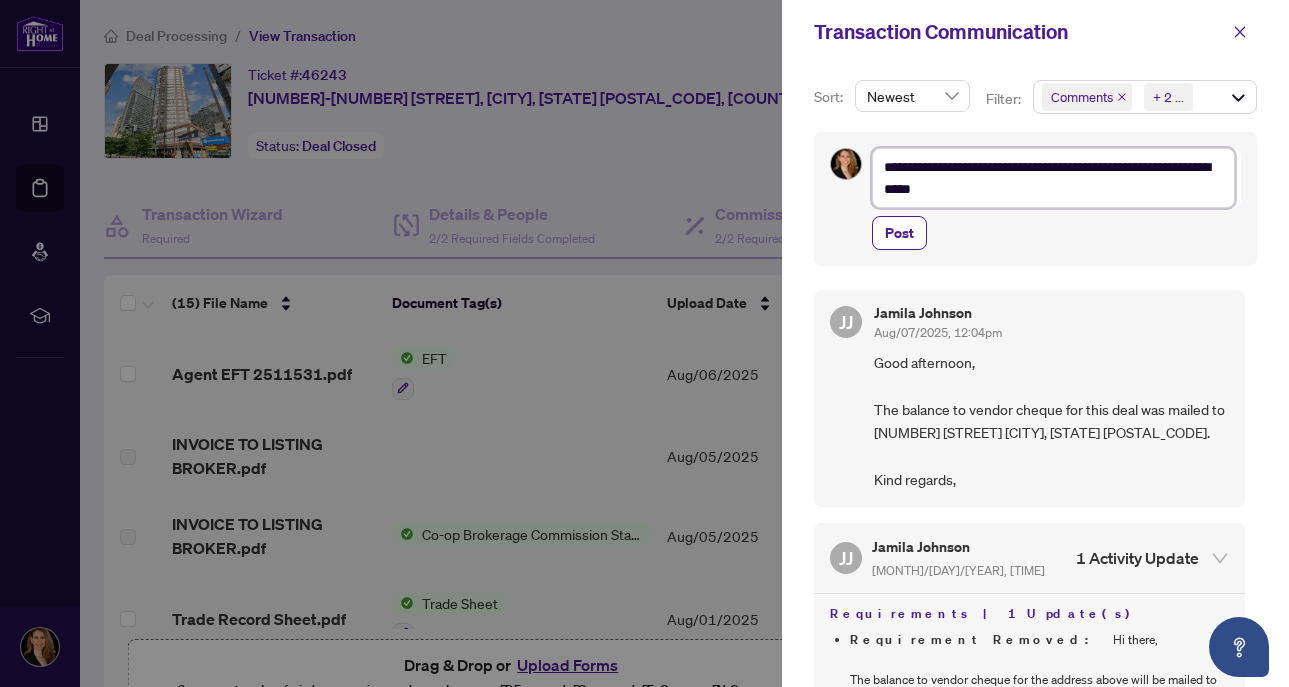type on "**********" 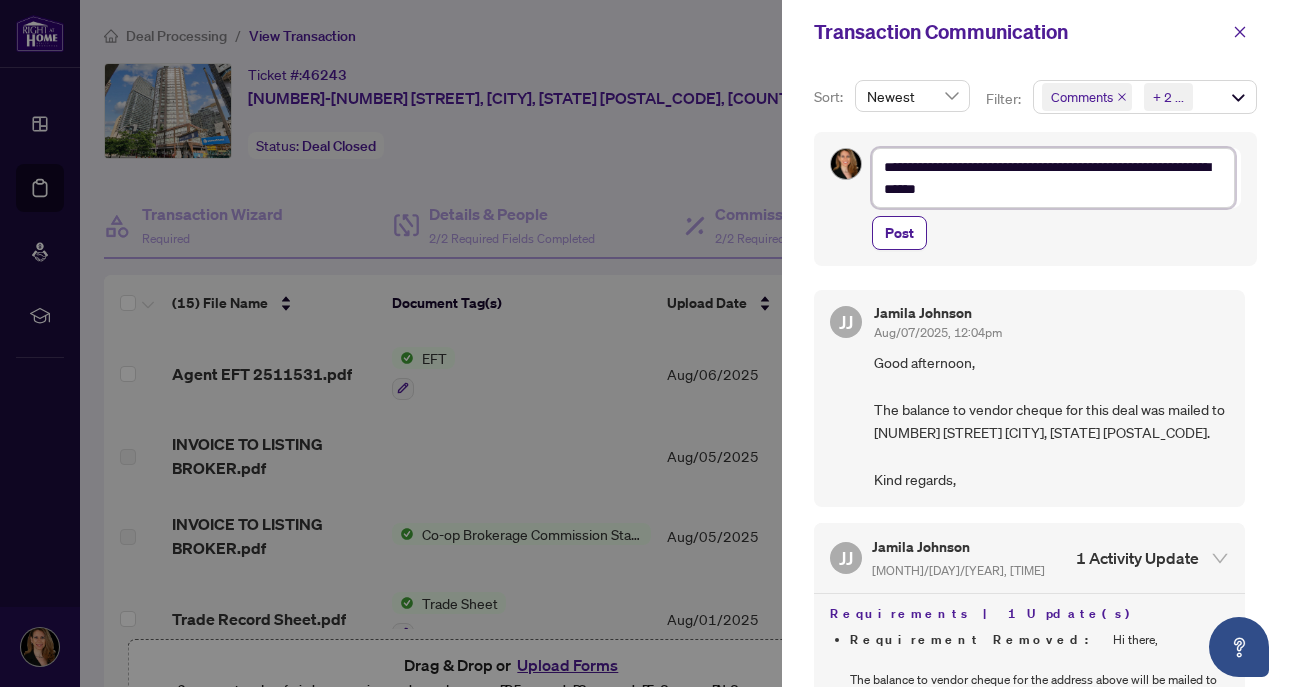 type on "**********" 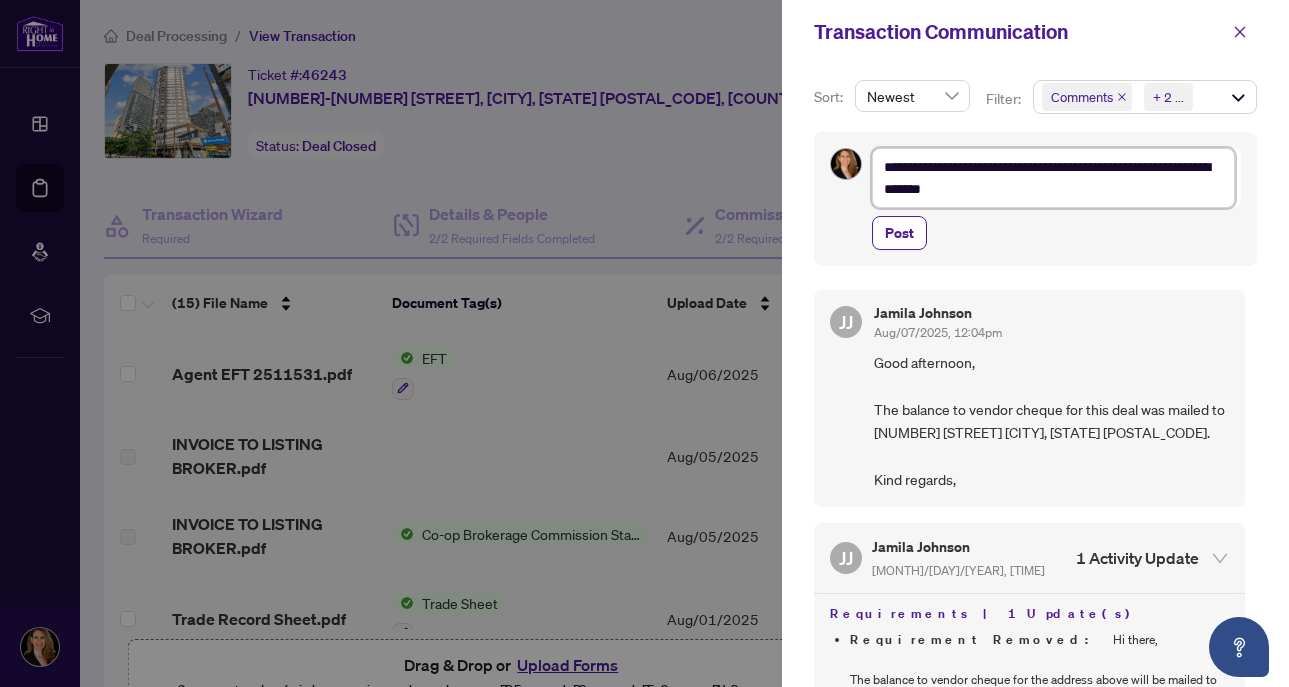 type on "**********" 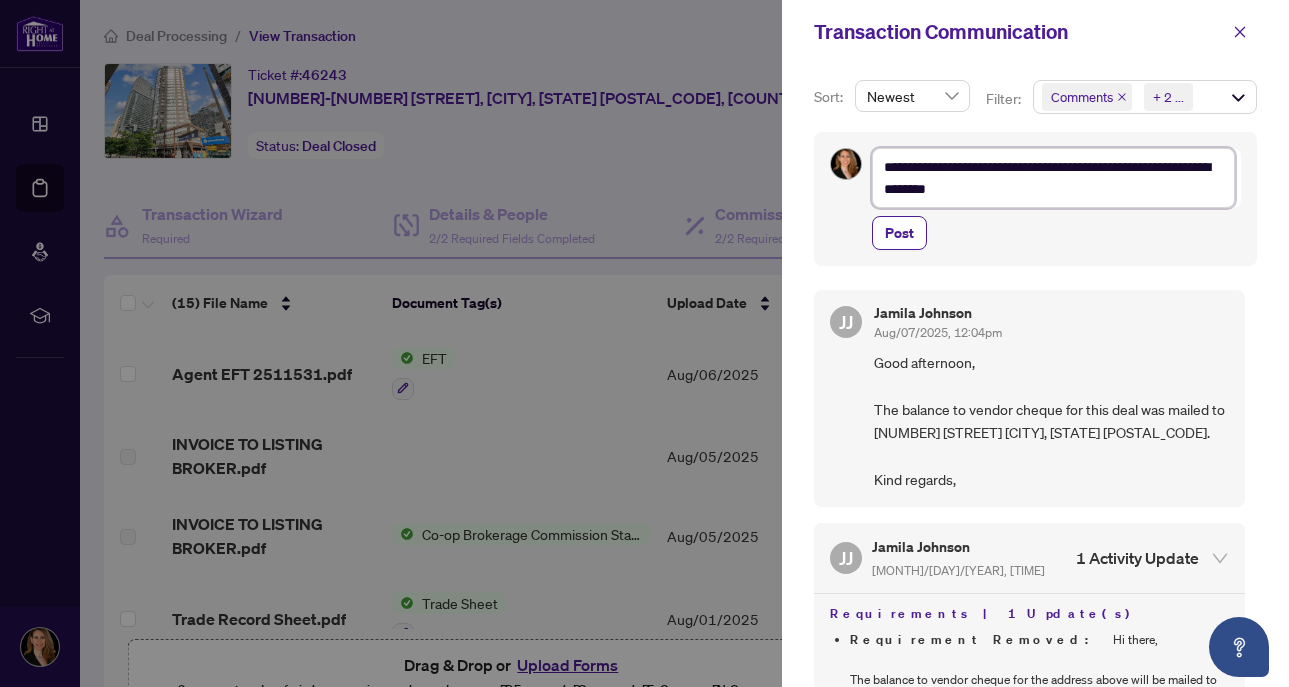 type on "**********" 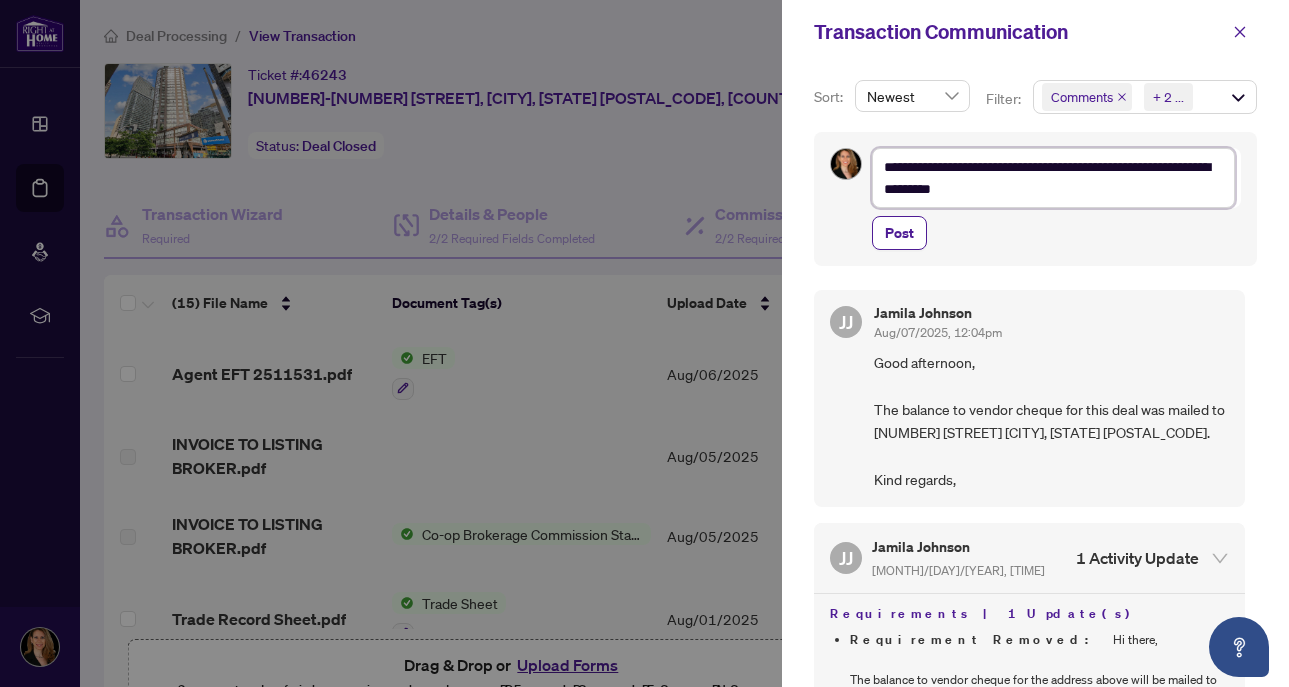 type on "**********" 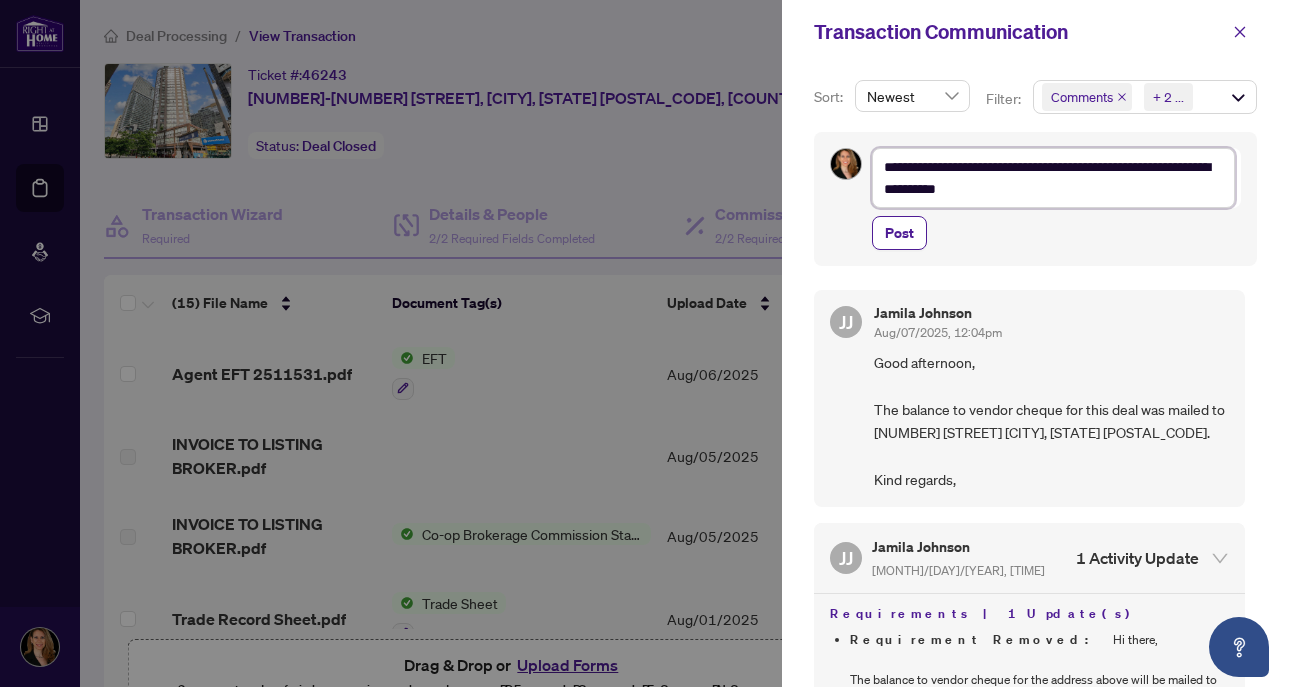 type on "**********" 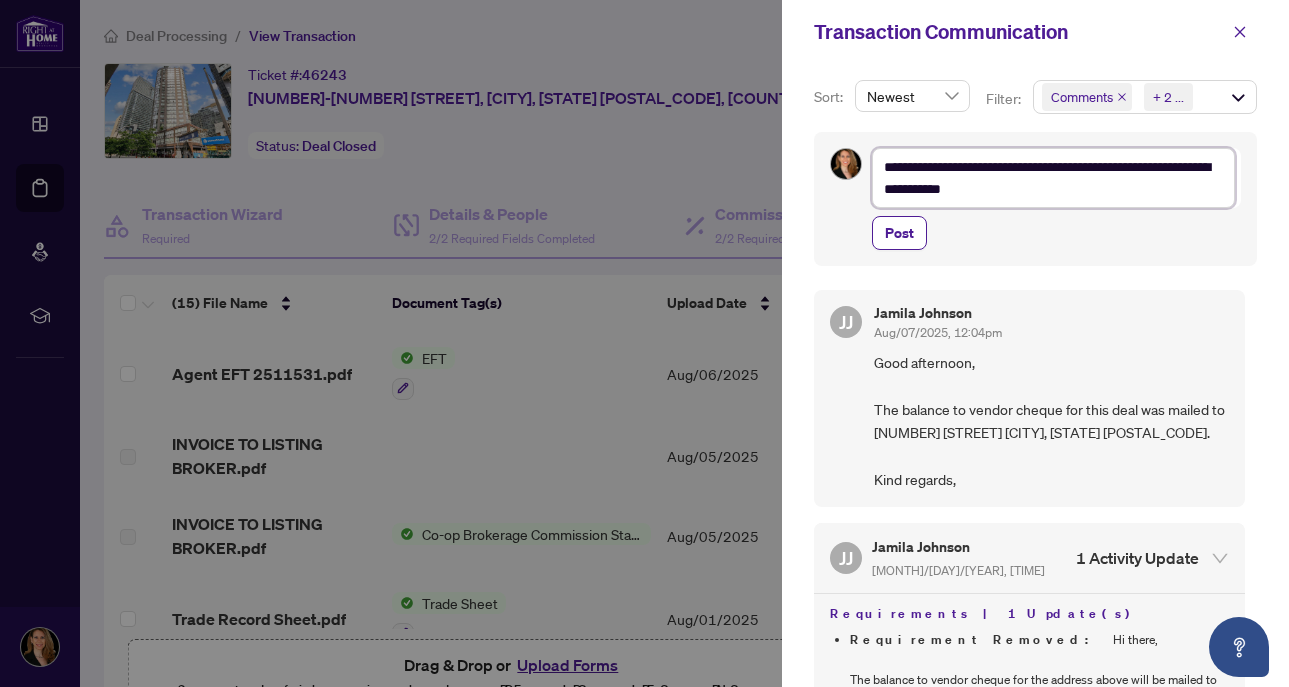 type on "**********" 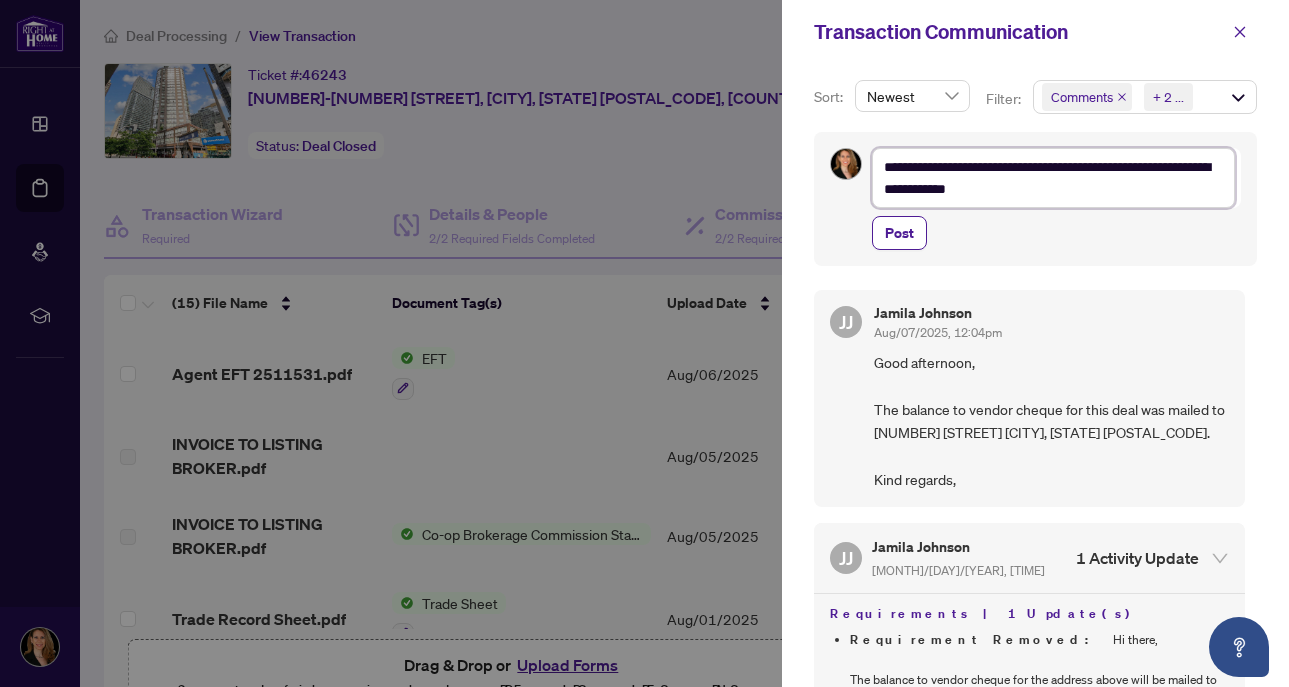 type on "**********" 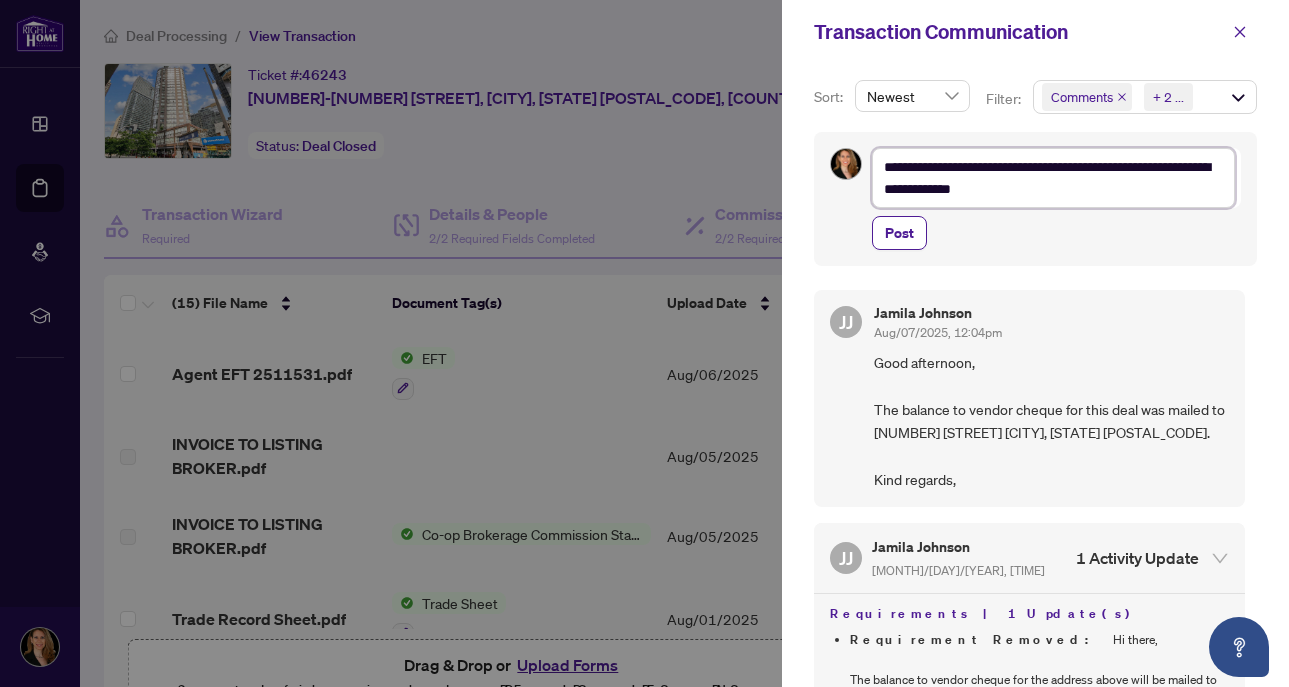 type on "**********" 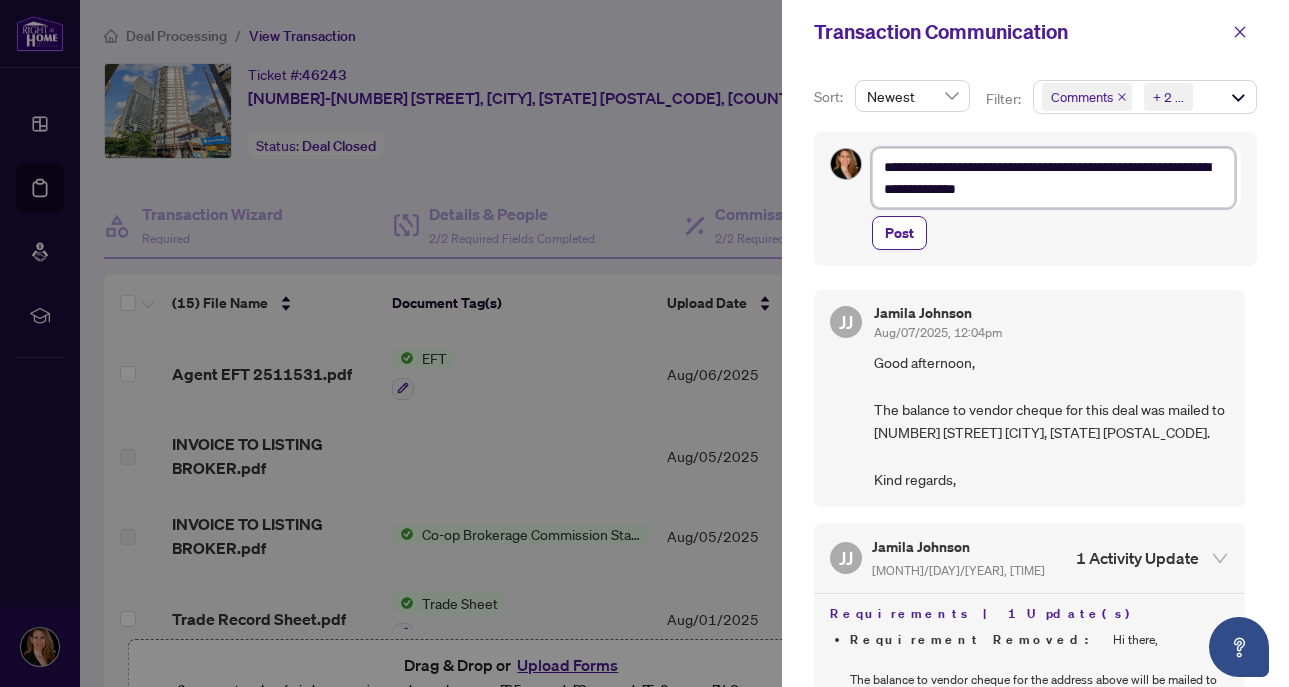 type on "**********" 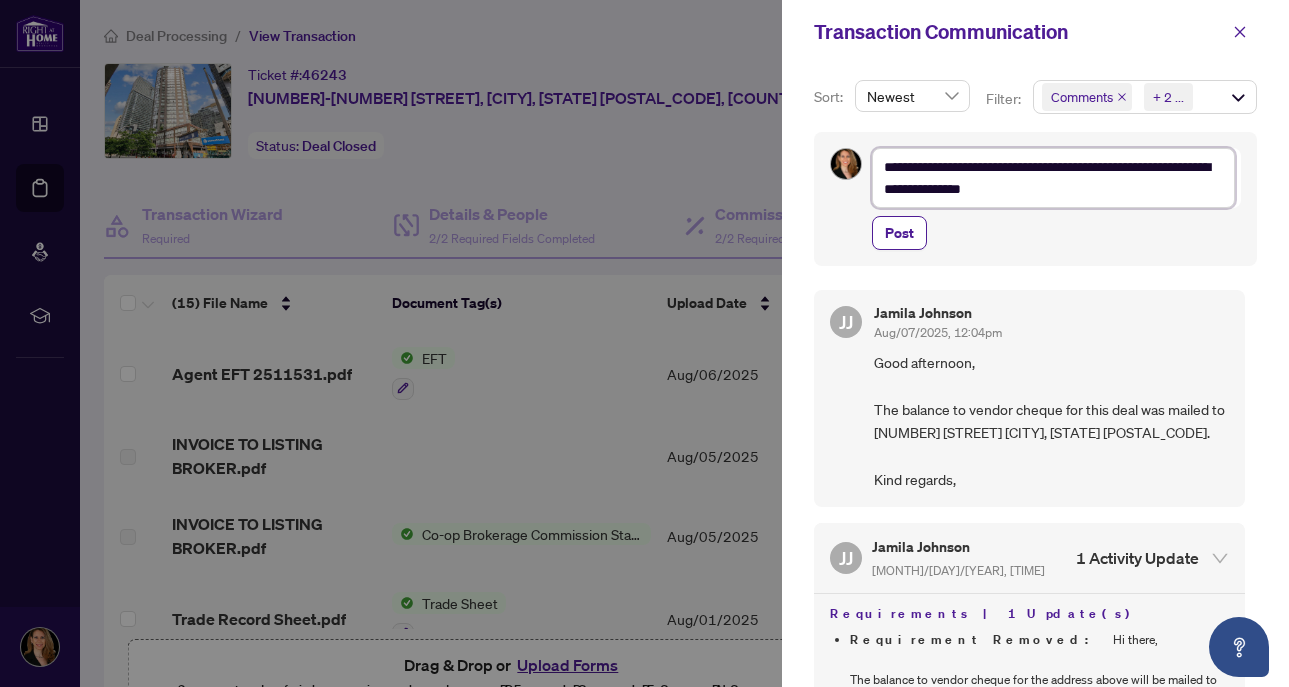 type on "**********" 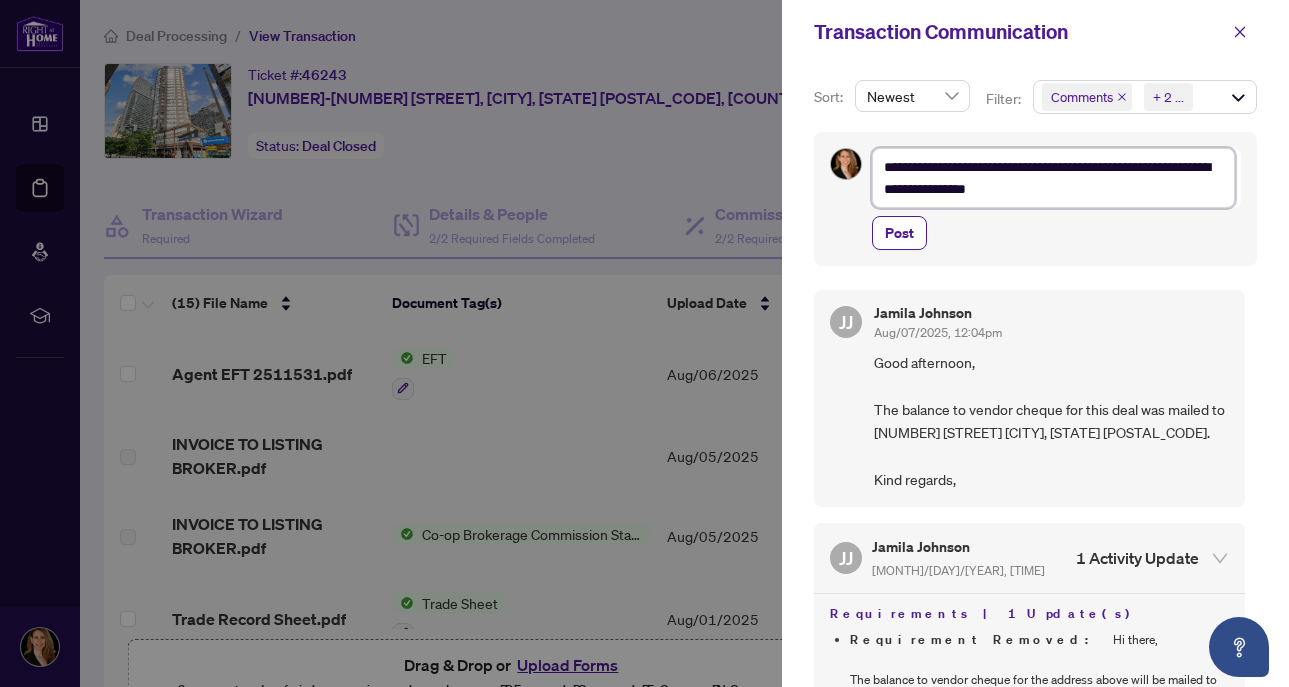 type on "**********" 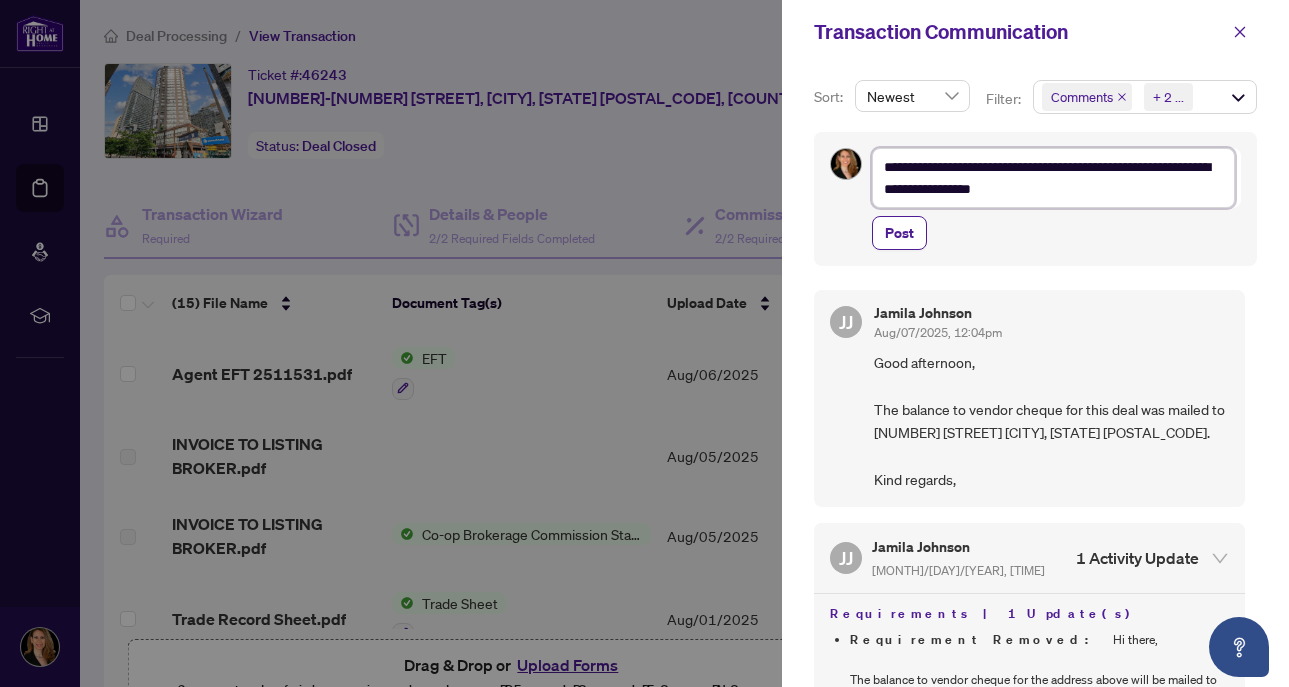 type on "**********" 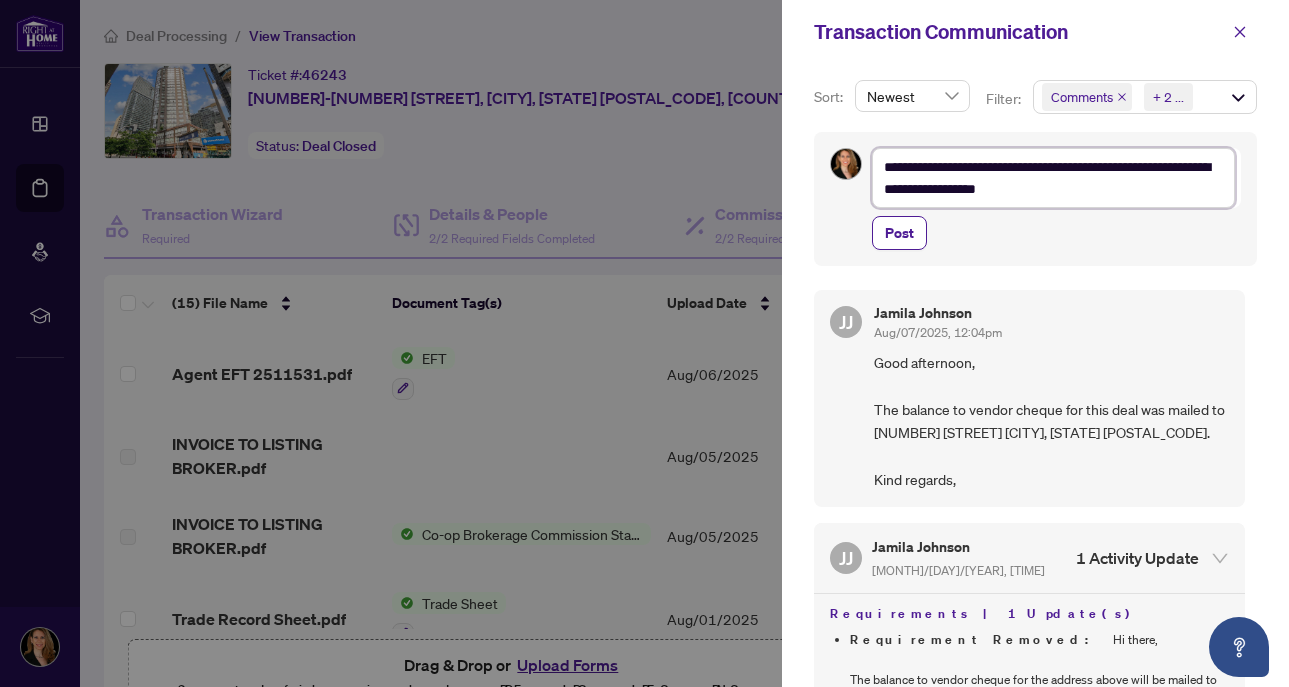 type on "**********" 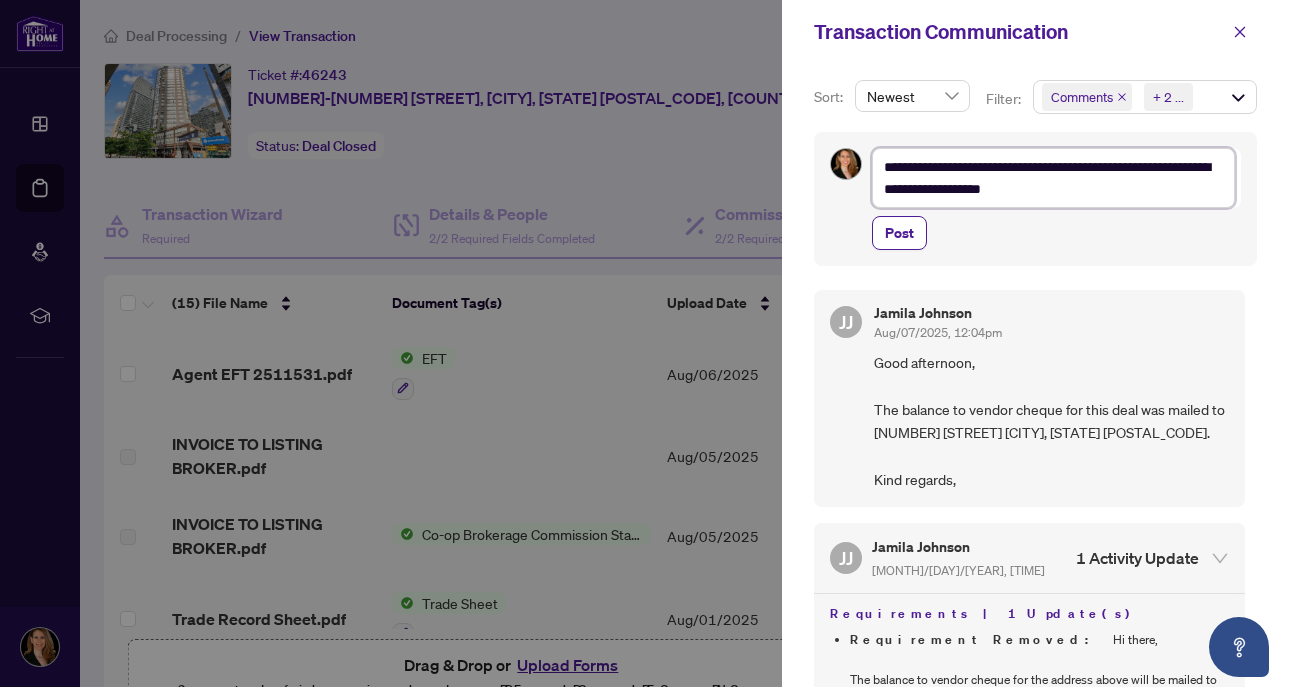 type on "**********" 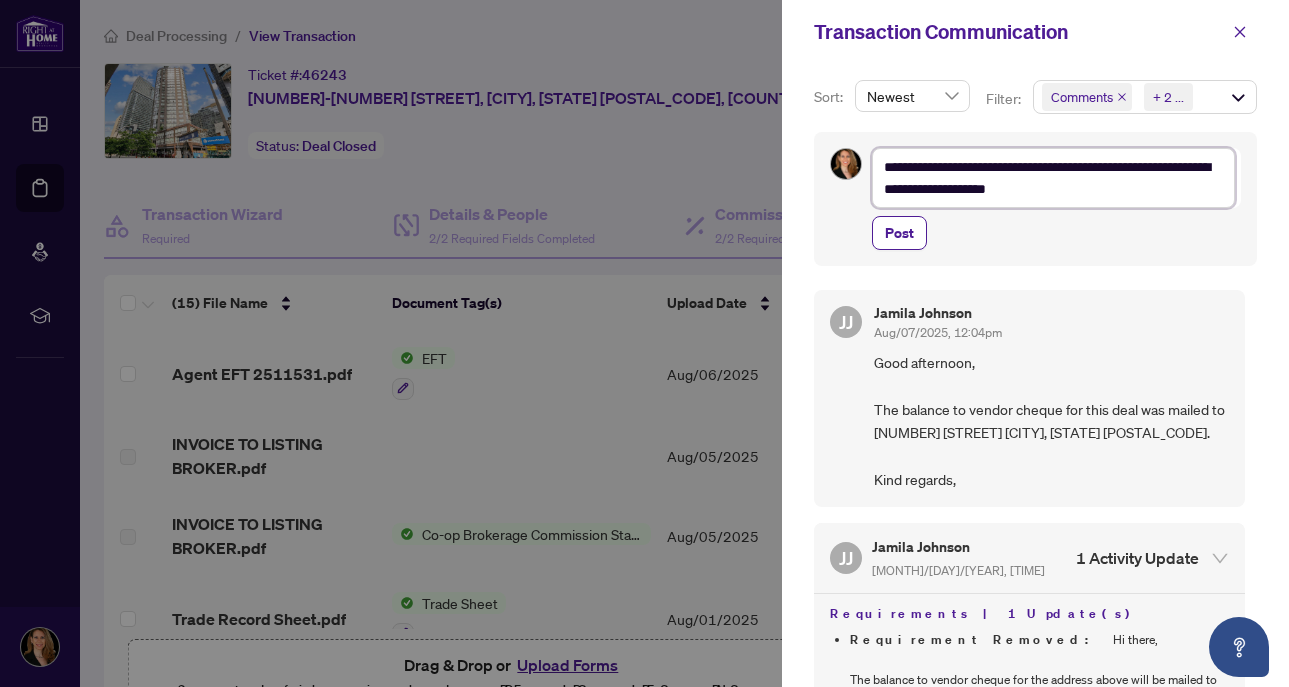 type on "**********" 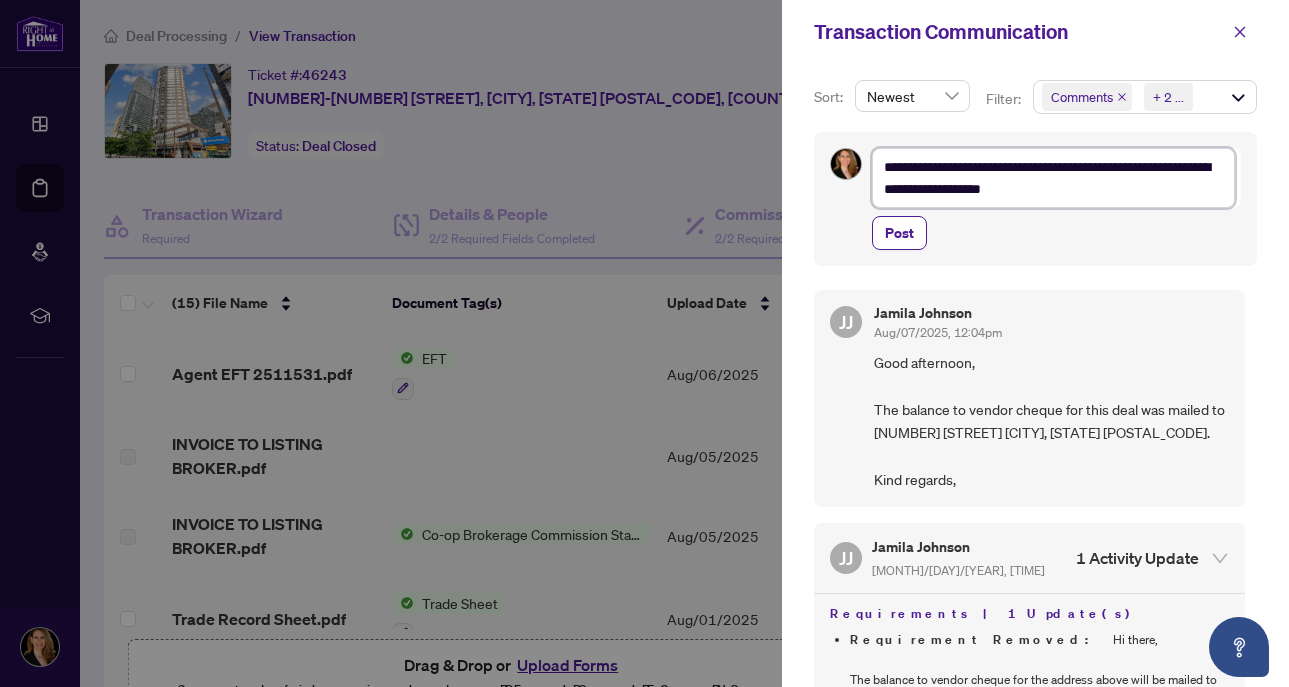 type on "**********" 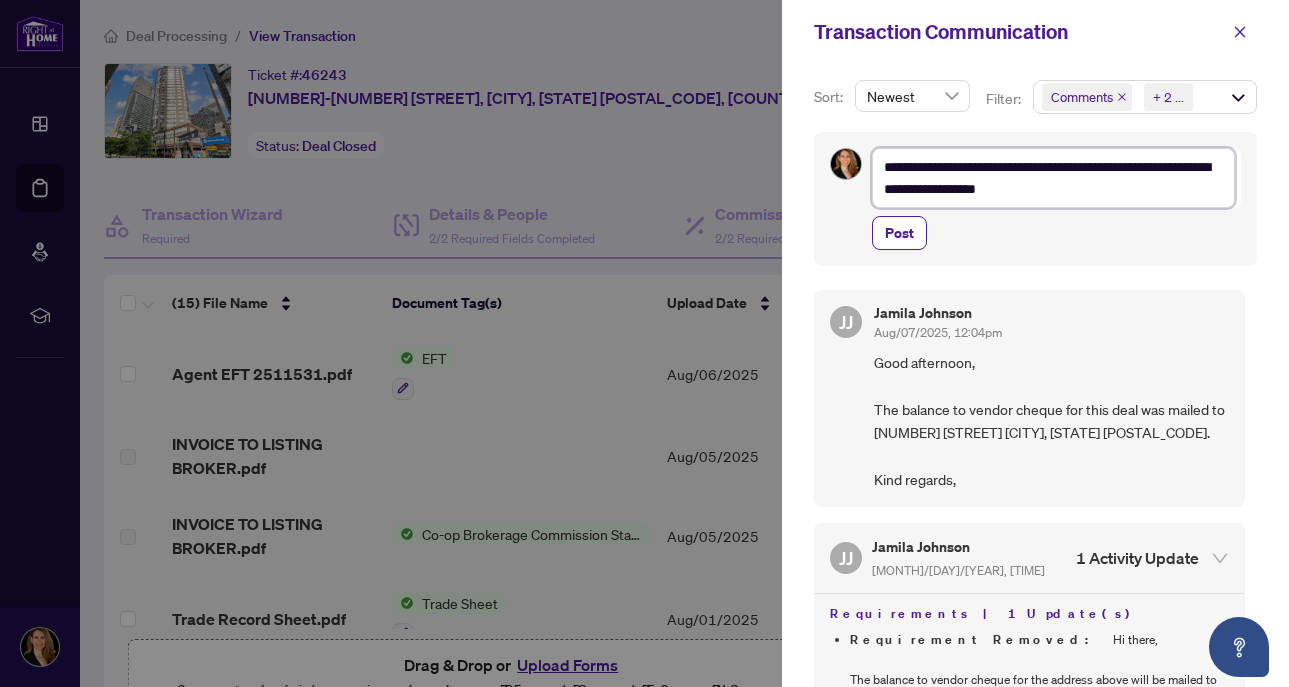 type on "**********" 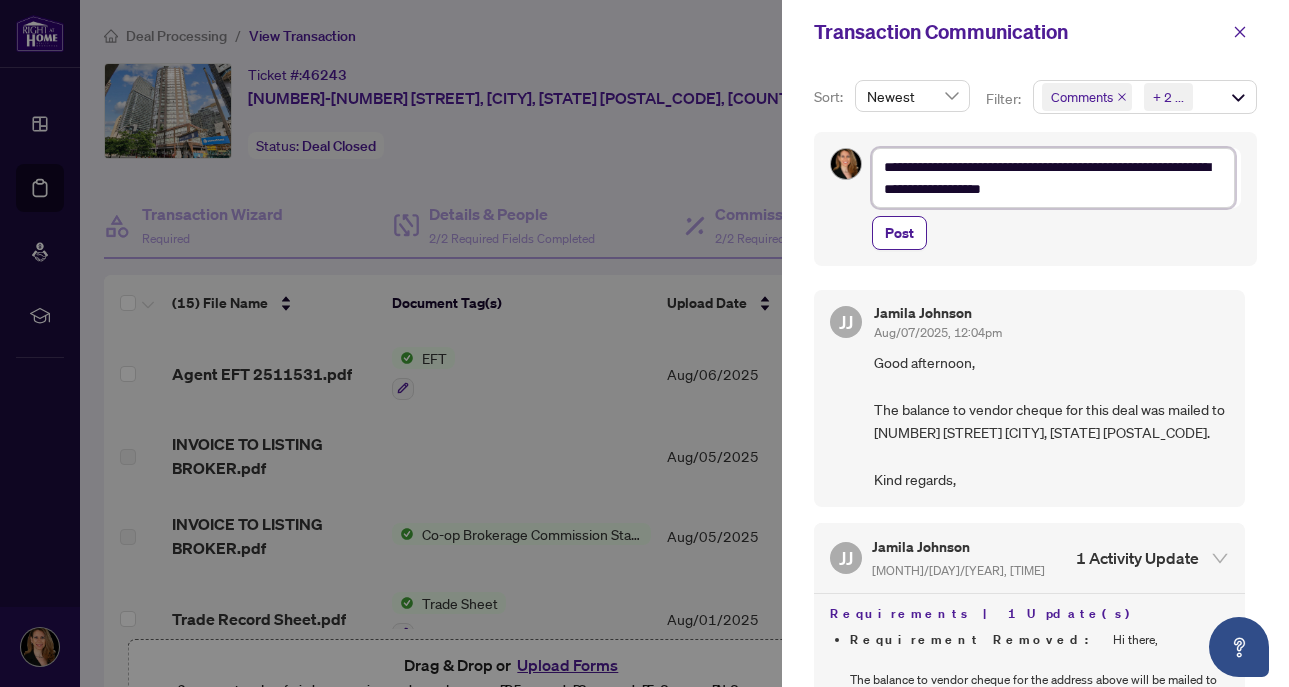 type on "**********" 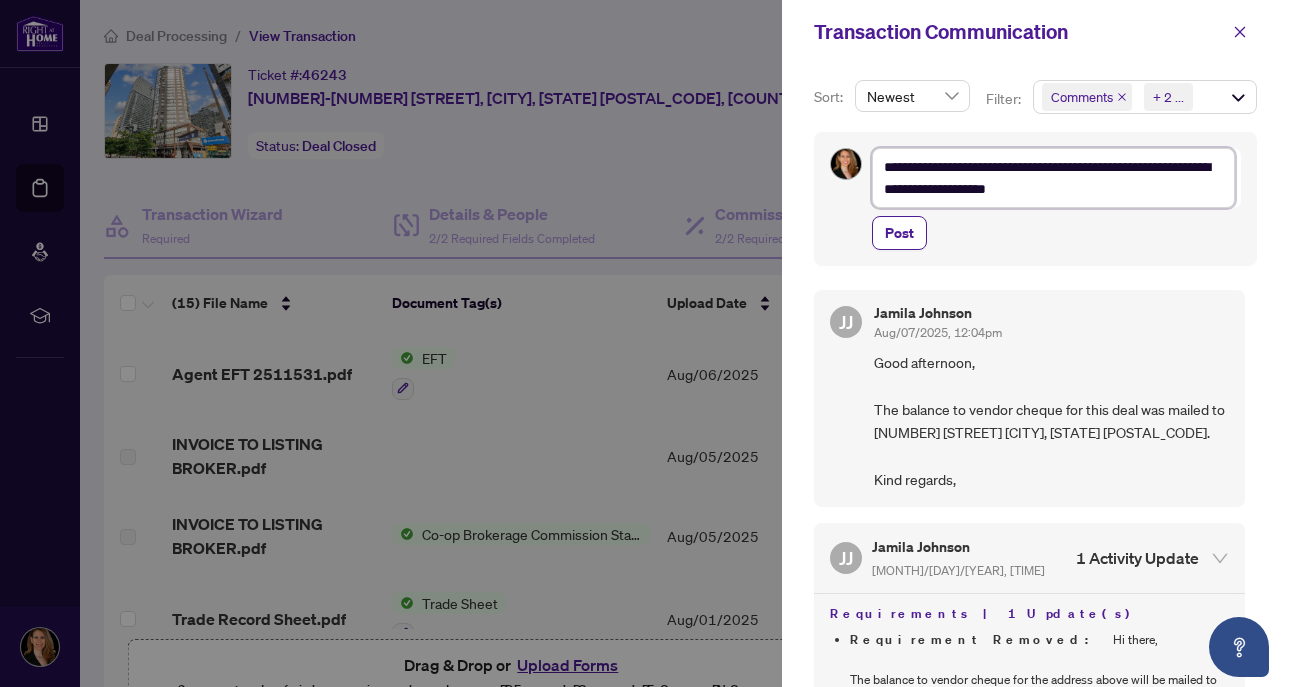 type on "**********" 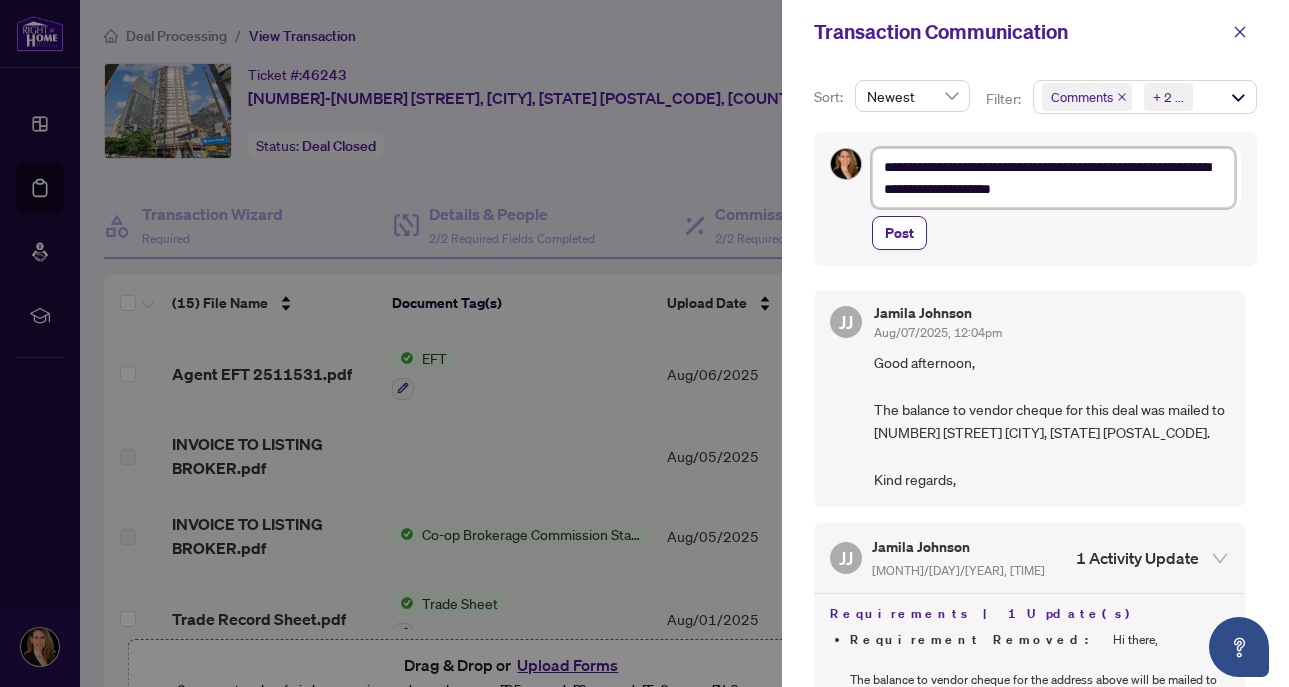 type on "**********" 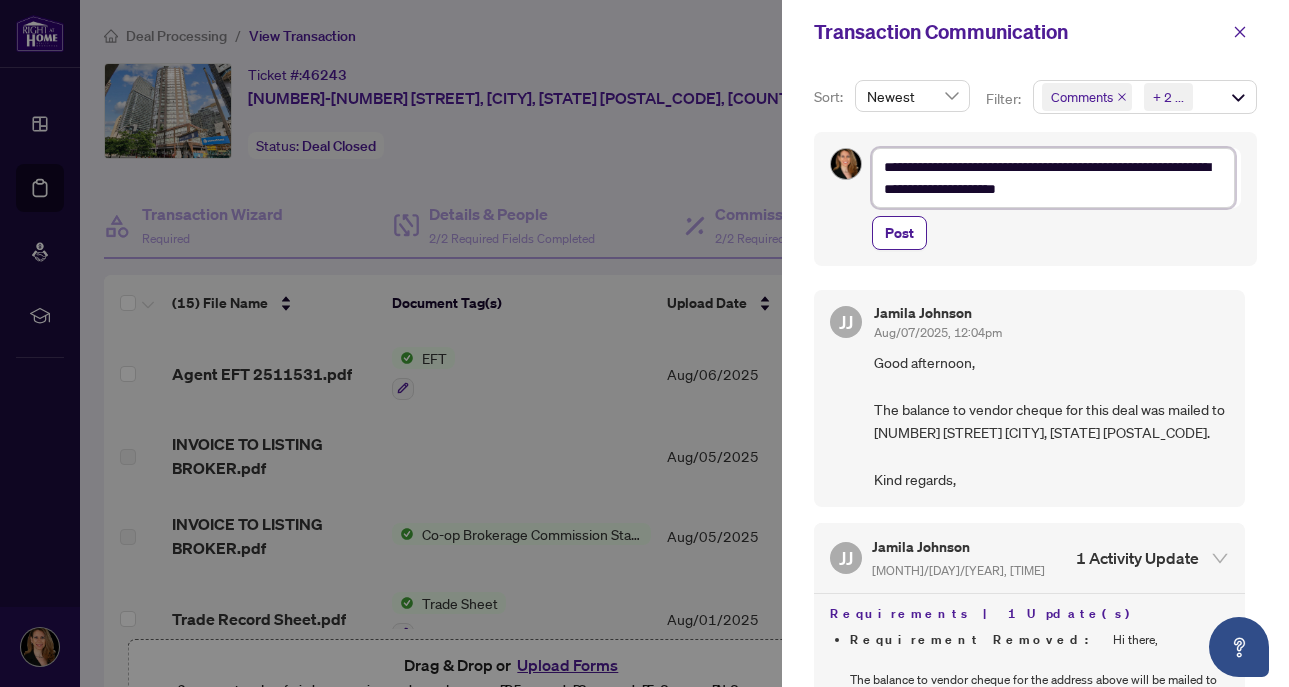 type on "**********" 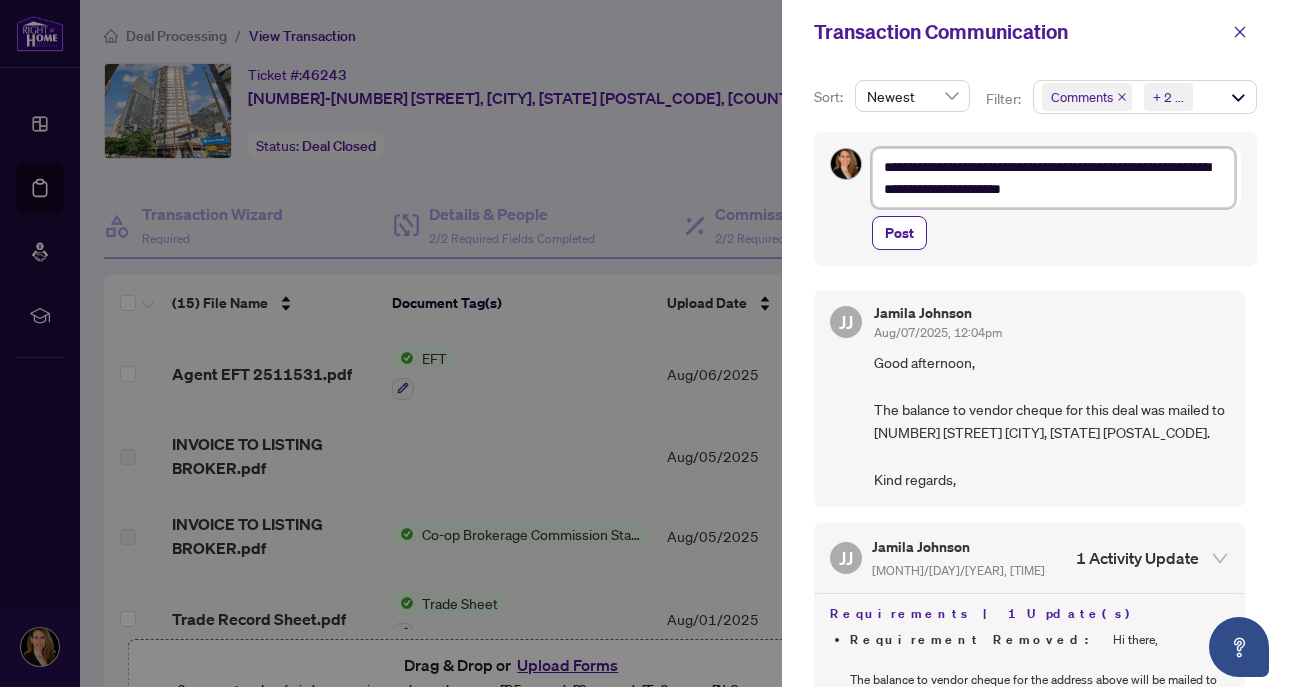 type on "**********" 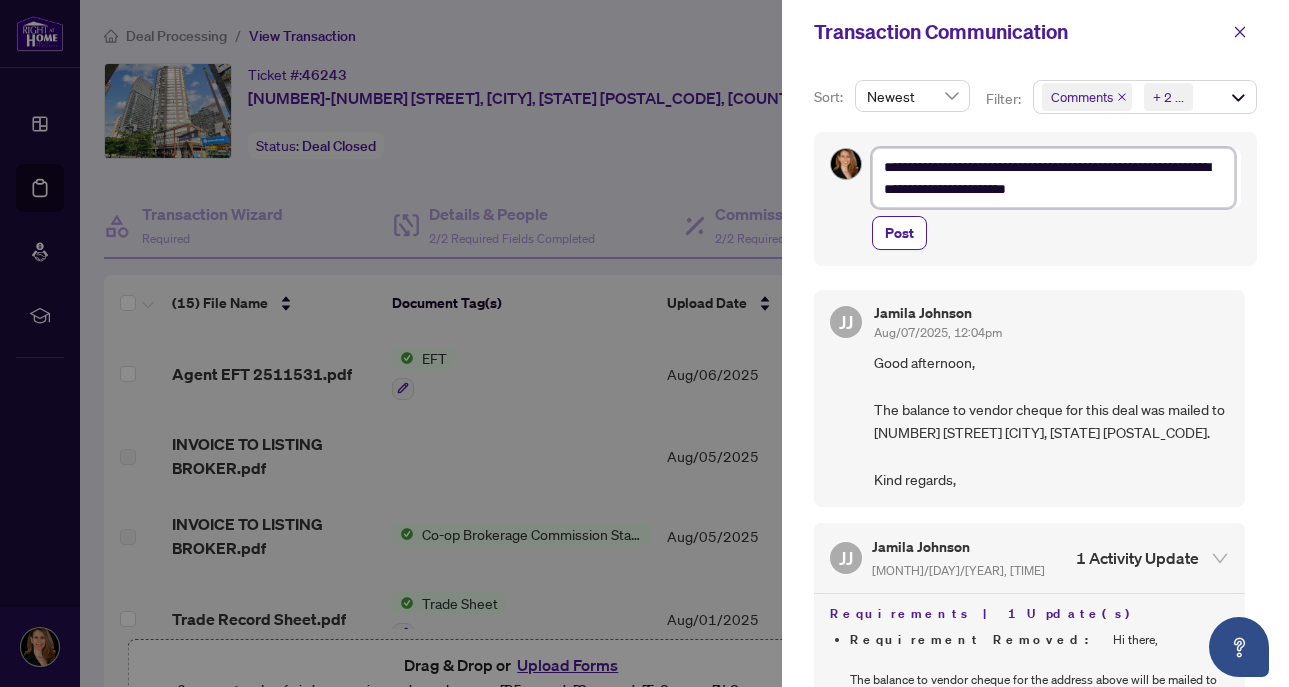 type on "**********" 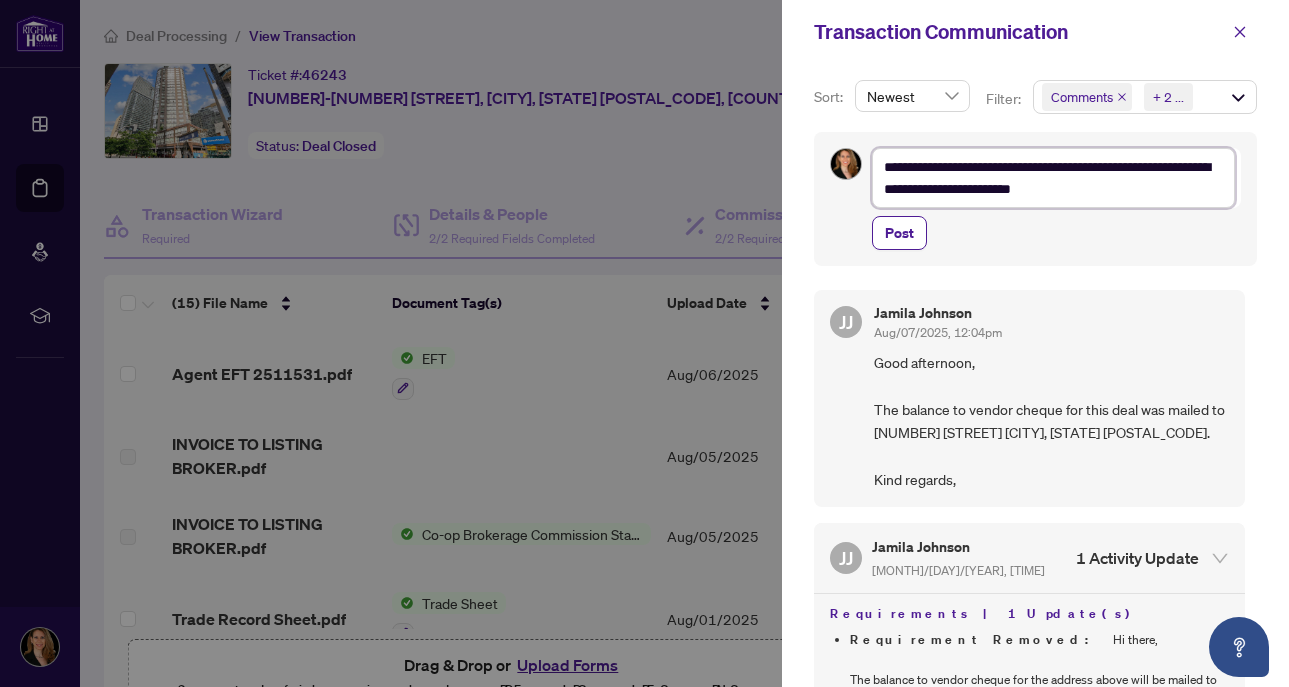 type on "**********" 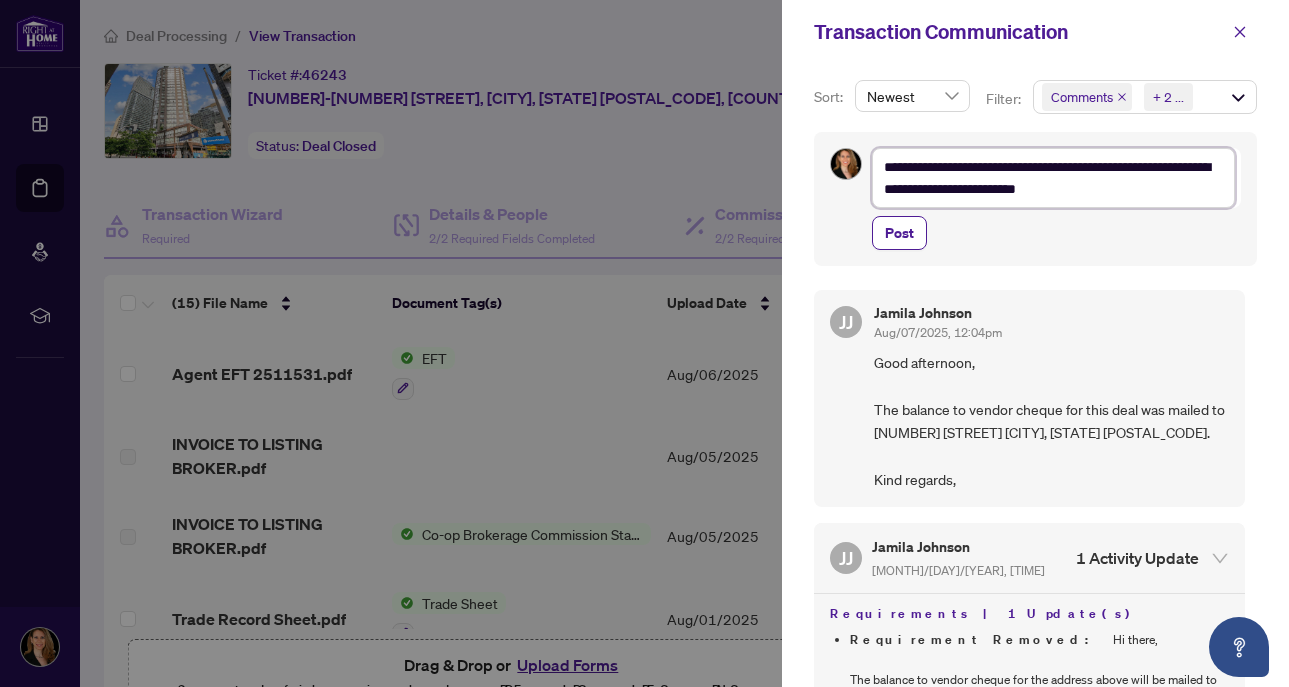 type on "**********" 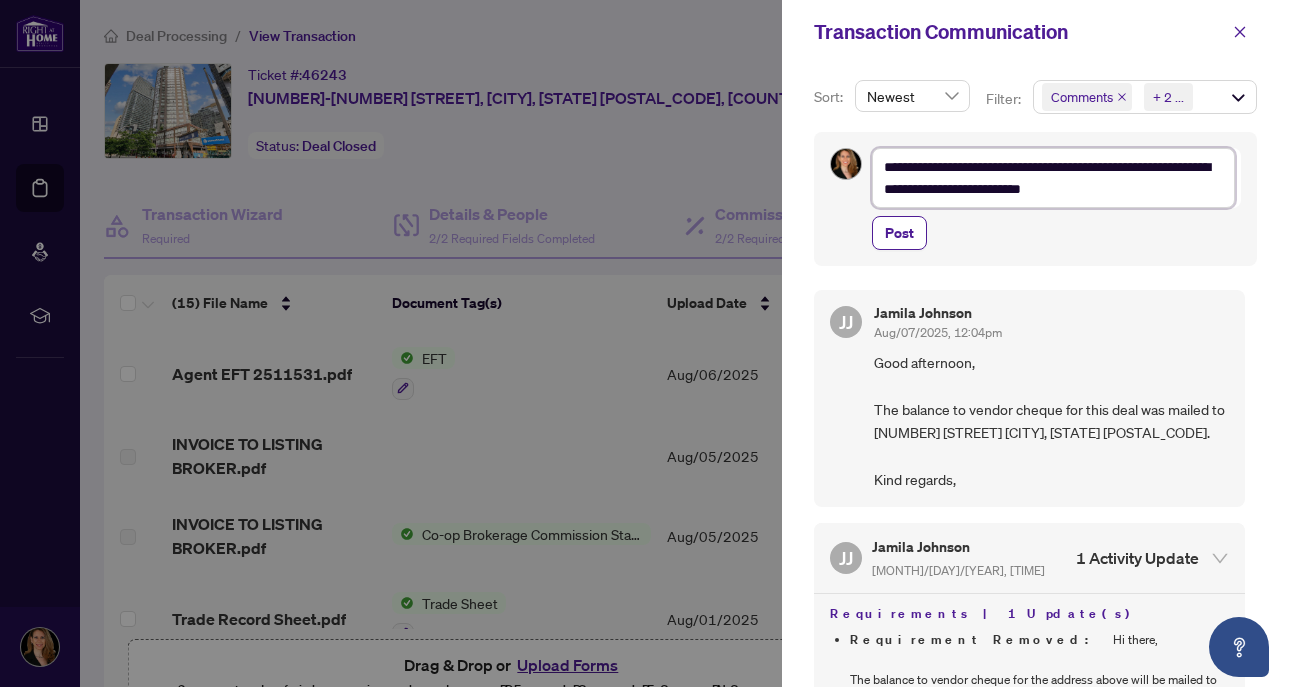 type on "**********" 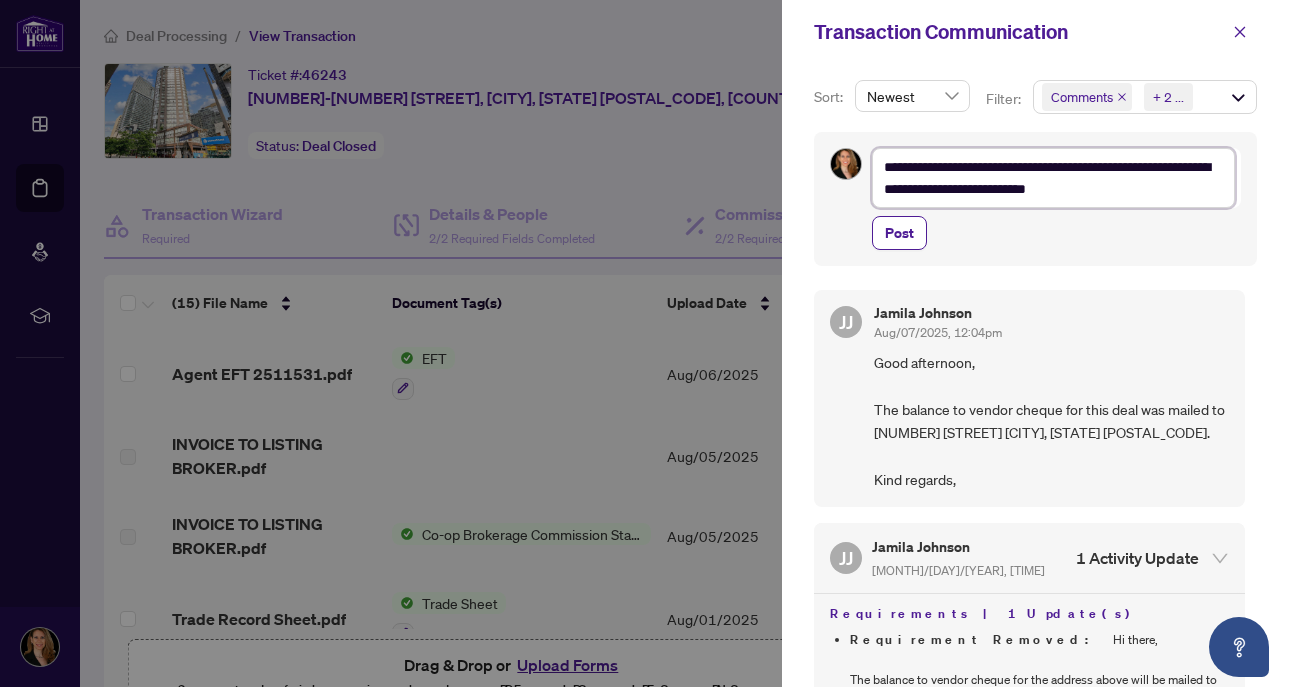 type on "**********" 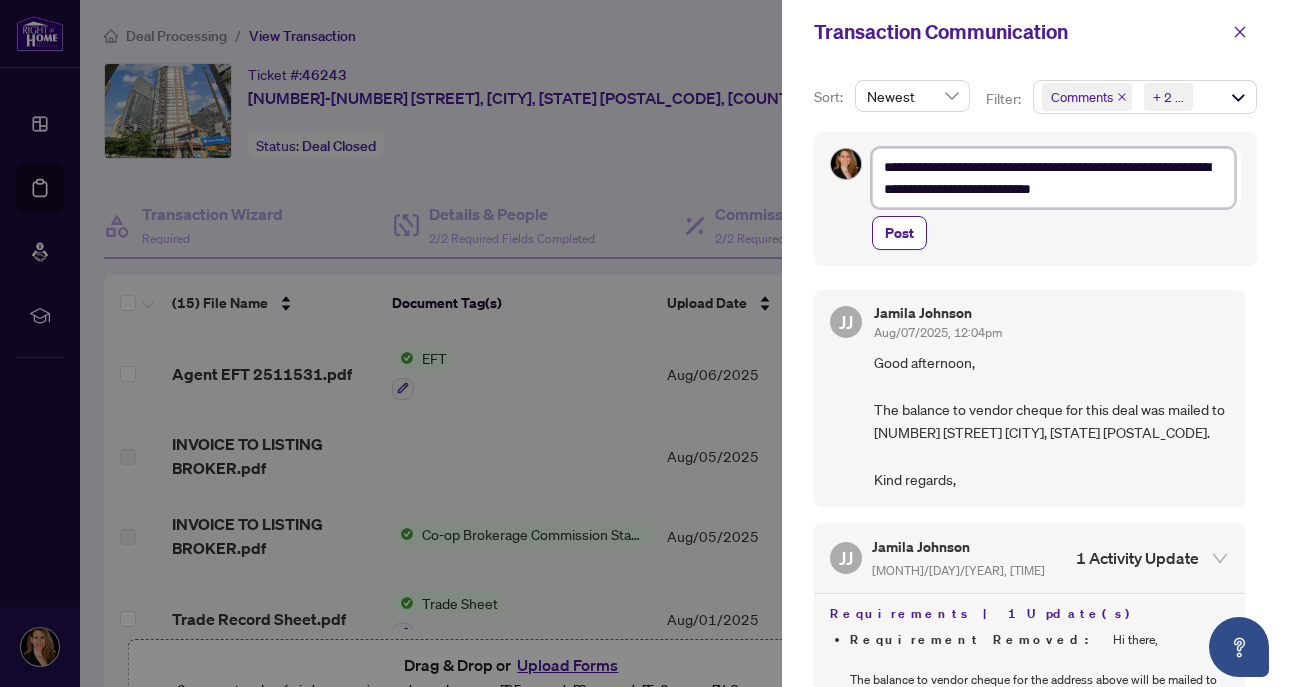 type on "**********" 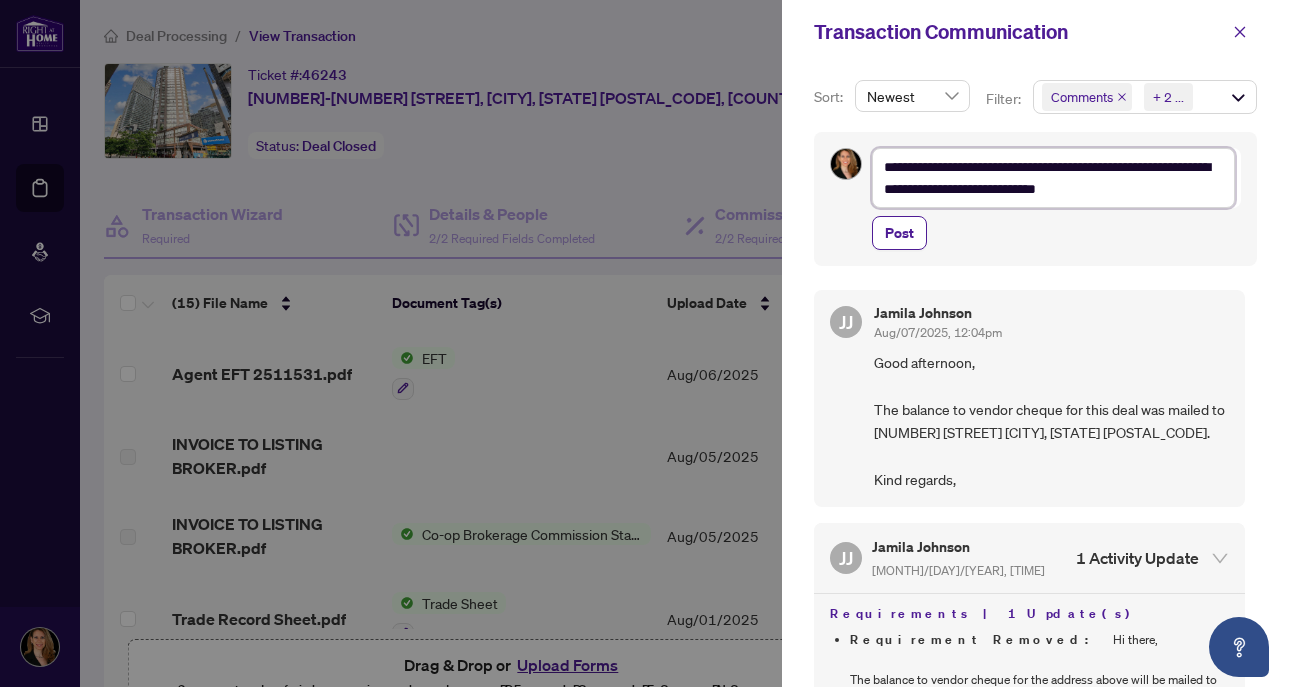 type on "**********" 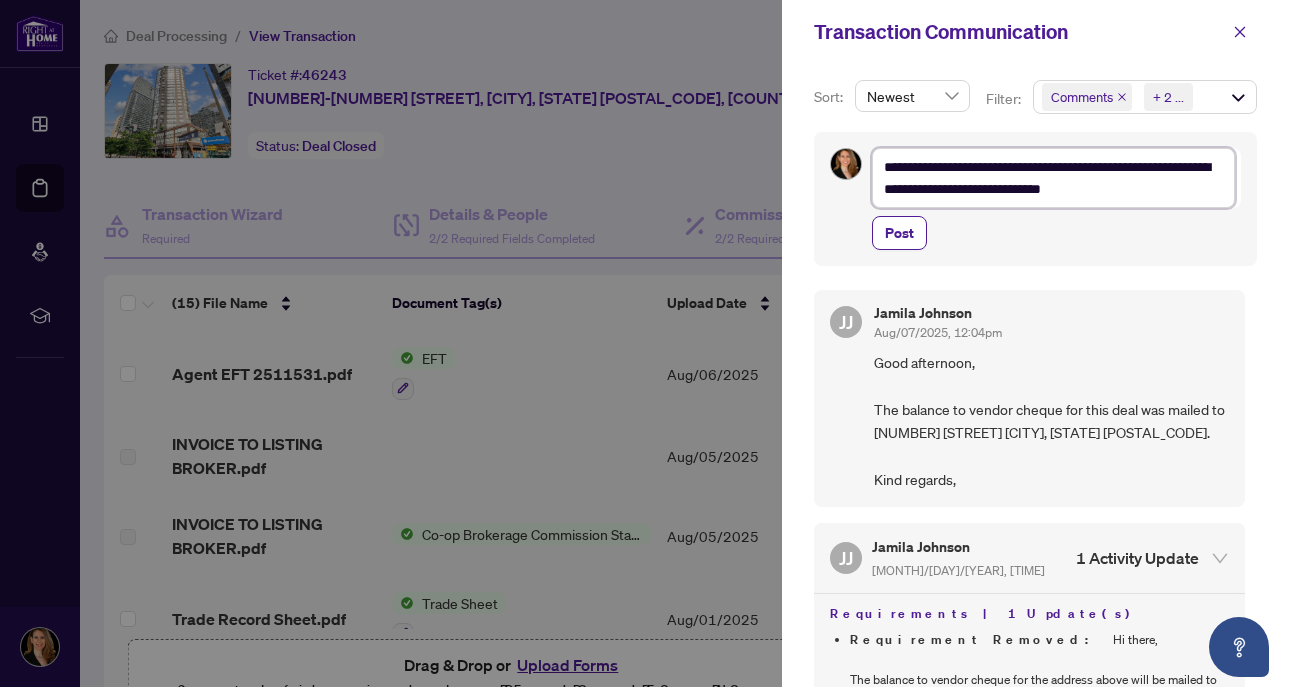 type on "**********" 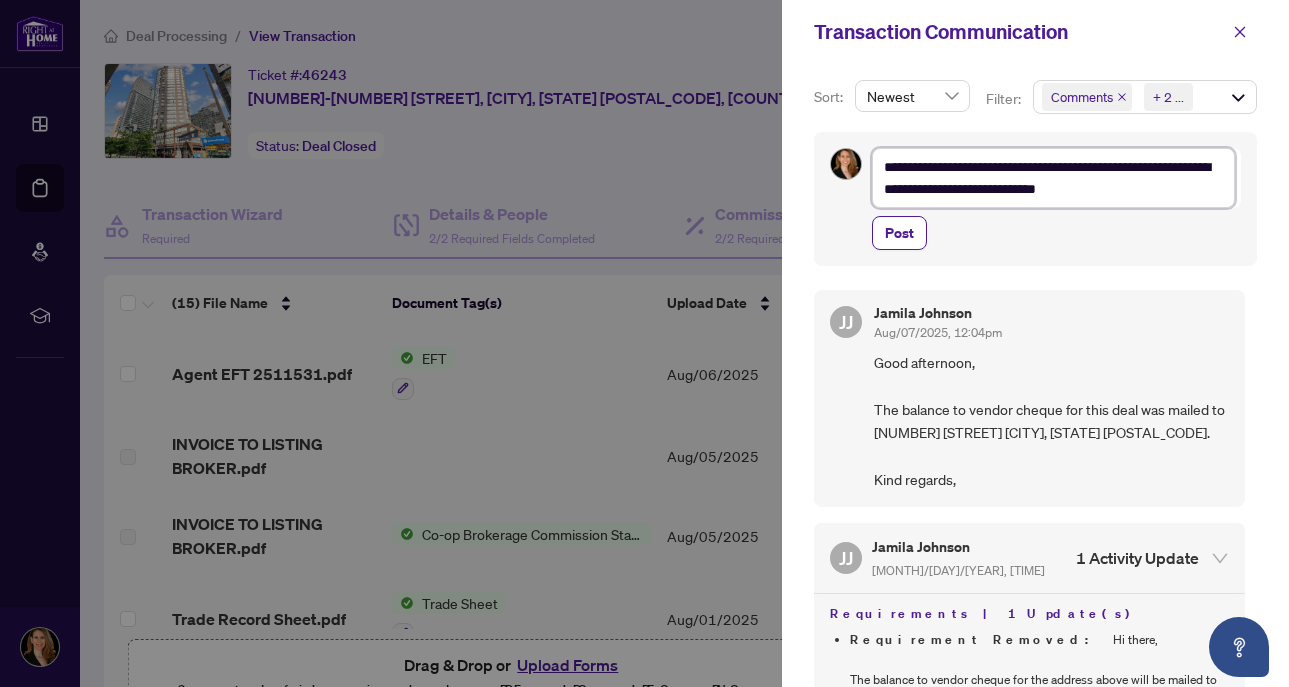 type 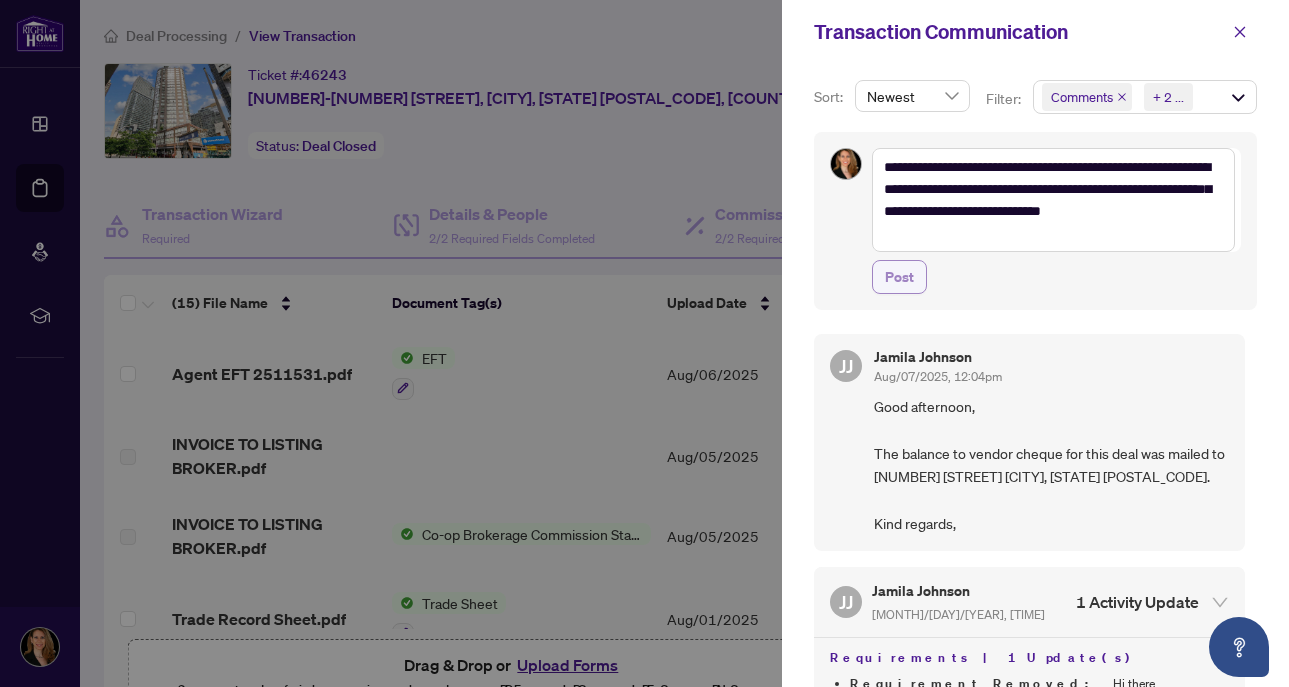 click on "Post" at bounding box center [899, 277] 